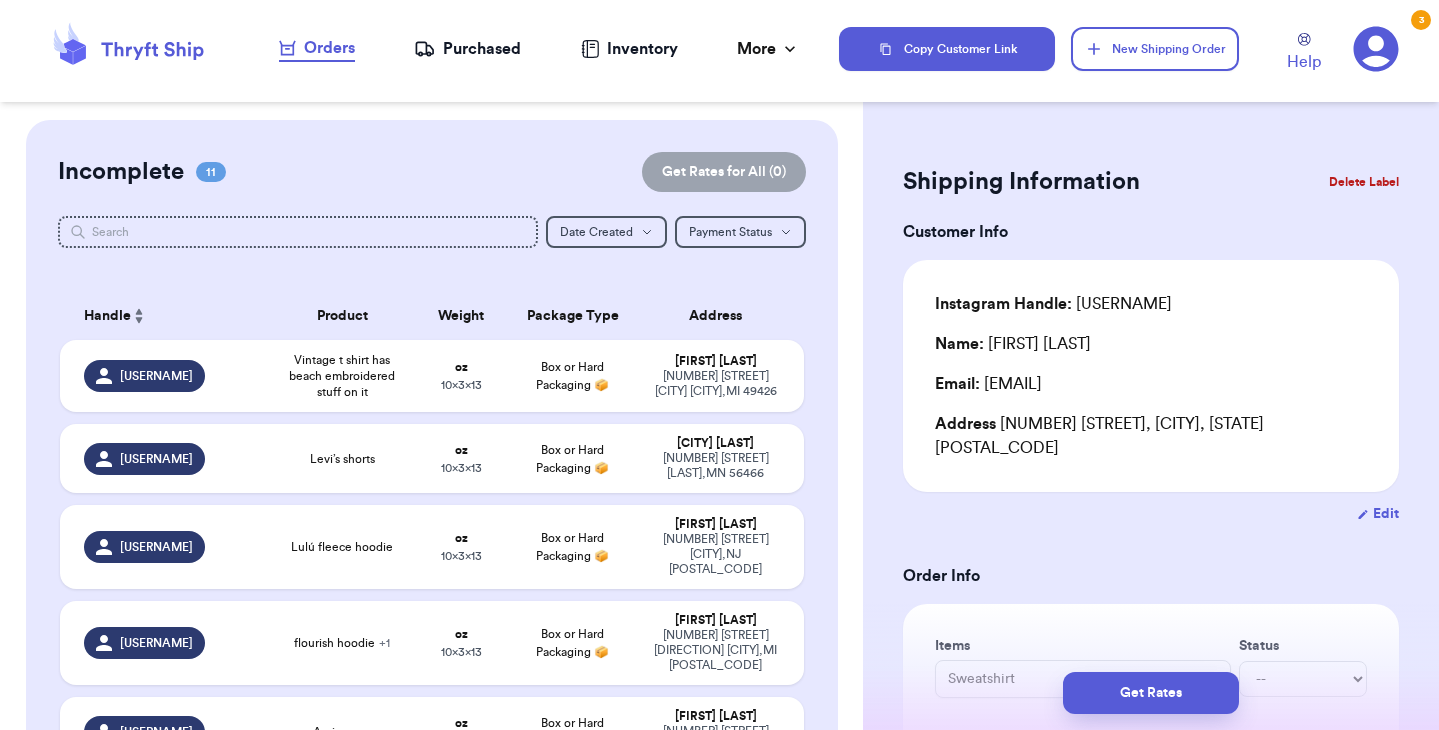 scroll, scrollTop: 0, scrollLeft: 0, axis: both 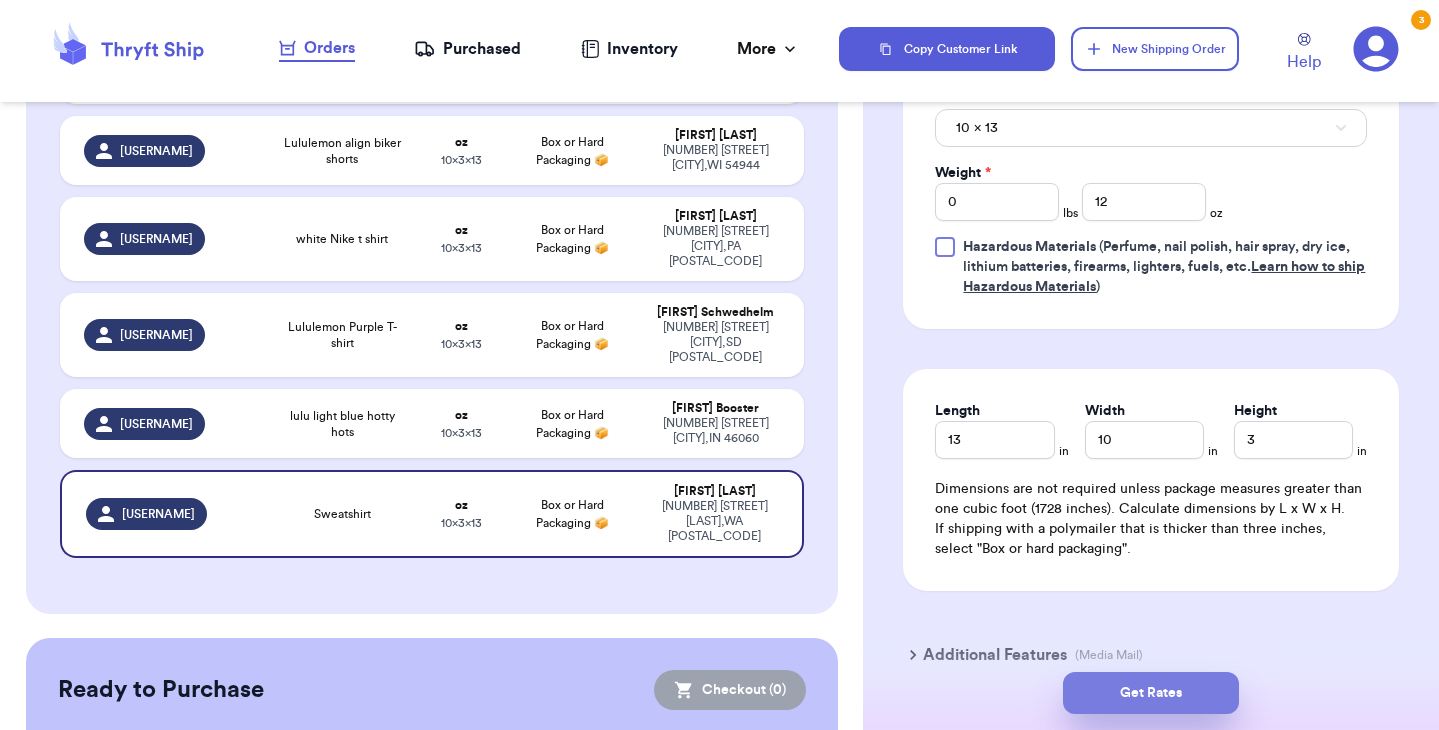 type on "12" 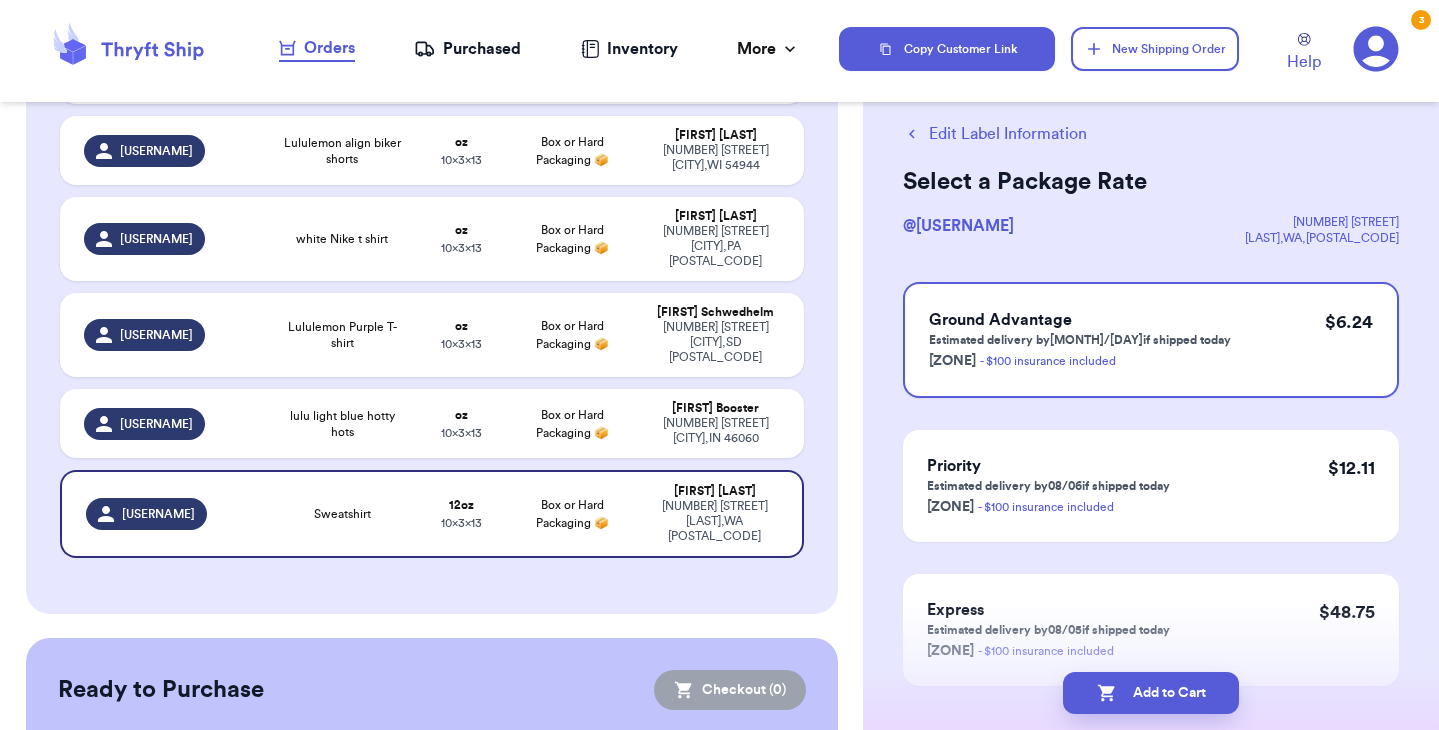scroll, scrollTop: 0, scrollLeft: 0, axis: both 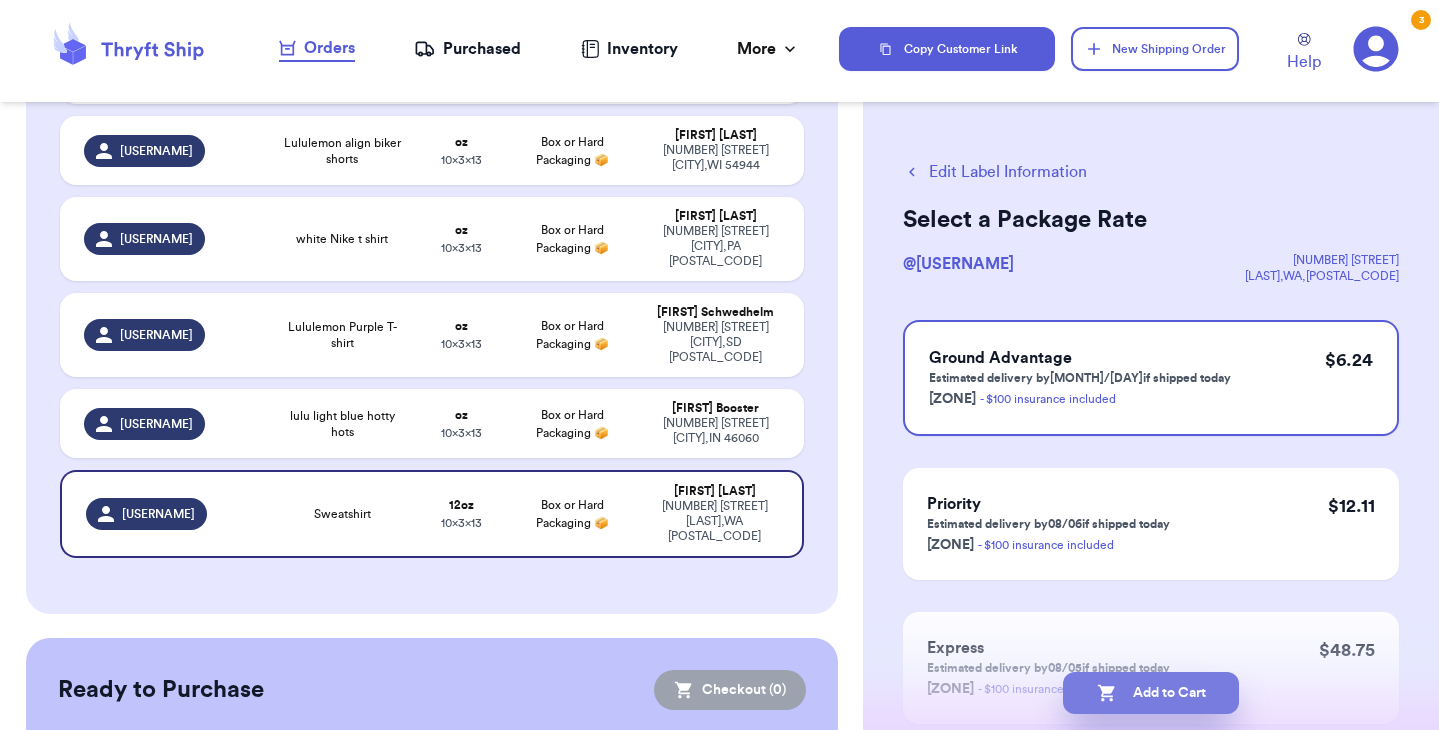 click on "Add to Cart" at bounding box center (1151, 693) 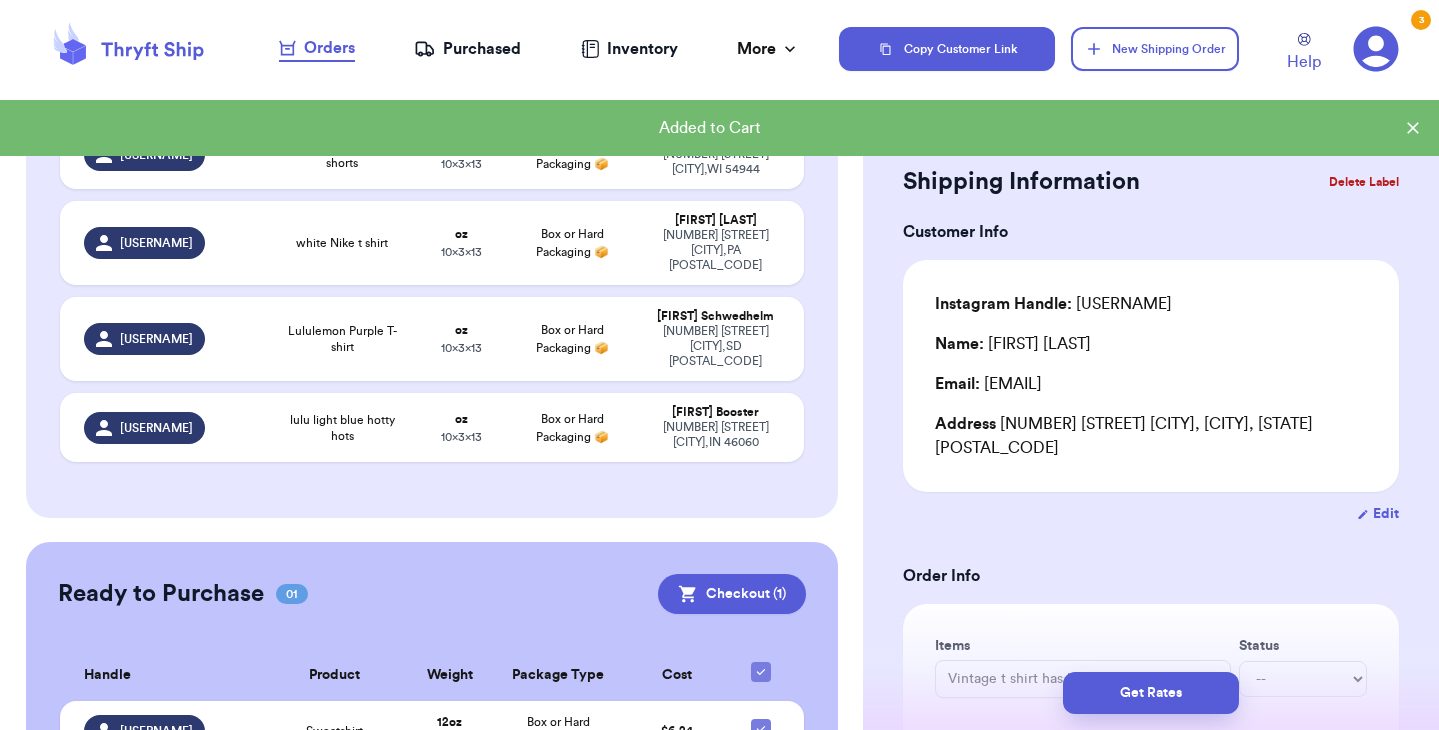 type 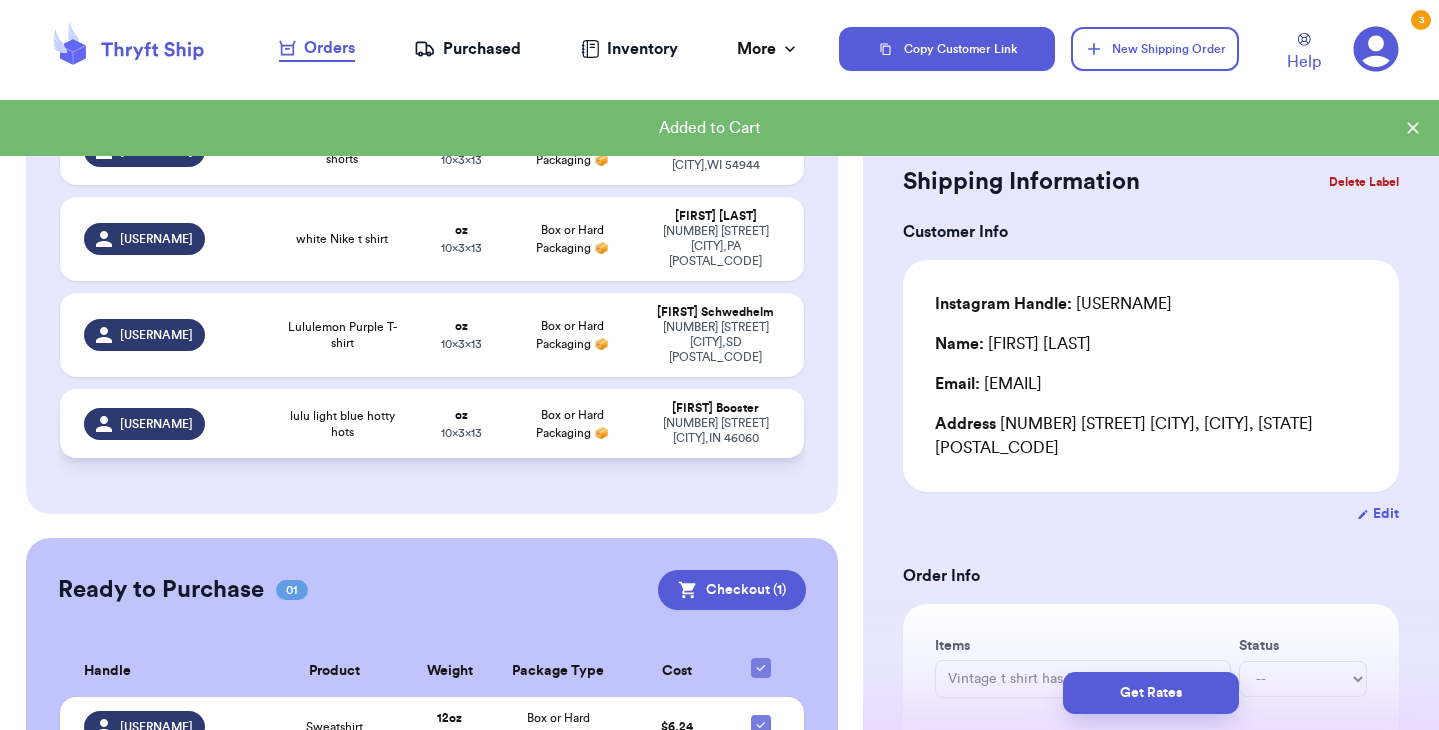 click on "lulu light blue hotty hots" at bounding box center (342, 424) 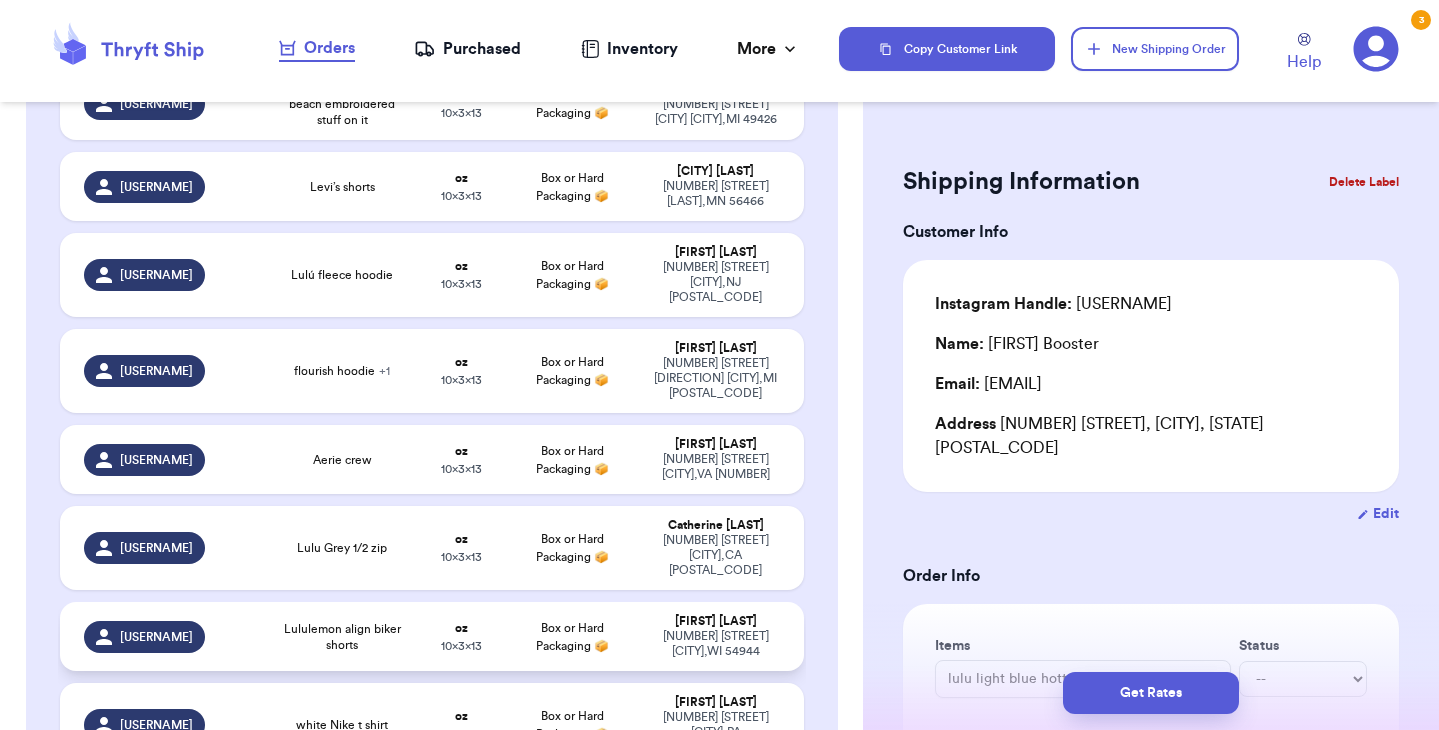 scroll, scrollTop: 271, scrollLeft: 0, axis: vertical 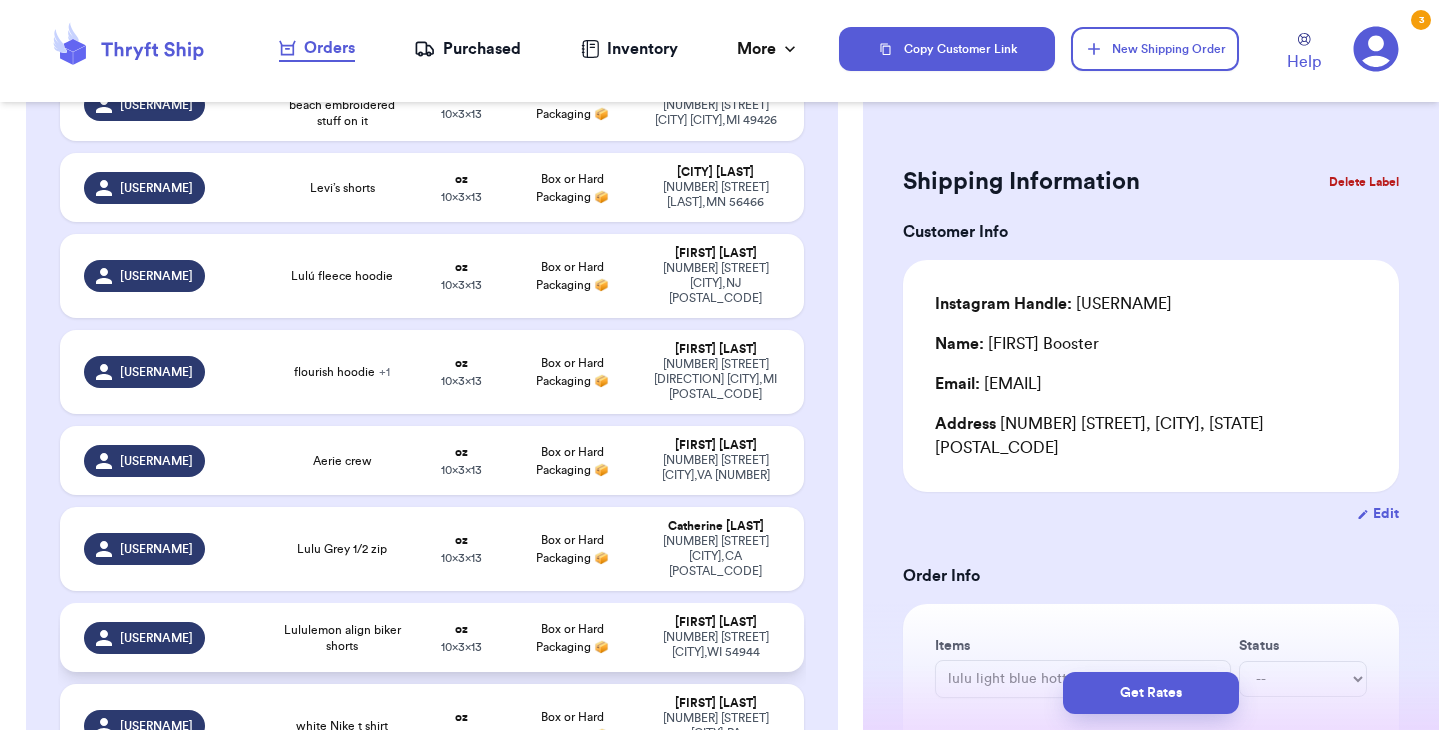 type 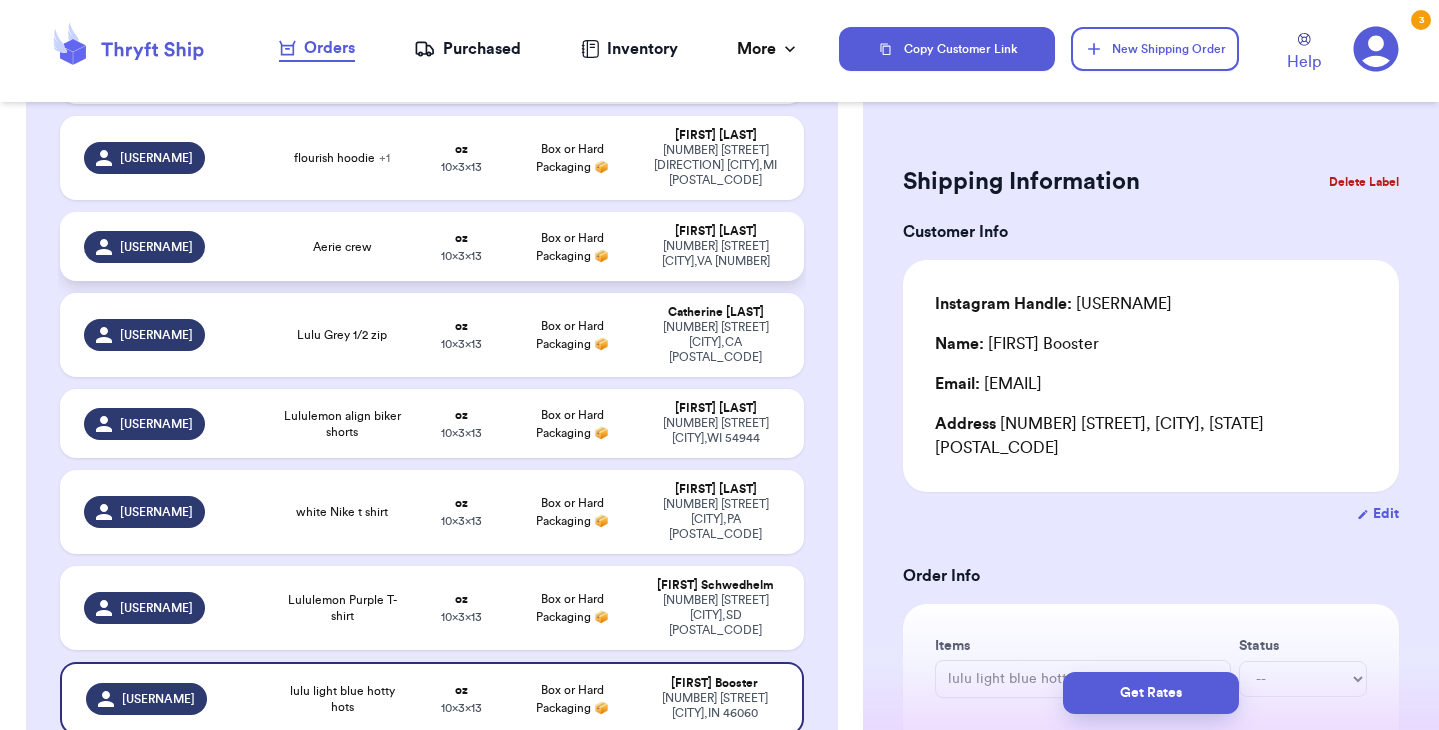 scroll, scrollTop: 498, scrollLeft: 0, axis: vertical 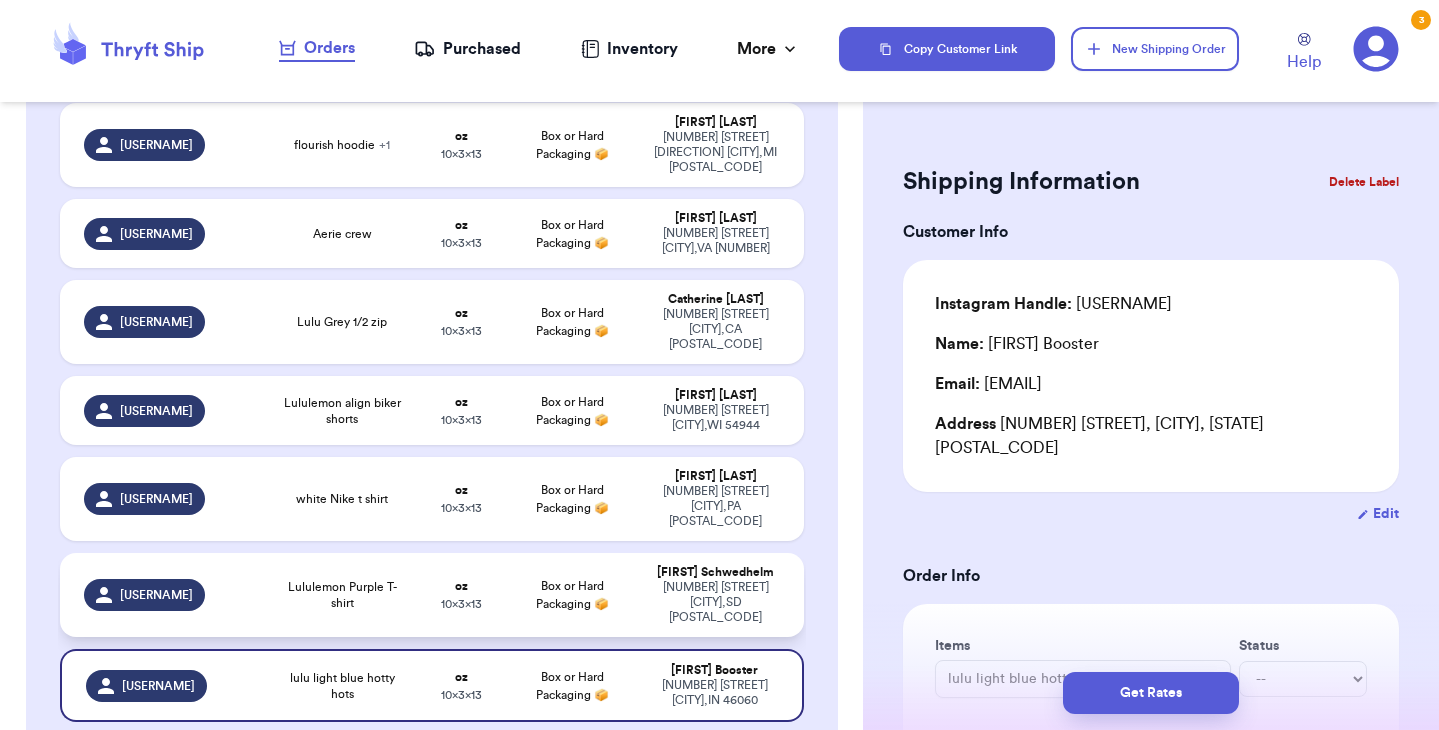 click on "[USERNAME]" at bounding box center (170, 595) 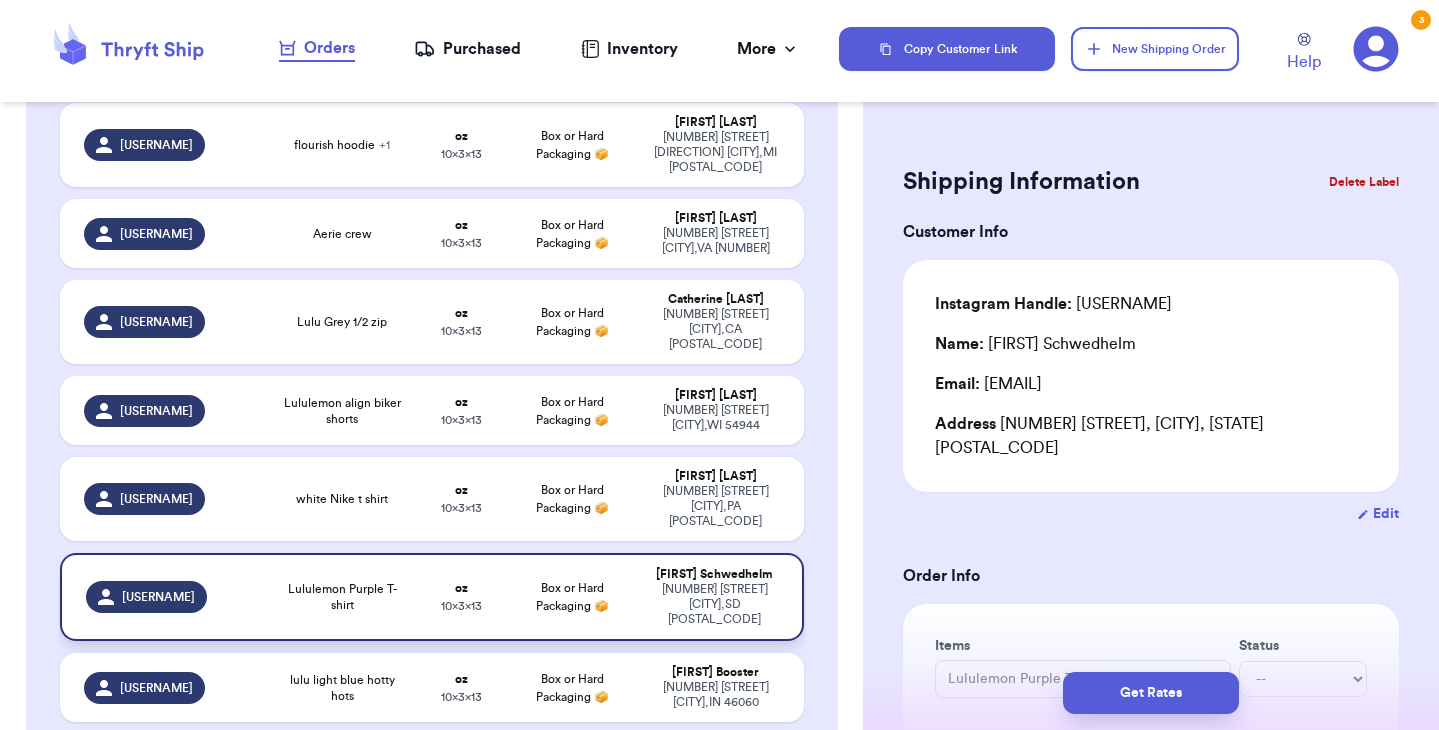type 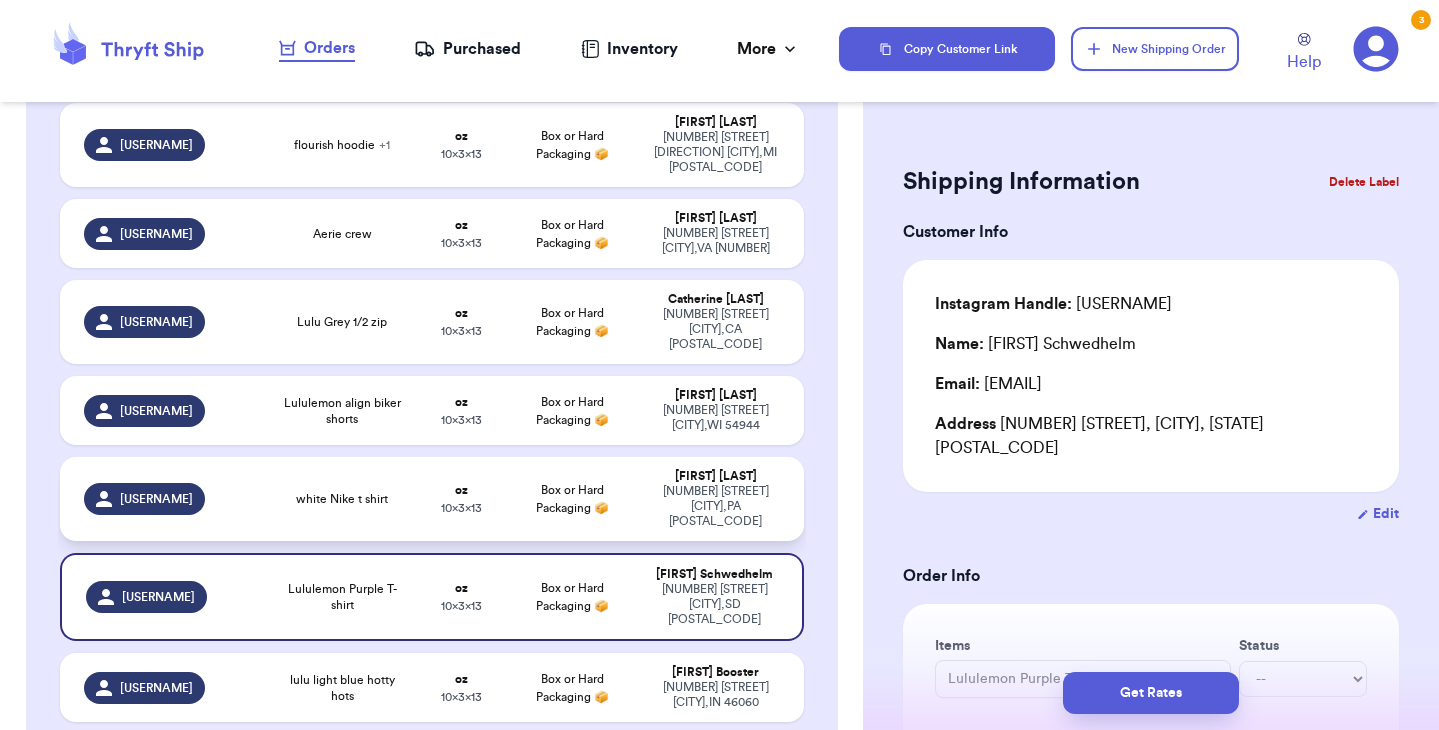 click on "[USERNAME]" at bounding box center [170, 499] 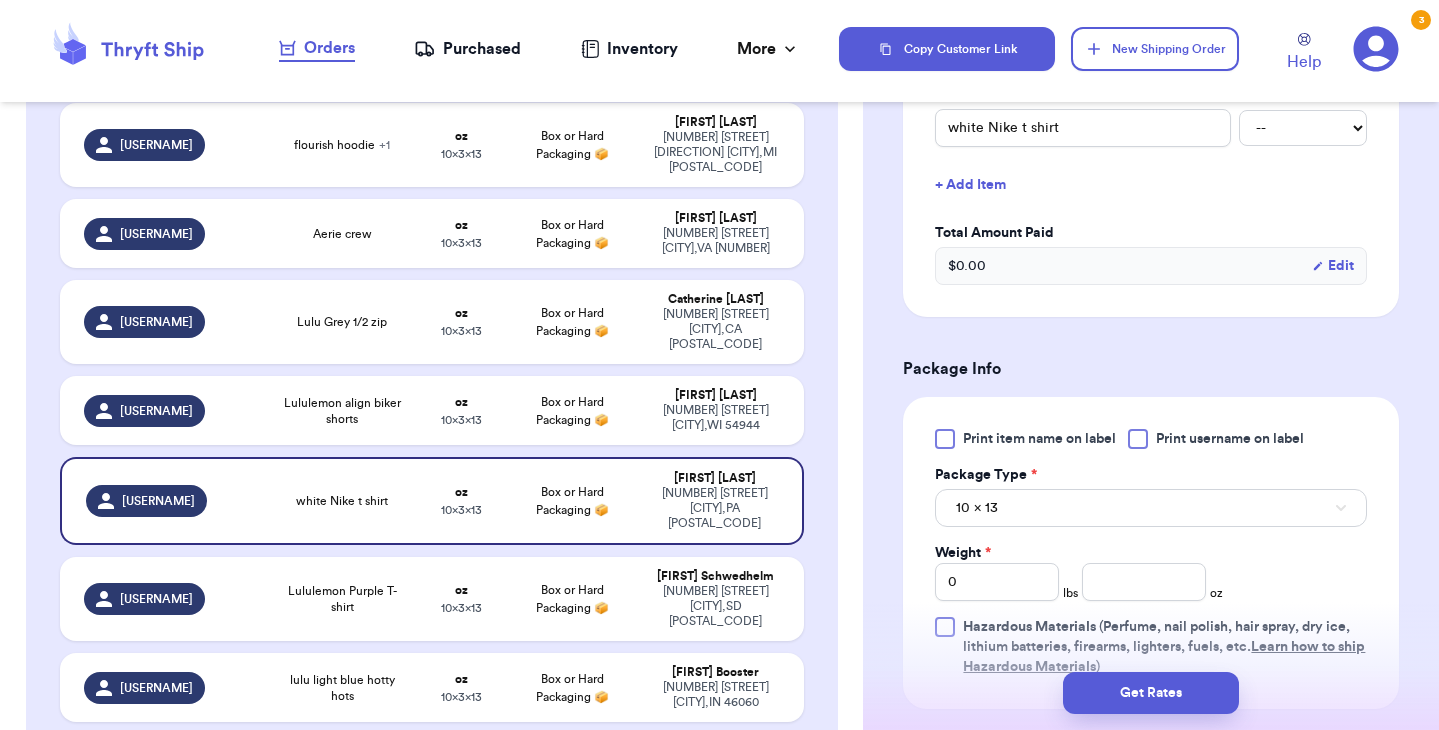 scroll, scrollTop: 593, scrollLeft: 0, axis: vertical 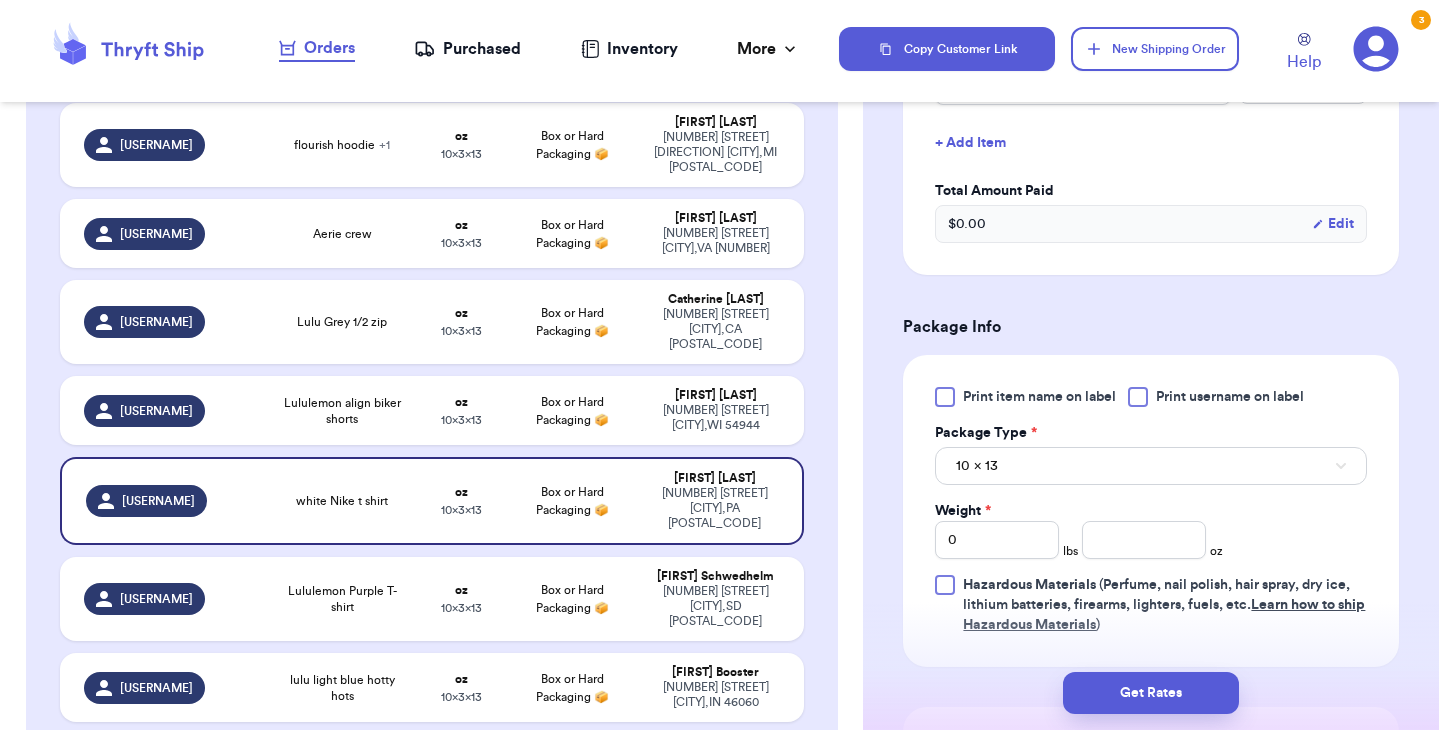 click on "Print item name on label Print username on label Package Type * 10 x 13 Weight * 0 lbs oz Hazardous Materials   (Perfume, nail polish, hair spray, dry ice, lithium batteries, firearms, lighters, fuels, etc.  Learn how to ship Hazardous Materials )" at bounding box center [1151, 511] 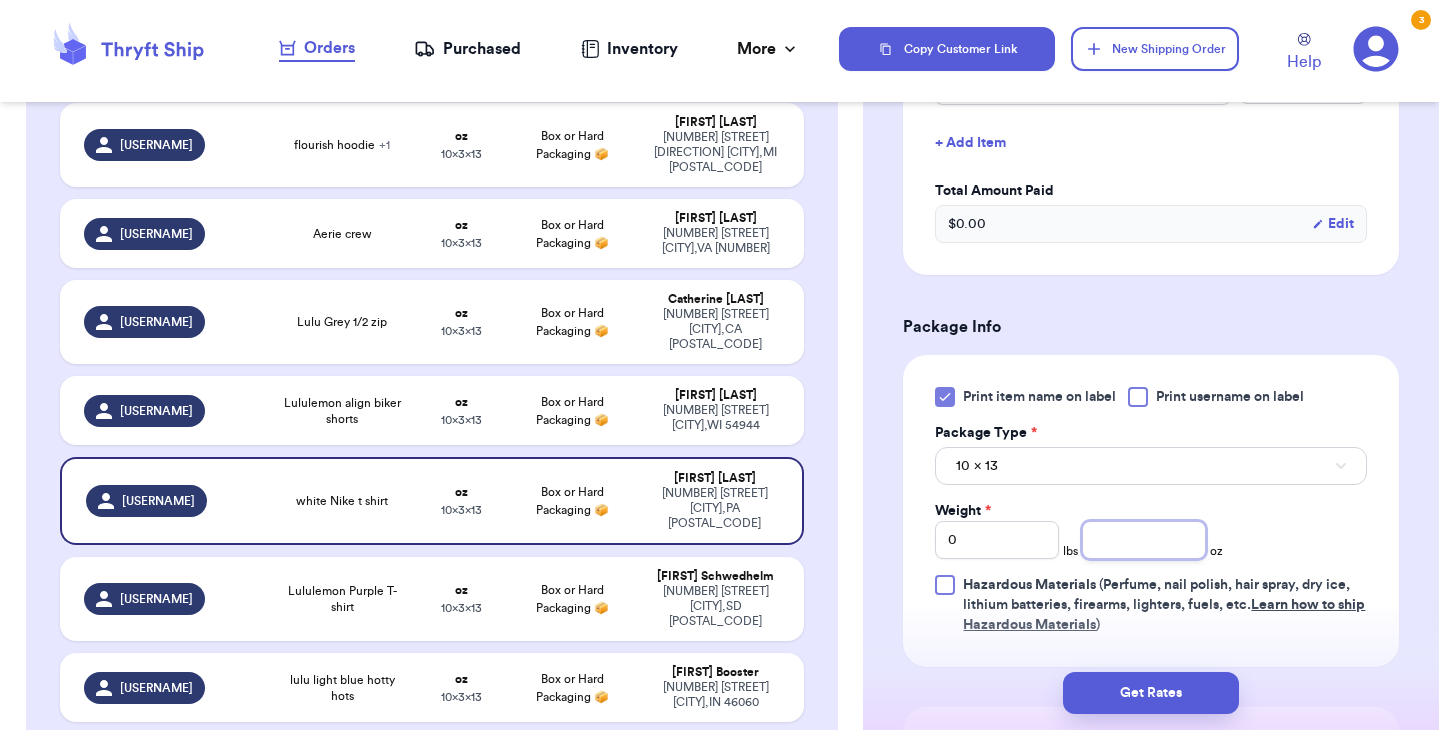 click at bounding box center (1144, 540) 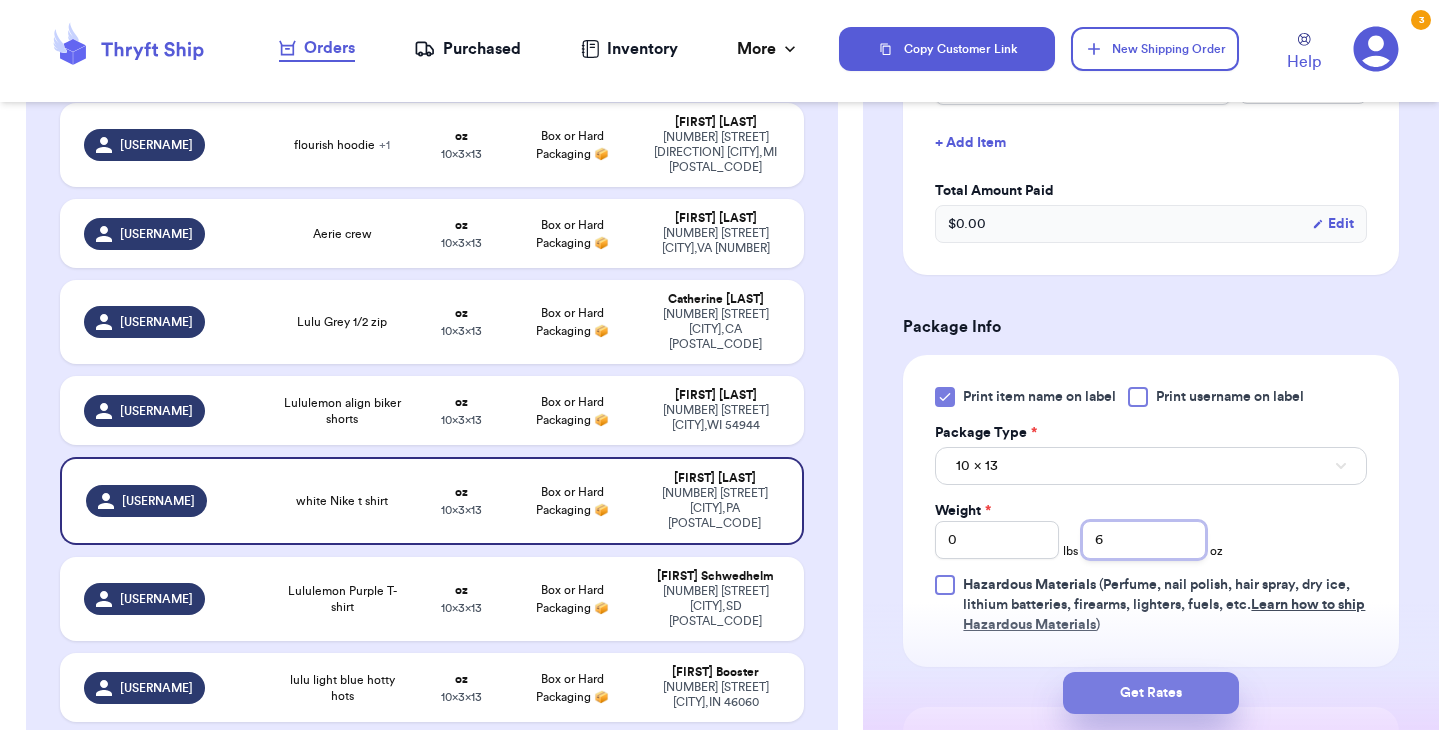 type on "6" 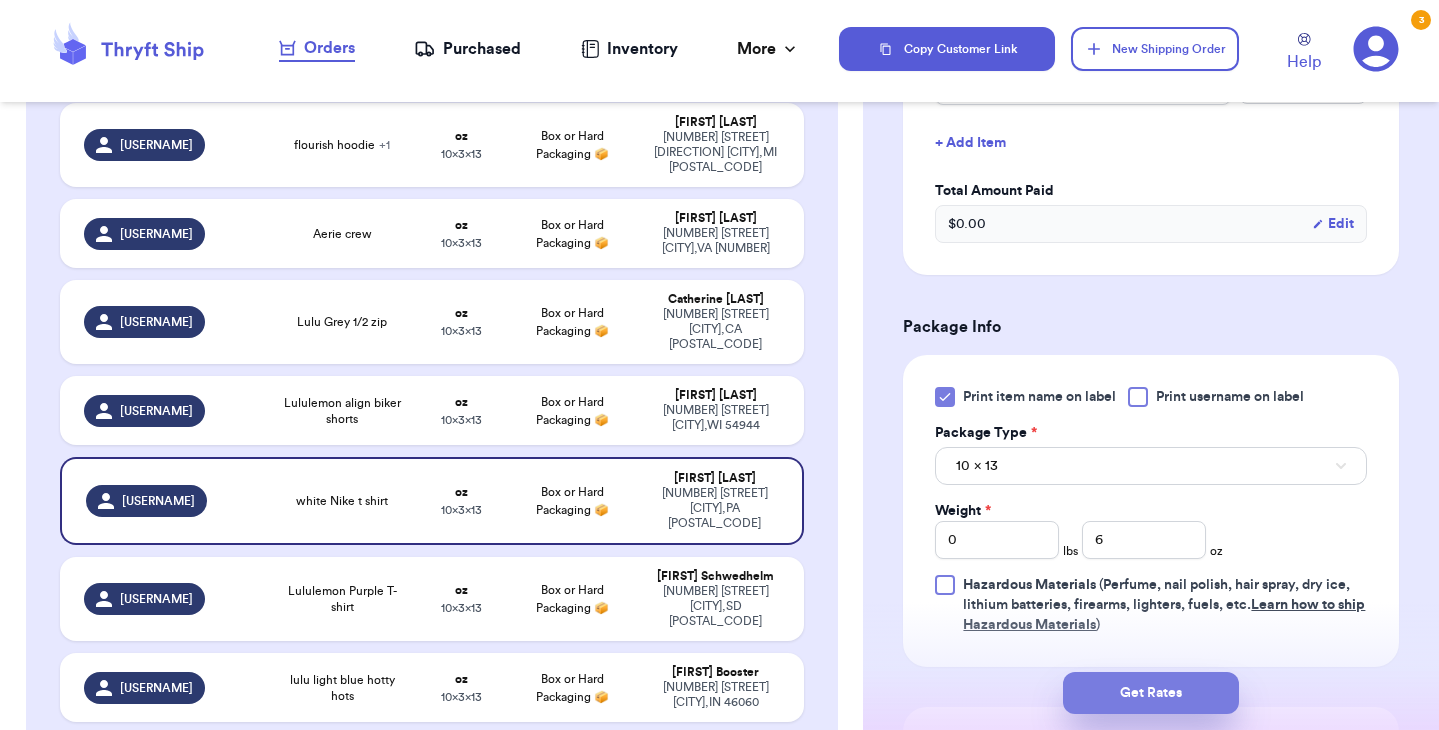 click on "Get Rates" at bounding box center (1151, 693) 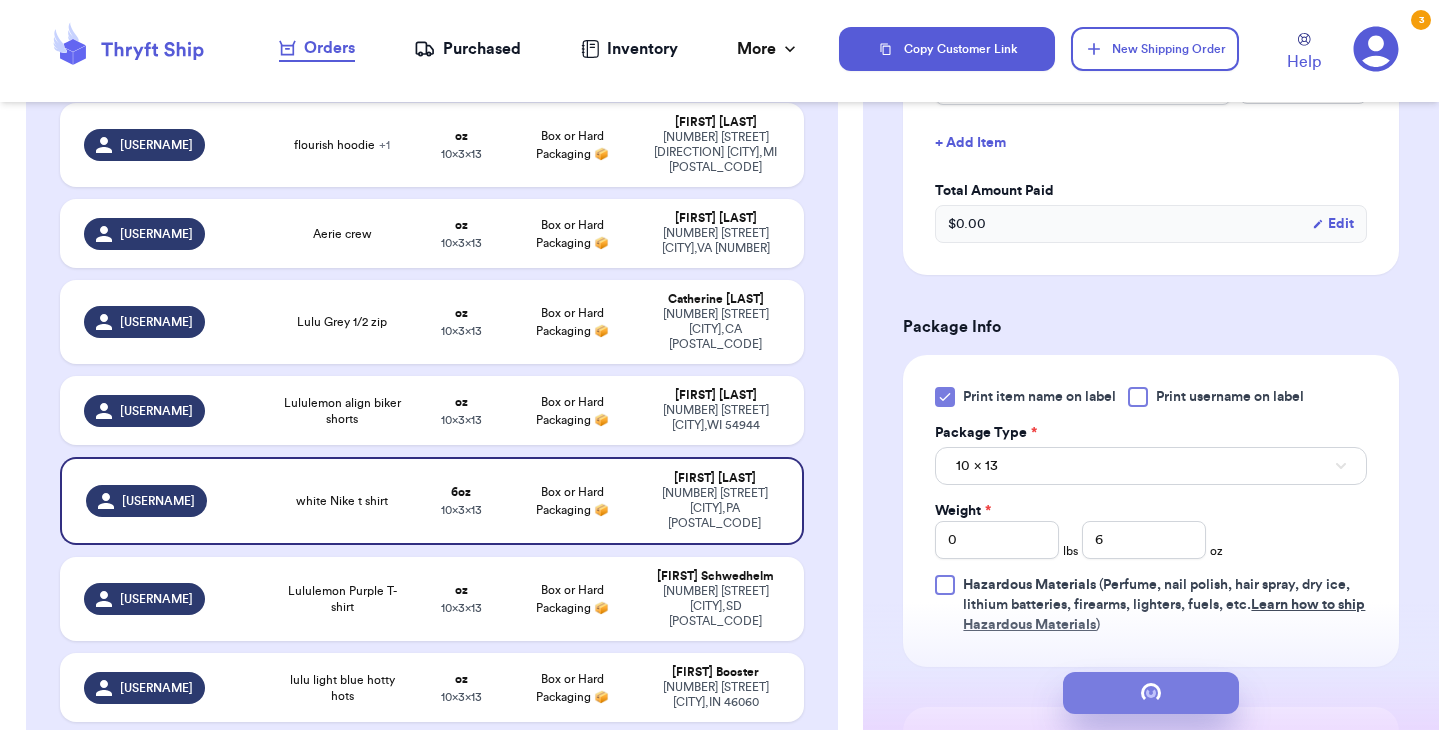 scroll, scrollTop: 0, scrollLeft: 0, axis: both 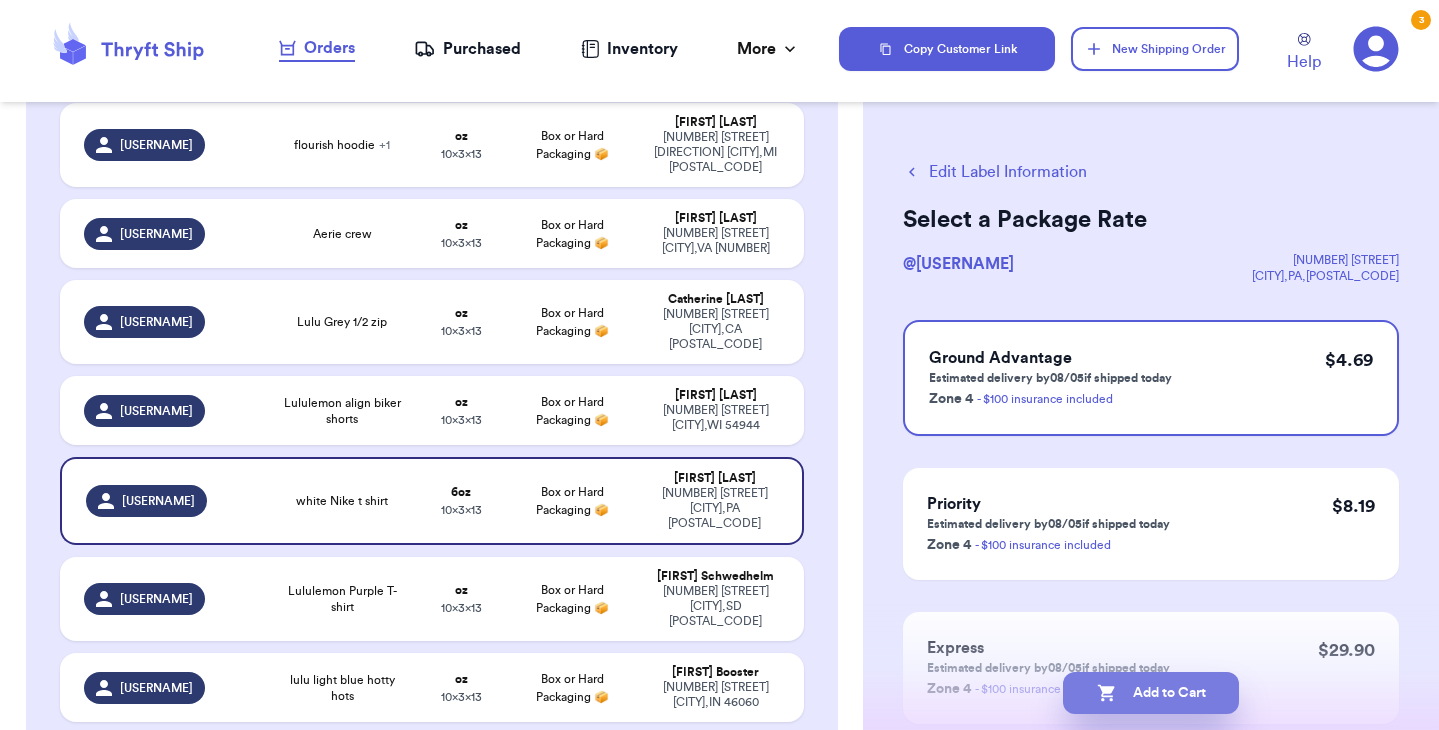 click on "Add to Cart" at bounding box center (1151, 693) 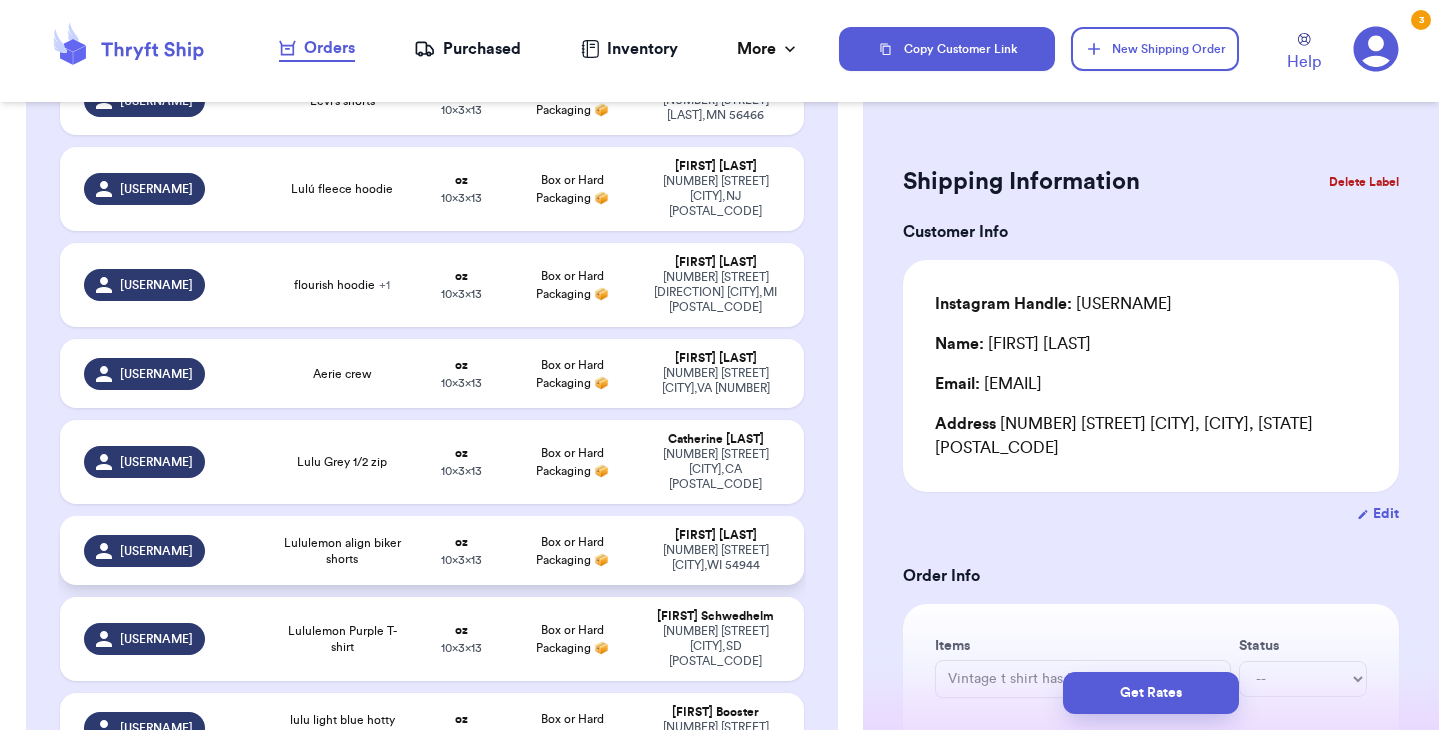 scroll, scrollTop: 411, scrollLeft: 0, axis: vertical 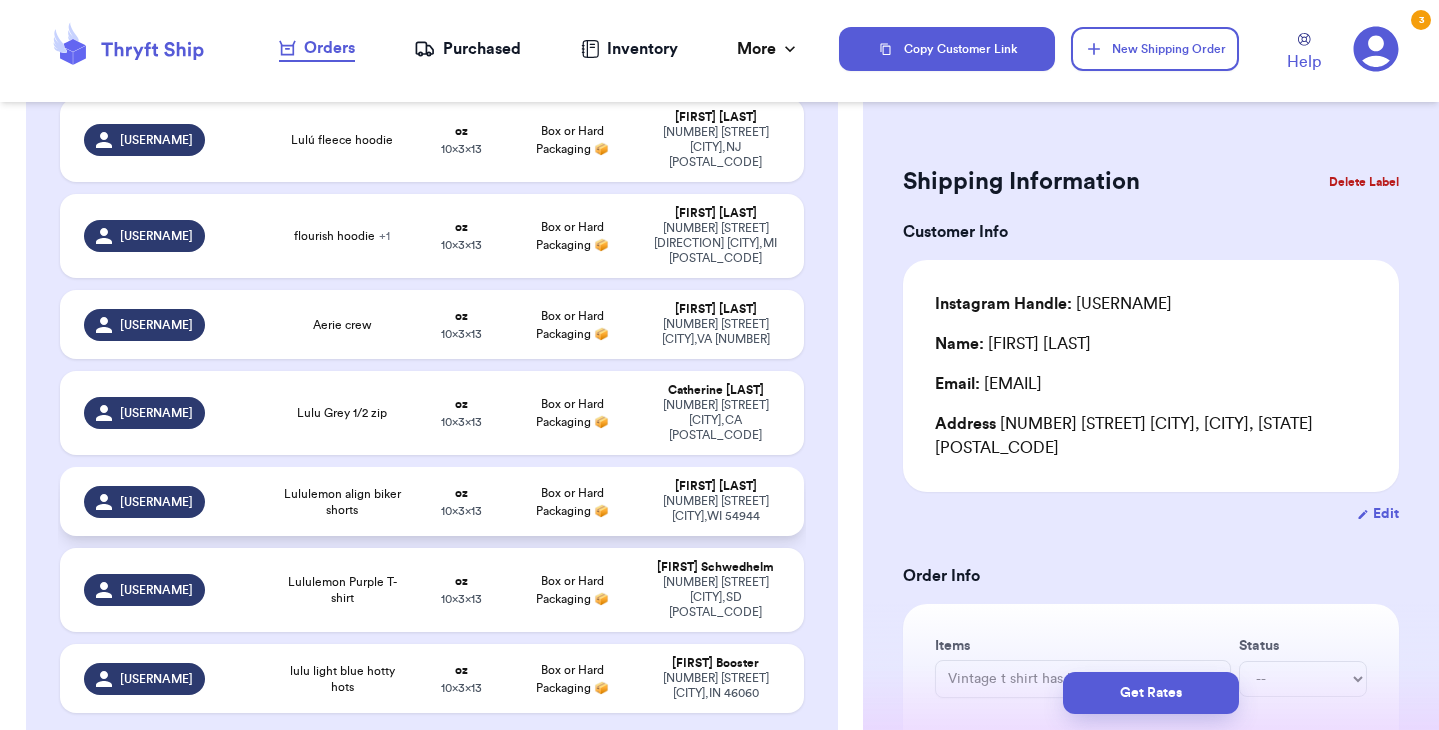 type 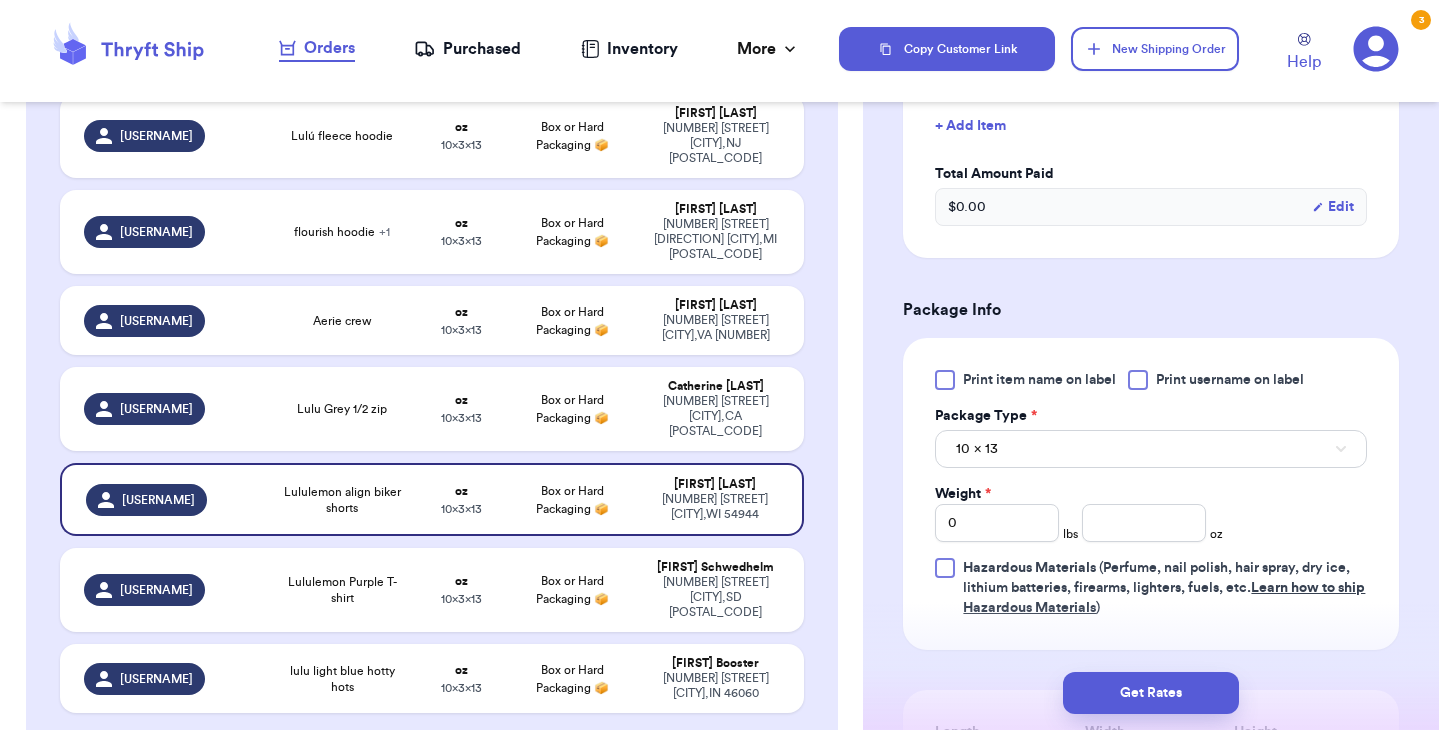 scroll, scrollTop: 633, scrollLeft: 0, axis: vertical 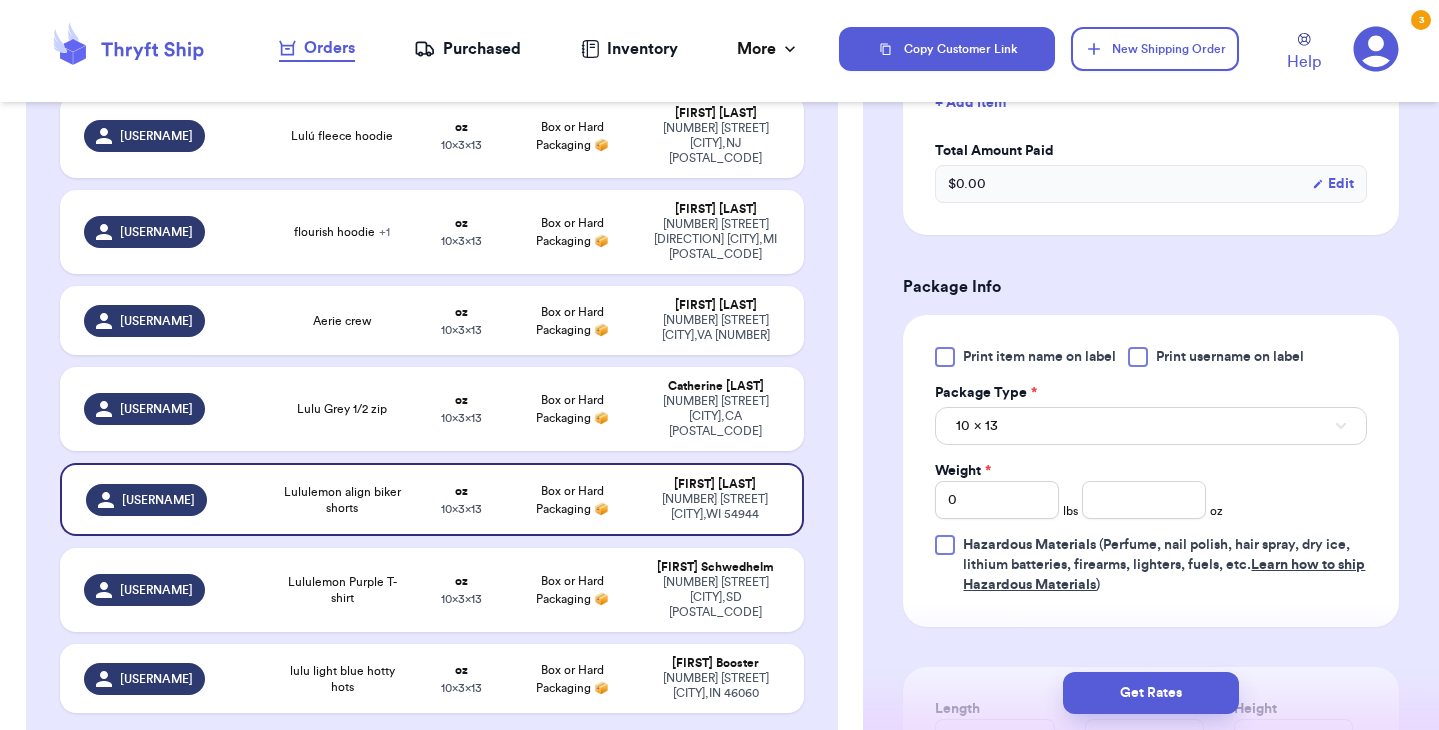 click at bounding box center [945, 357] 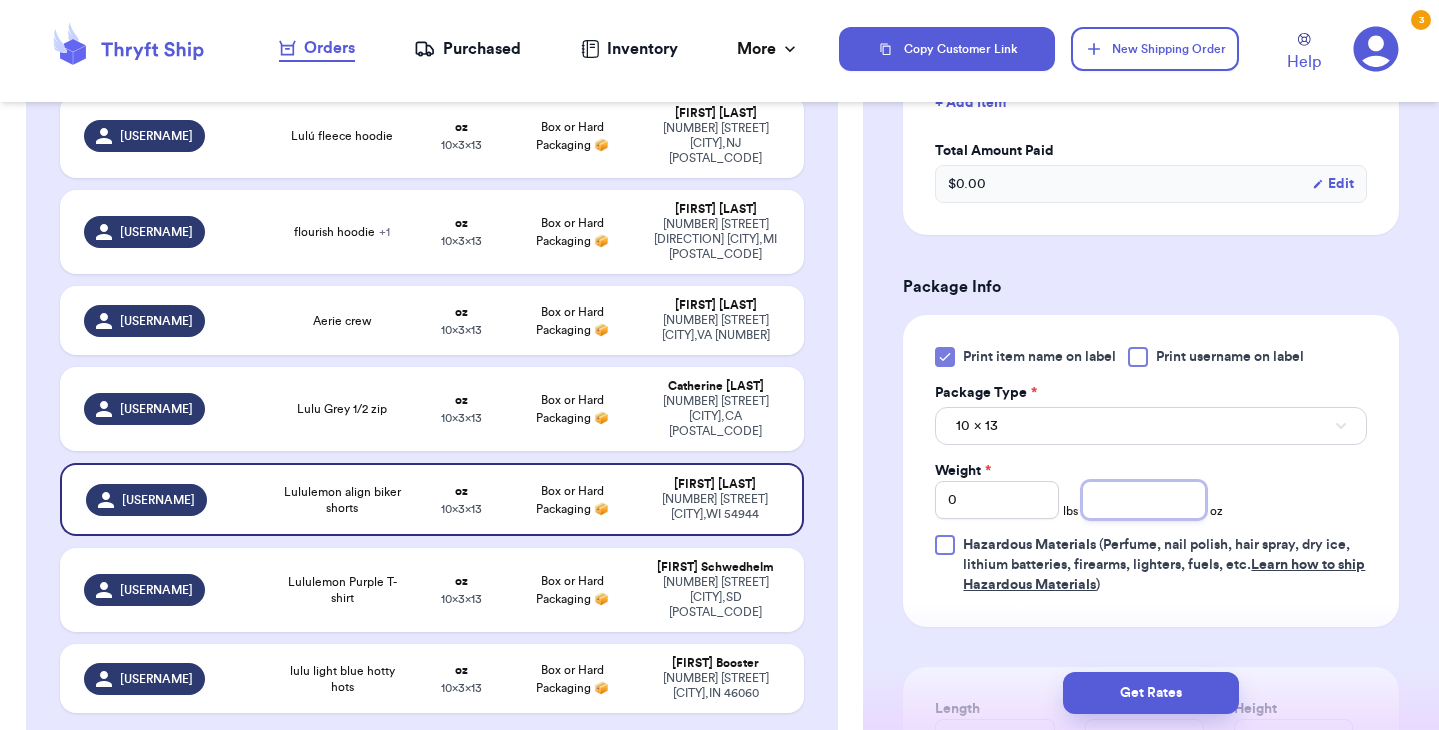 click at bounding box center [1144, 500] 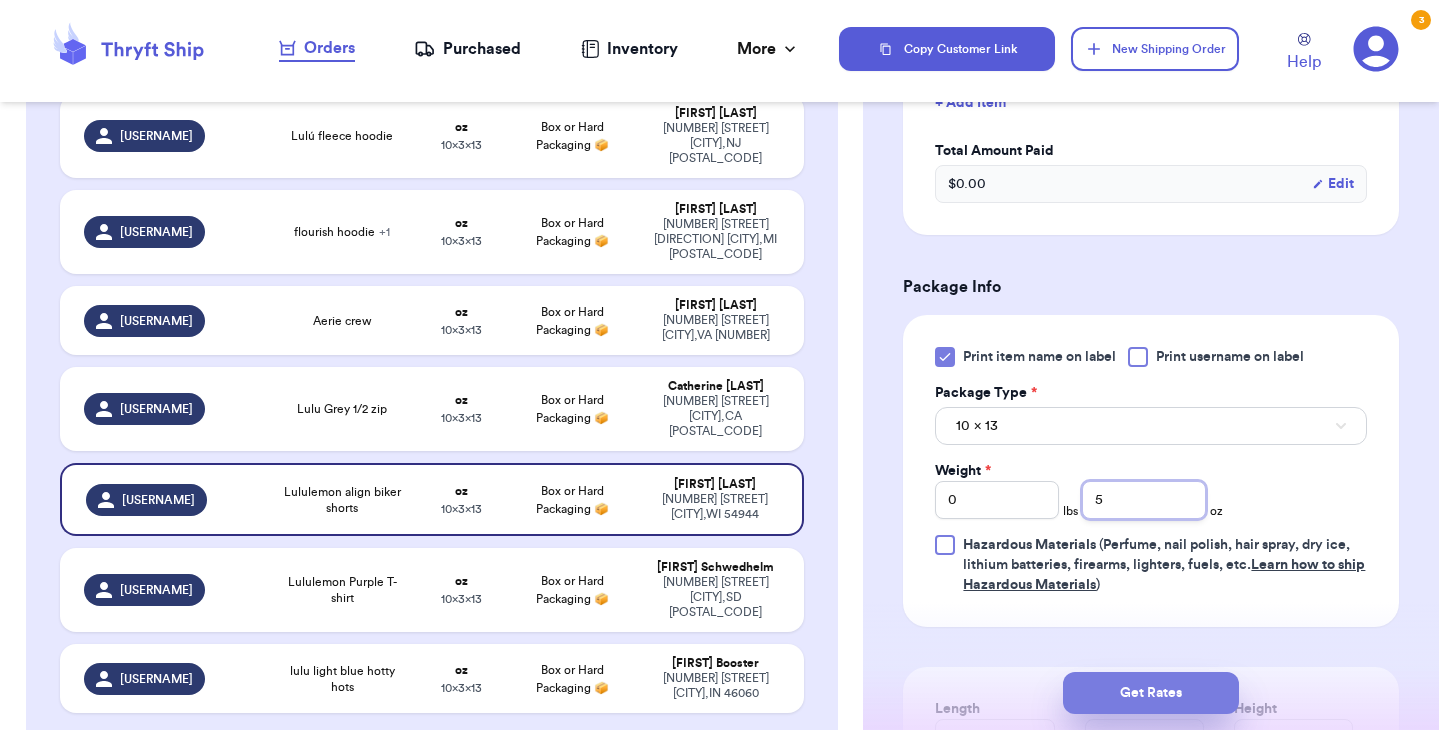 type on "5" 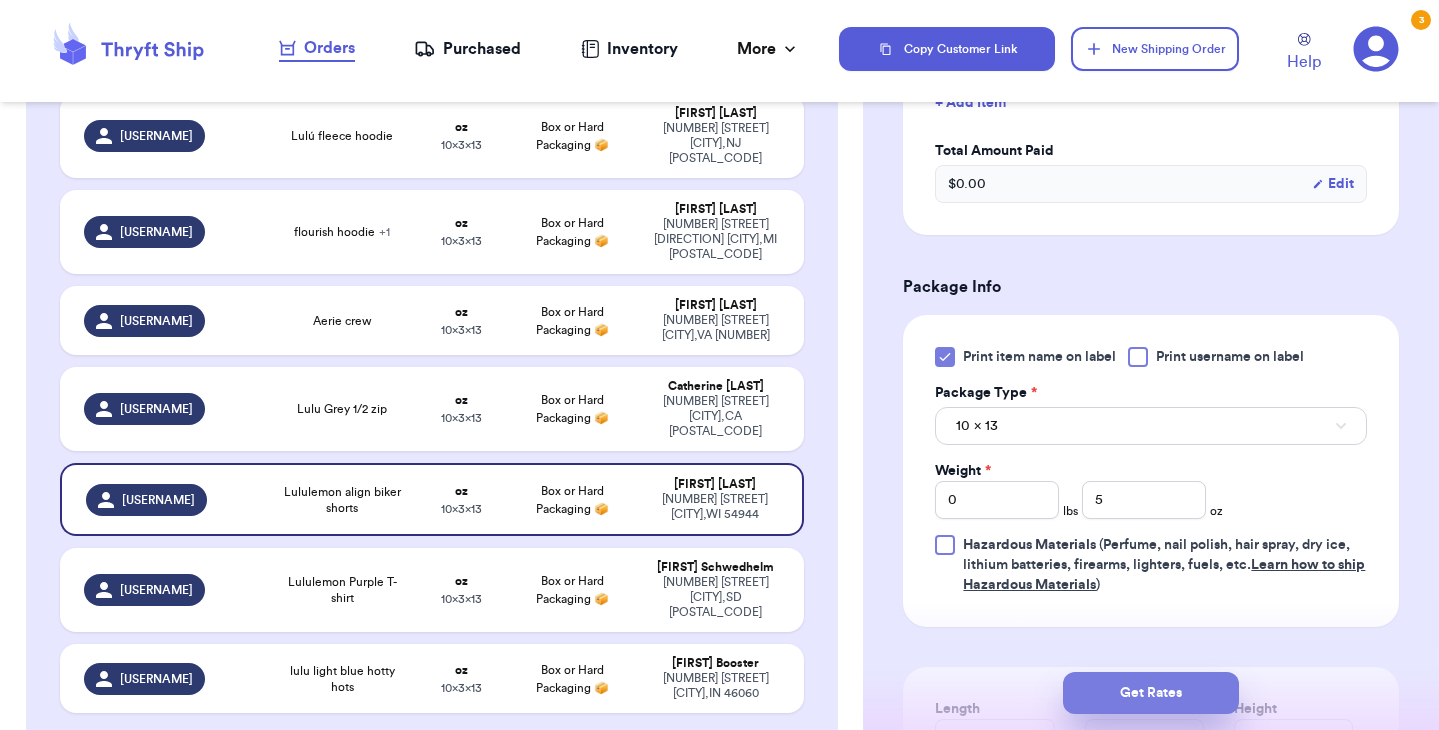 click on "Get Rates" at bounding box center (1151, 693) 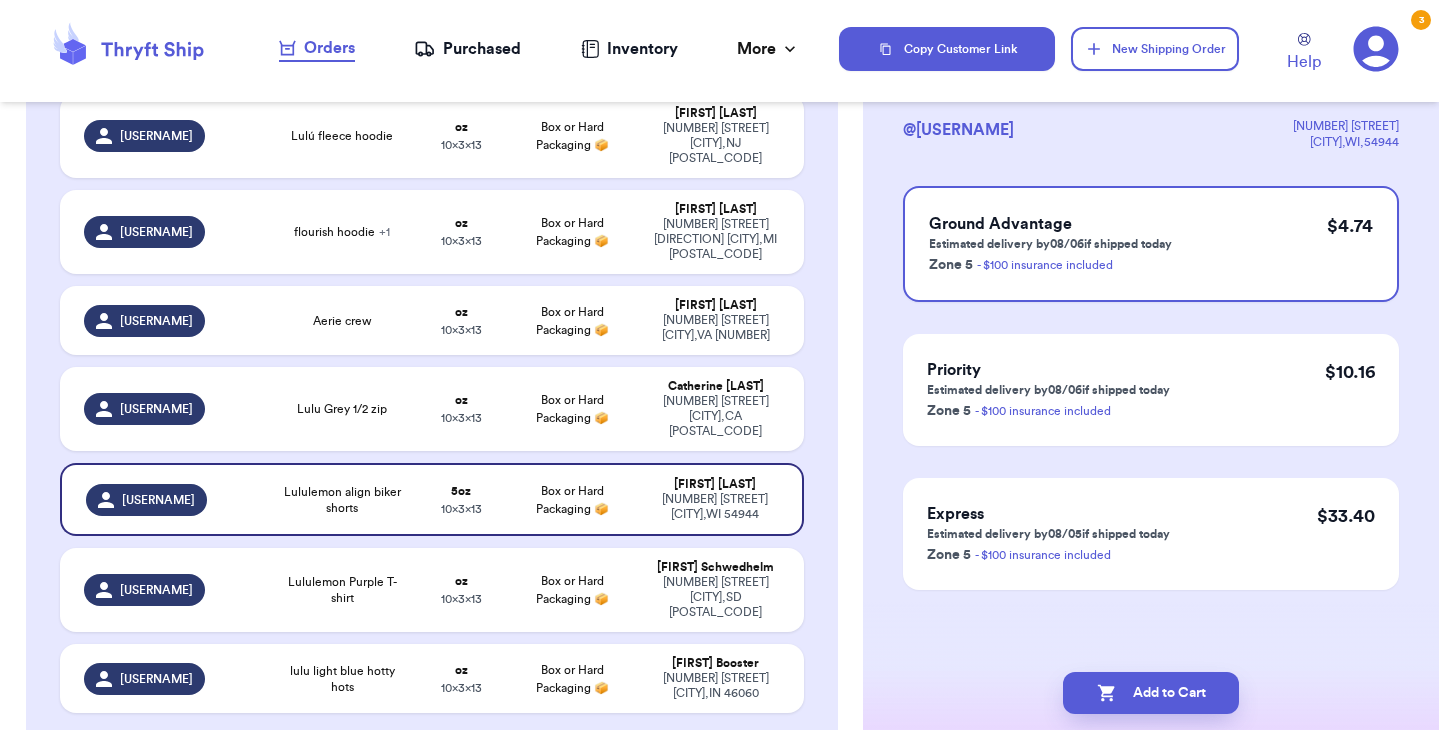 scroll, scrollTop: 0, scrollLeft: 0, axis: both 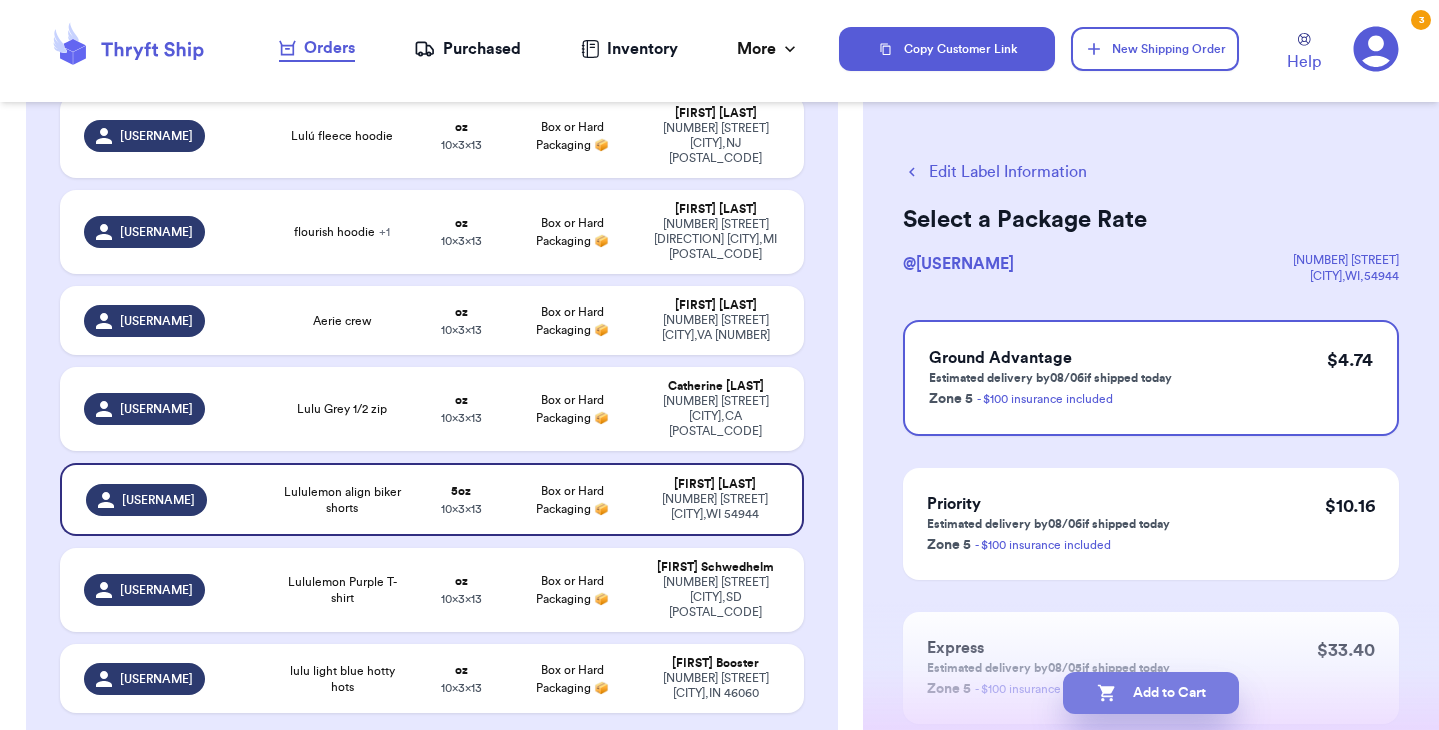click on "Add to Cart" at bounding box center [1151, 693] 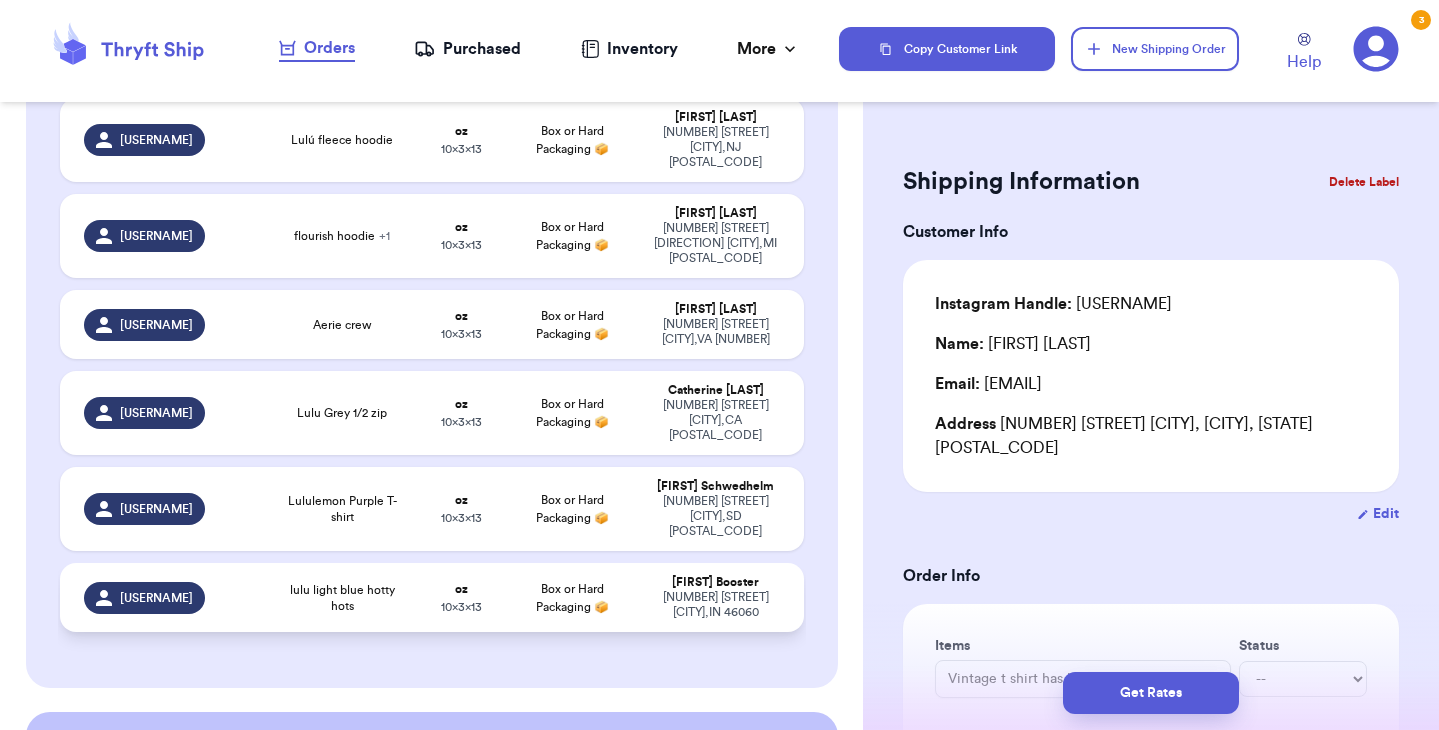 type 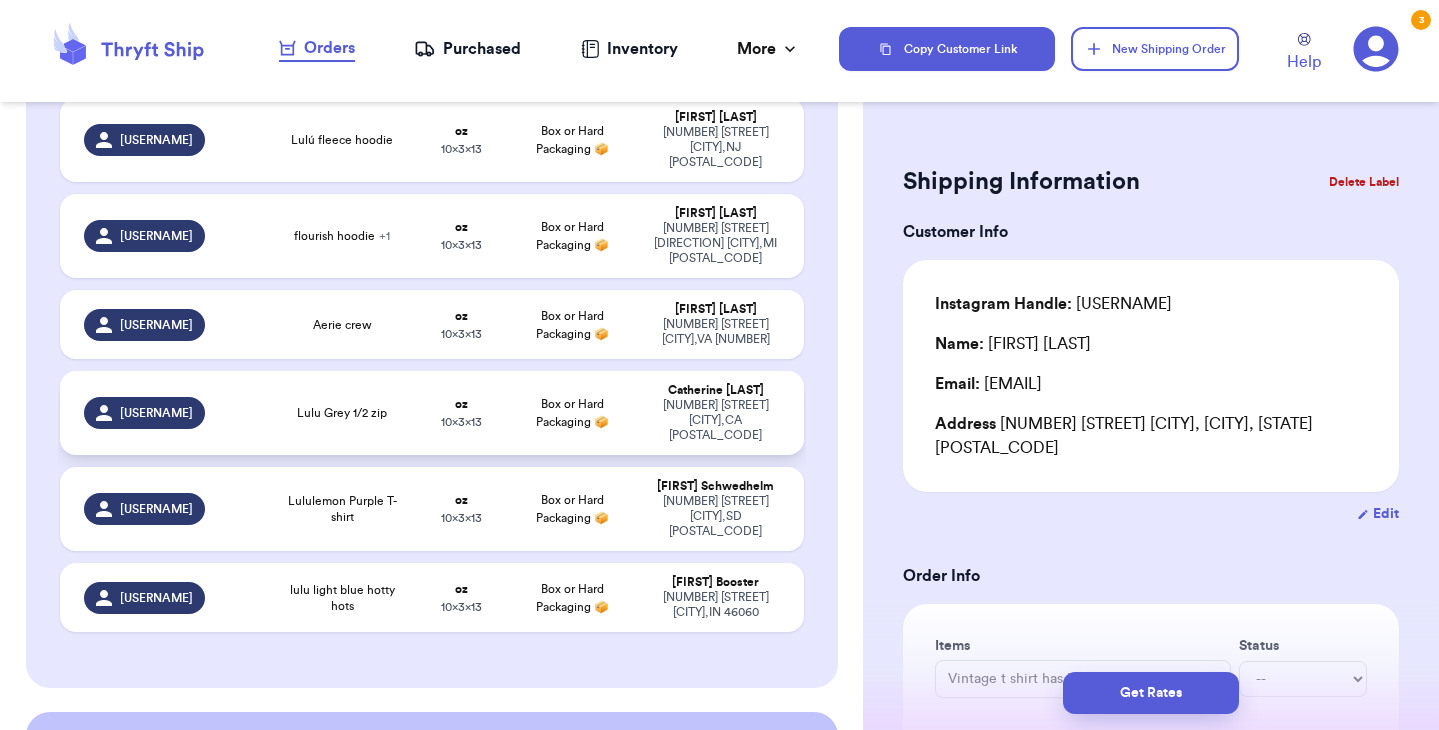 click on "[USERNAME]" at bounding box center (170, 413) 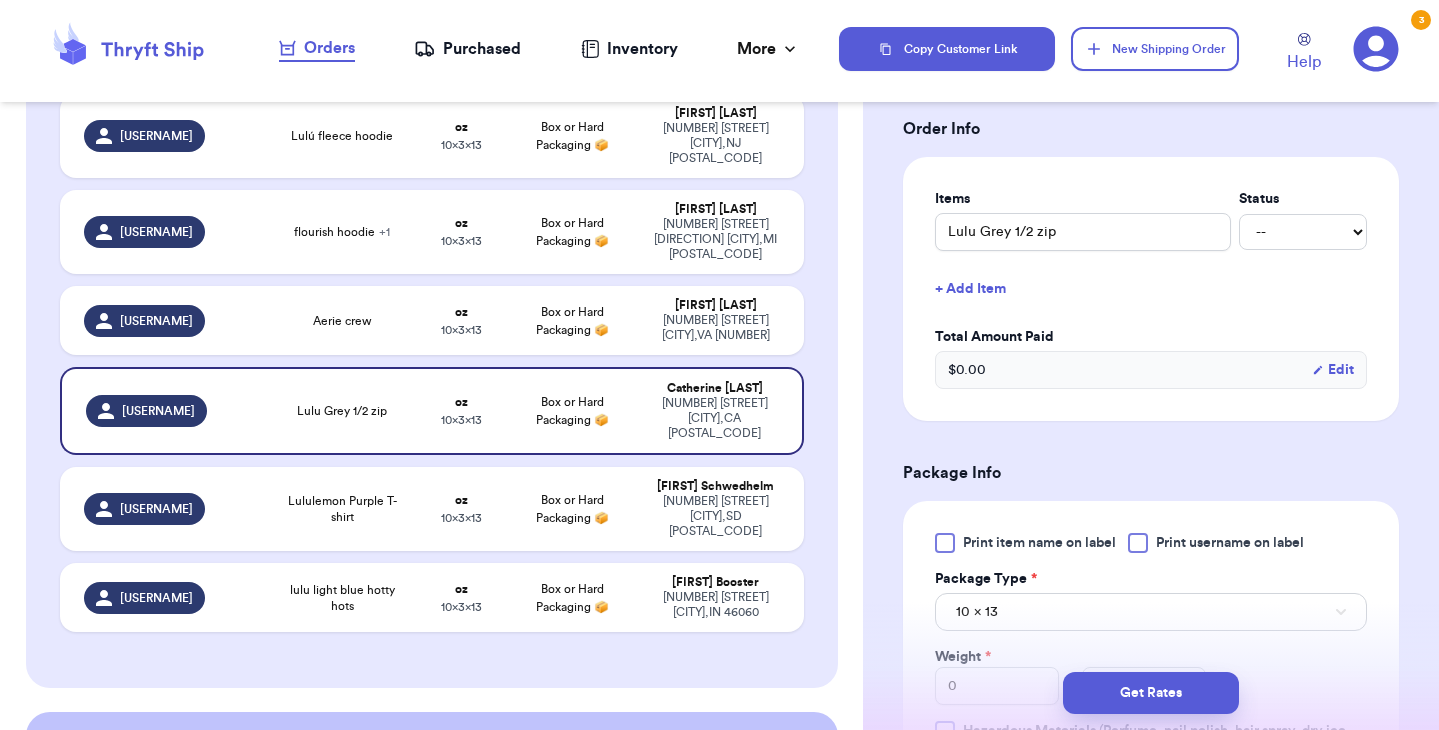 scroll, scrollTop: 490, scrollLeft: 0, axis: vertical 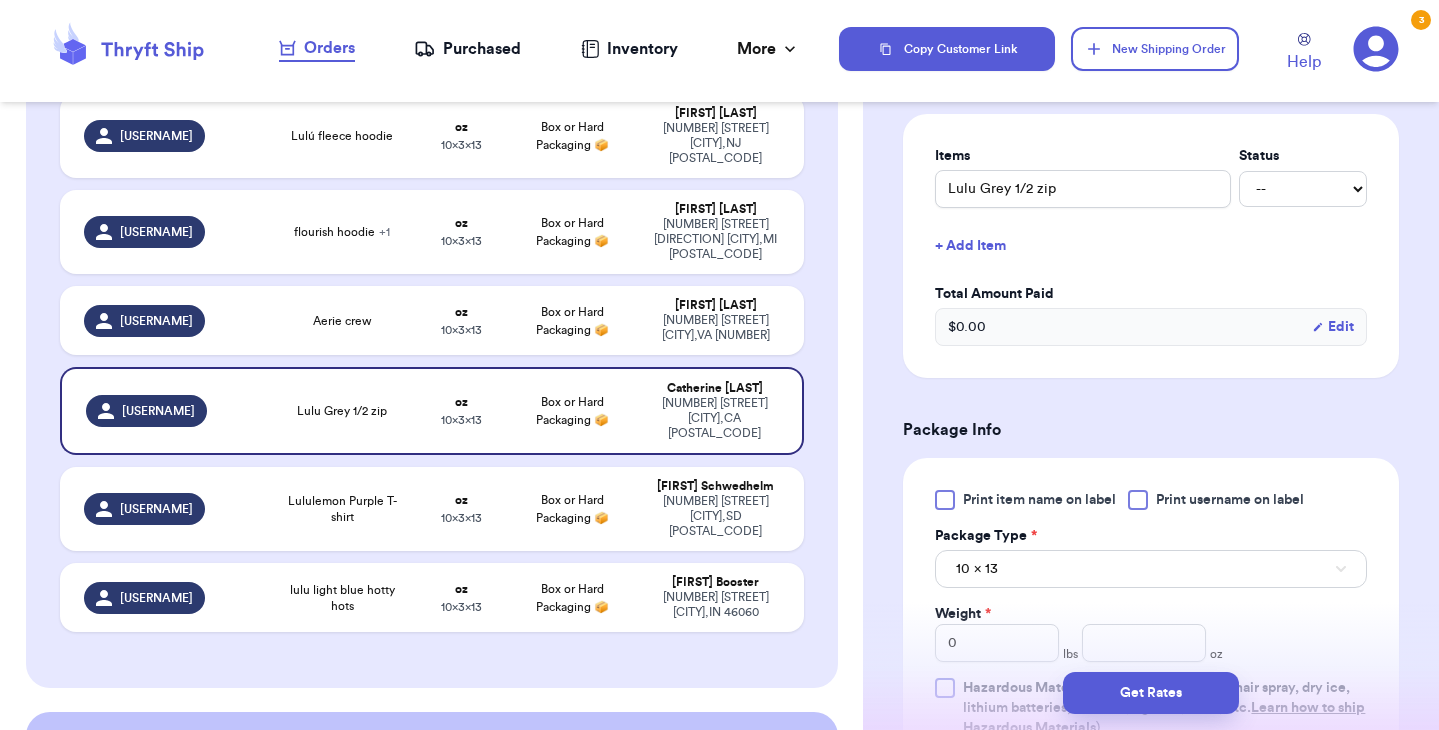 click at bounding box center (945, 500) 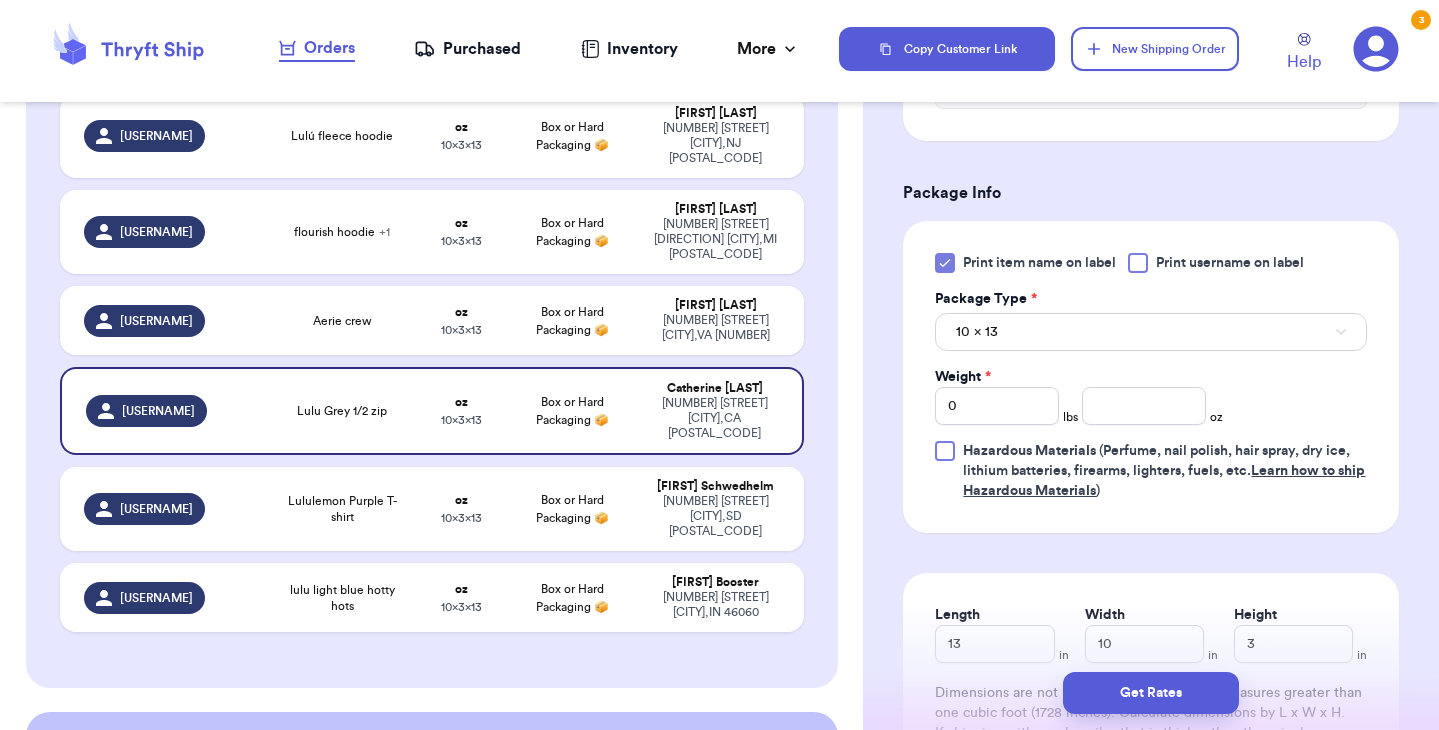 scroll, scrollTop: 743, scrollLeft: 0, axis: vertical 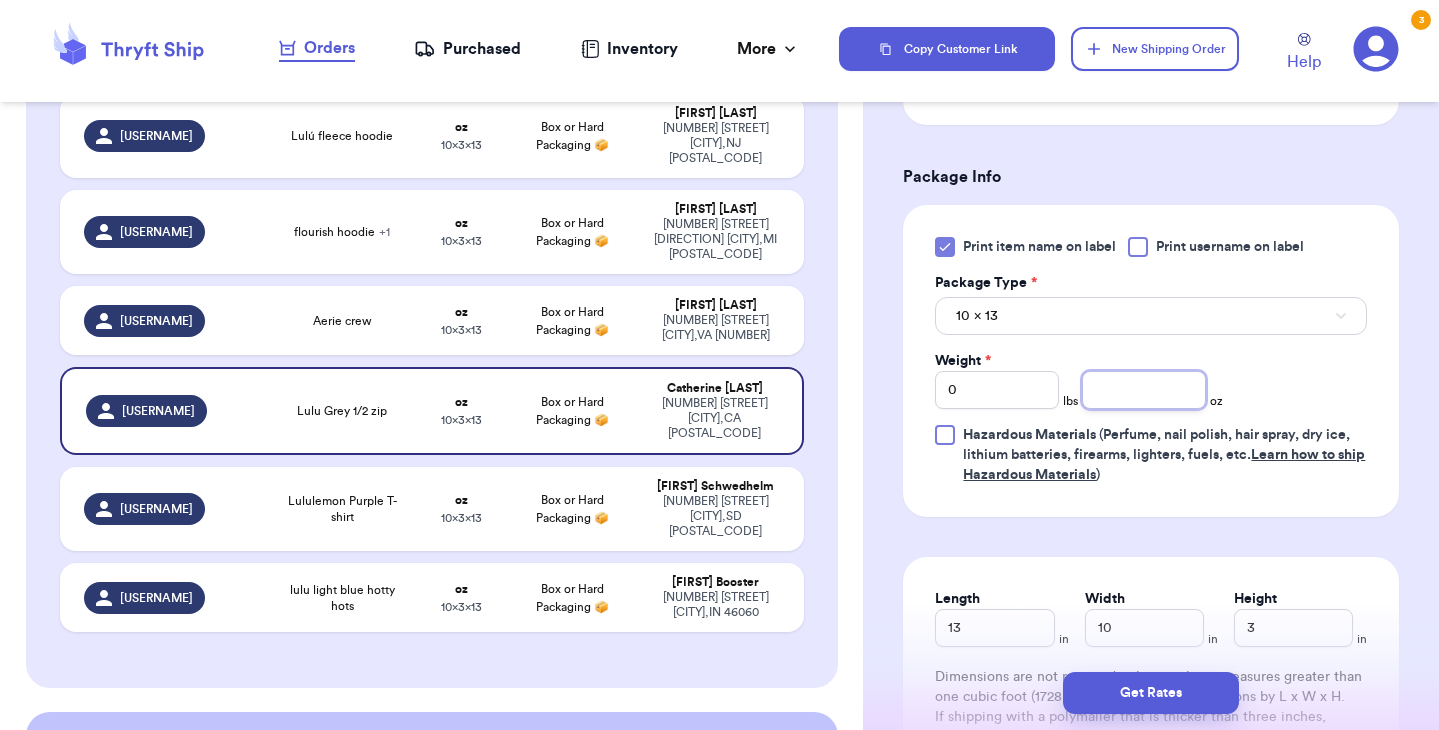 click at bounding box center [1144, 390] 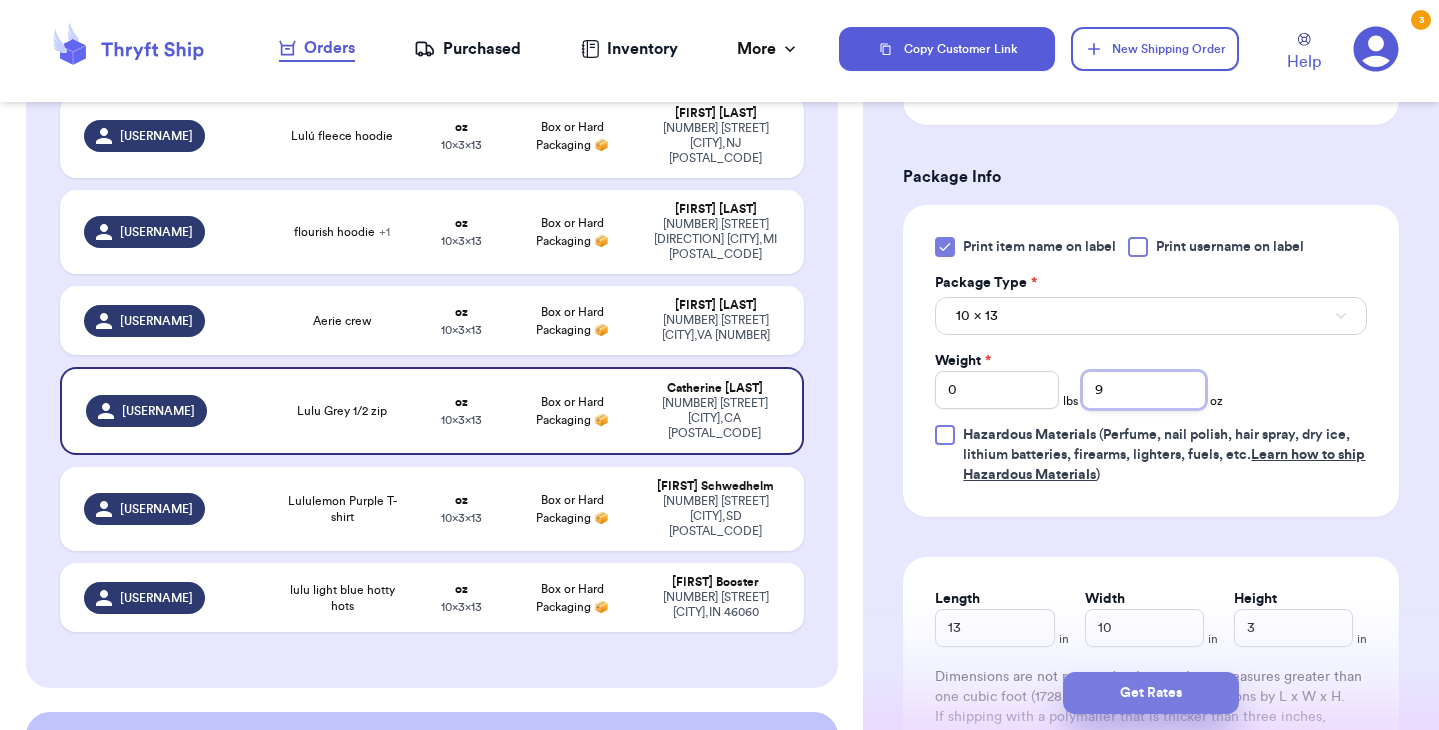 type on "9" 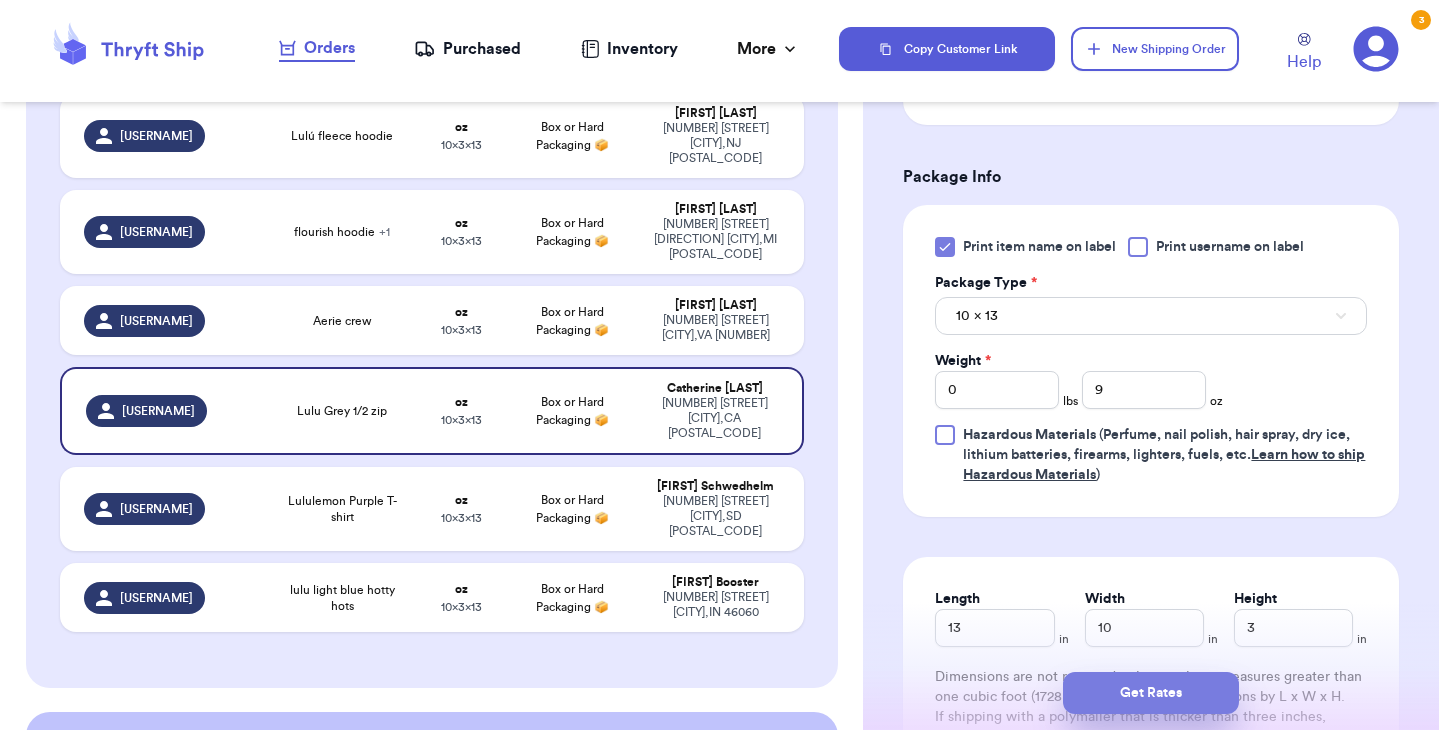 click on "Get Rates" at bounding box center [1151, 693] 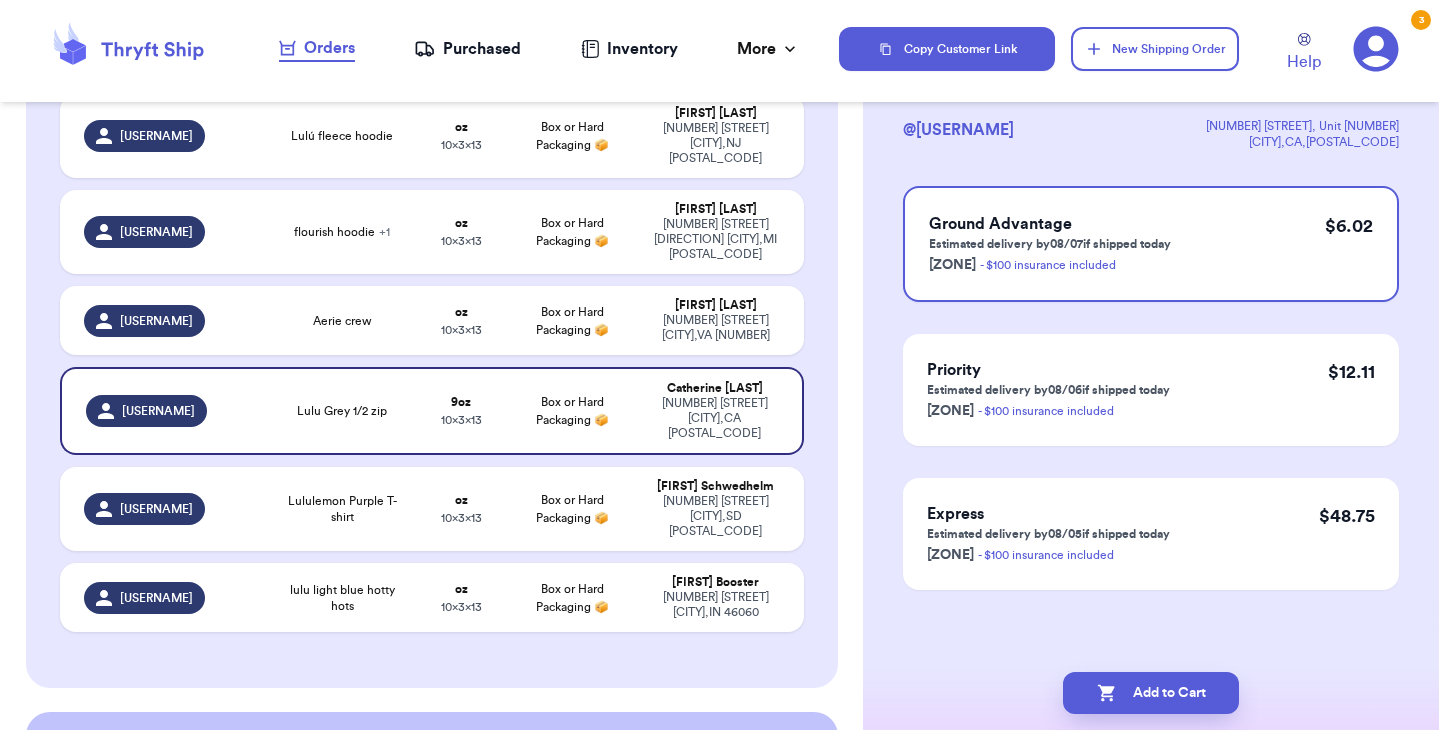 scroll, scrollTop: 0, scrollLeft: 0, axis: both 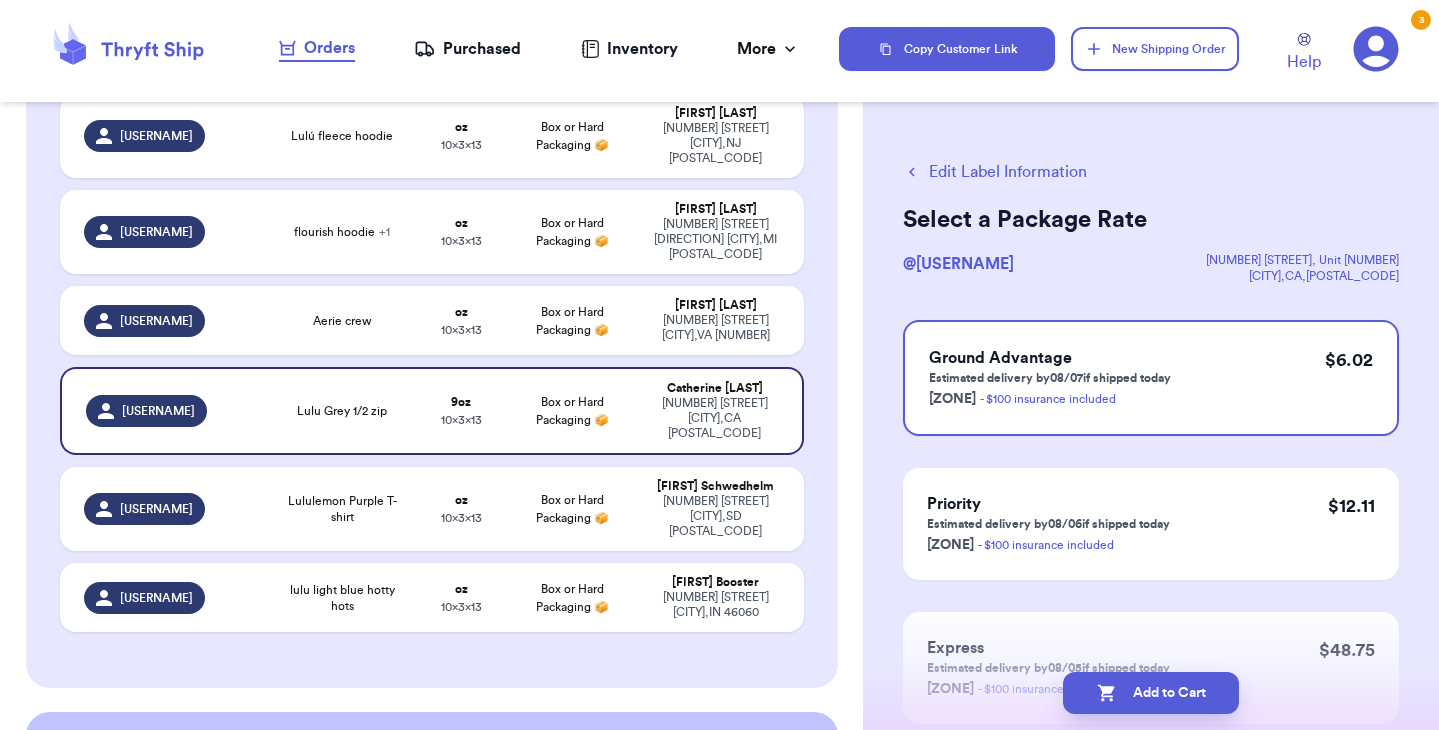 click on "Add to Cart" at bounding box center (1151, 693) 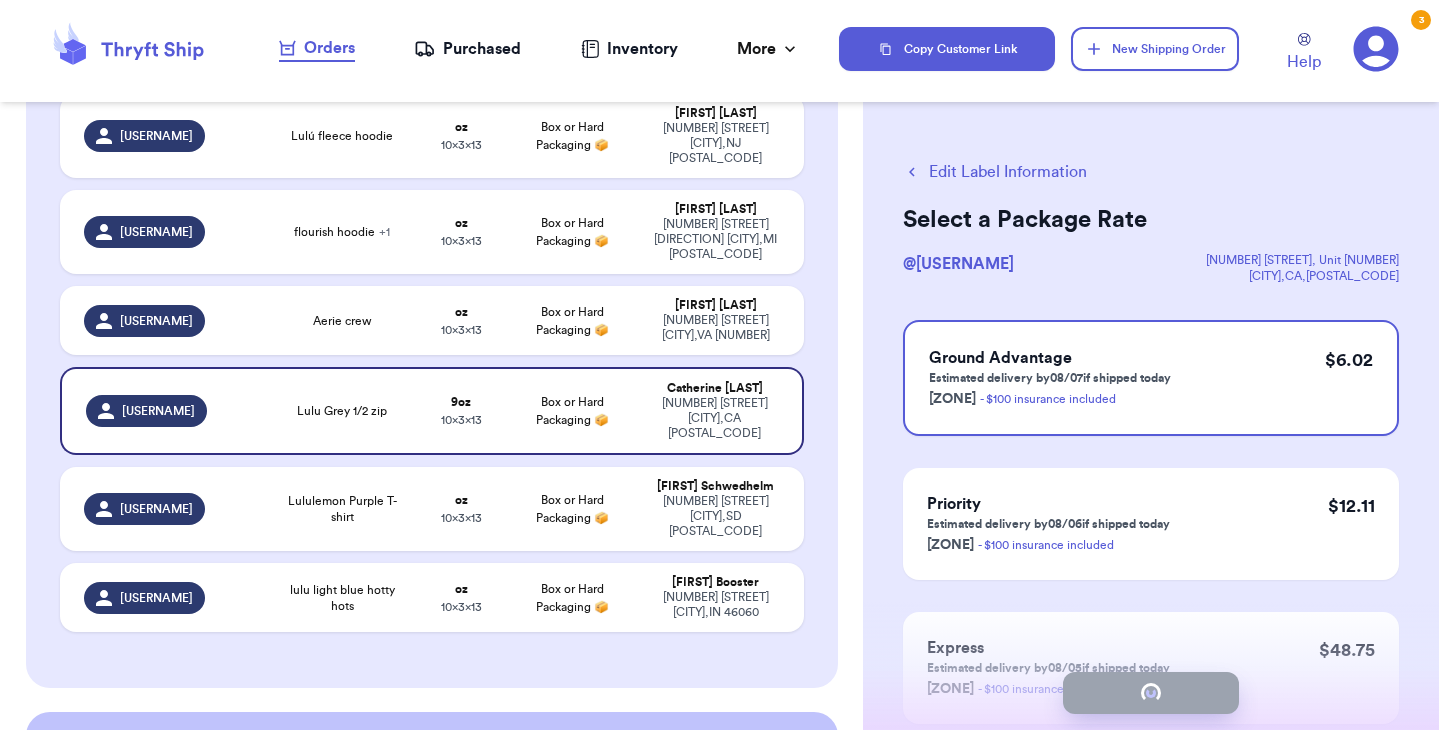 checkbox on "true" 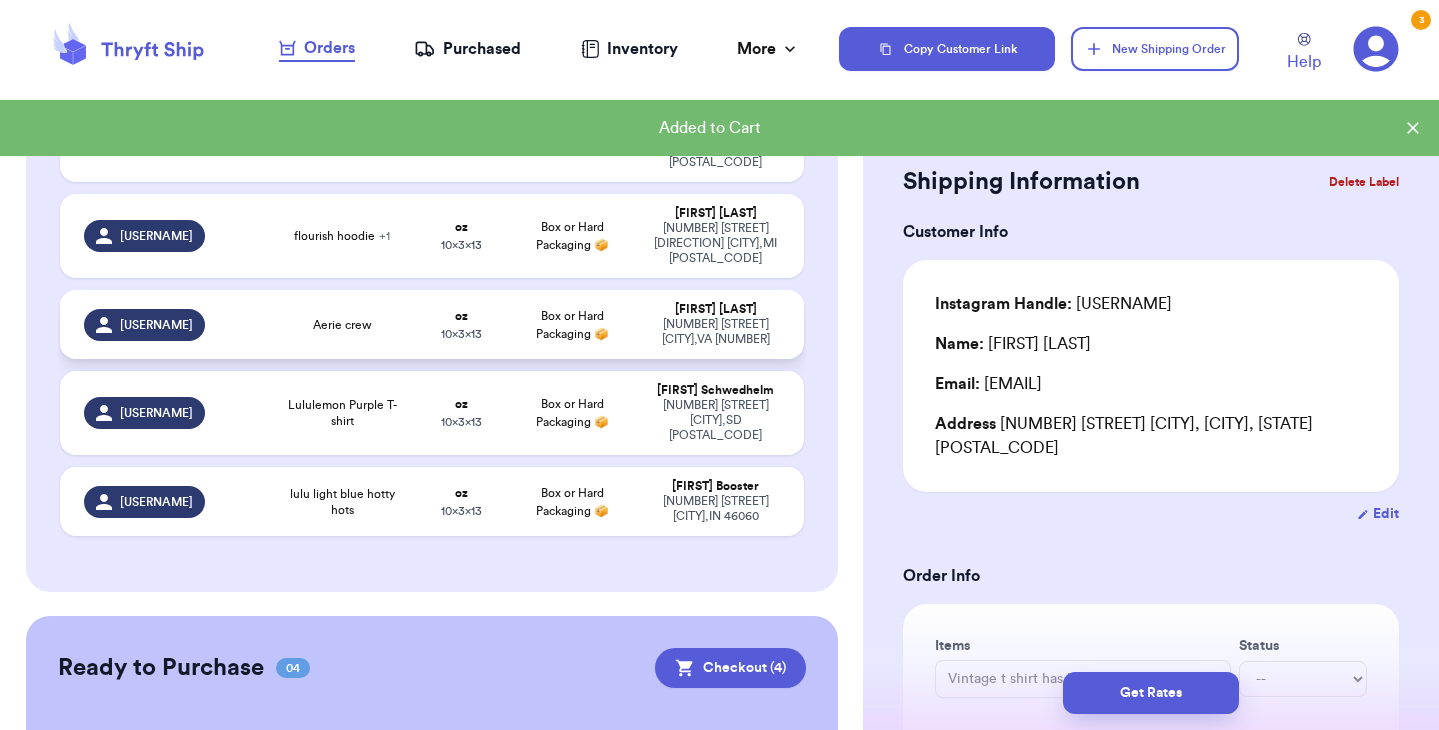 type 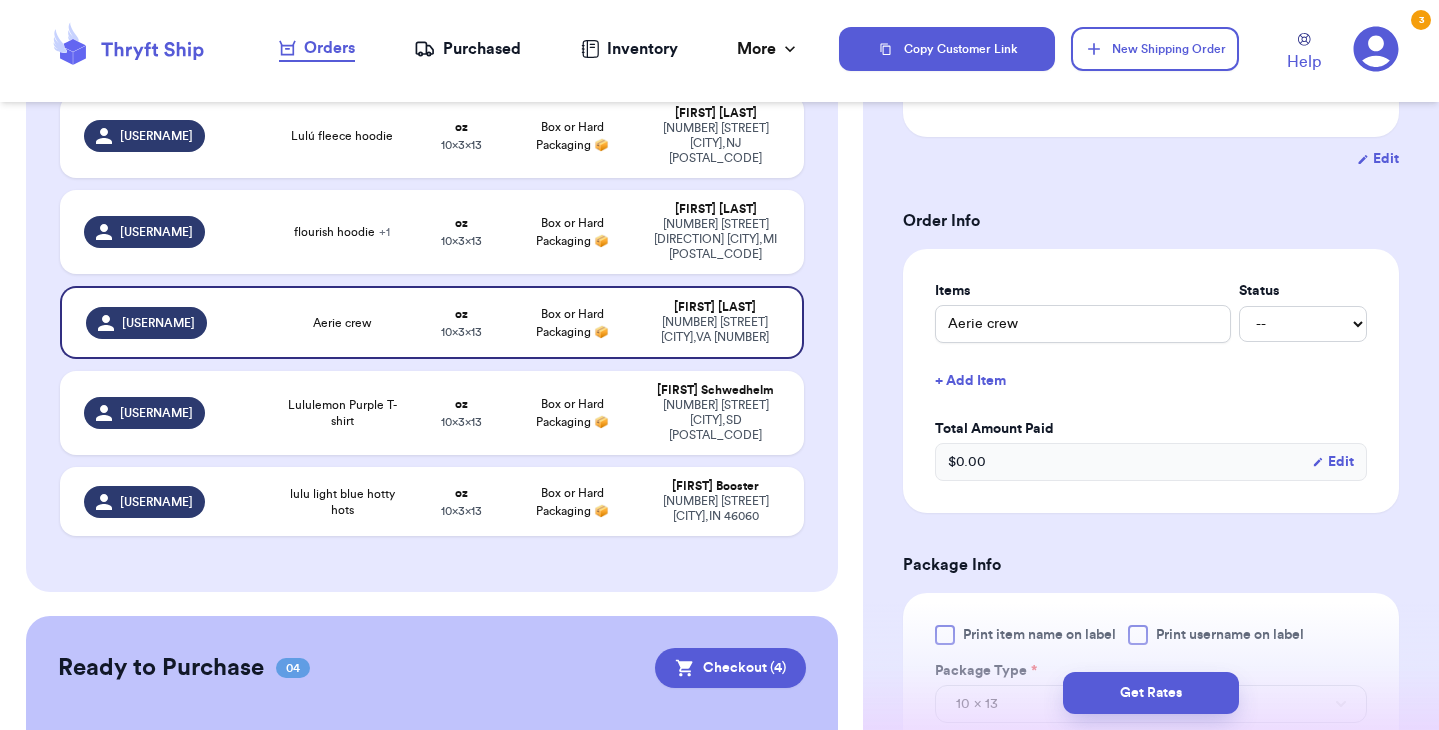 scroll, scrollTop: 440, scrollLeft: 0, axis: vertical 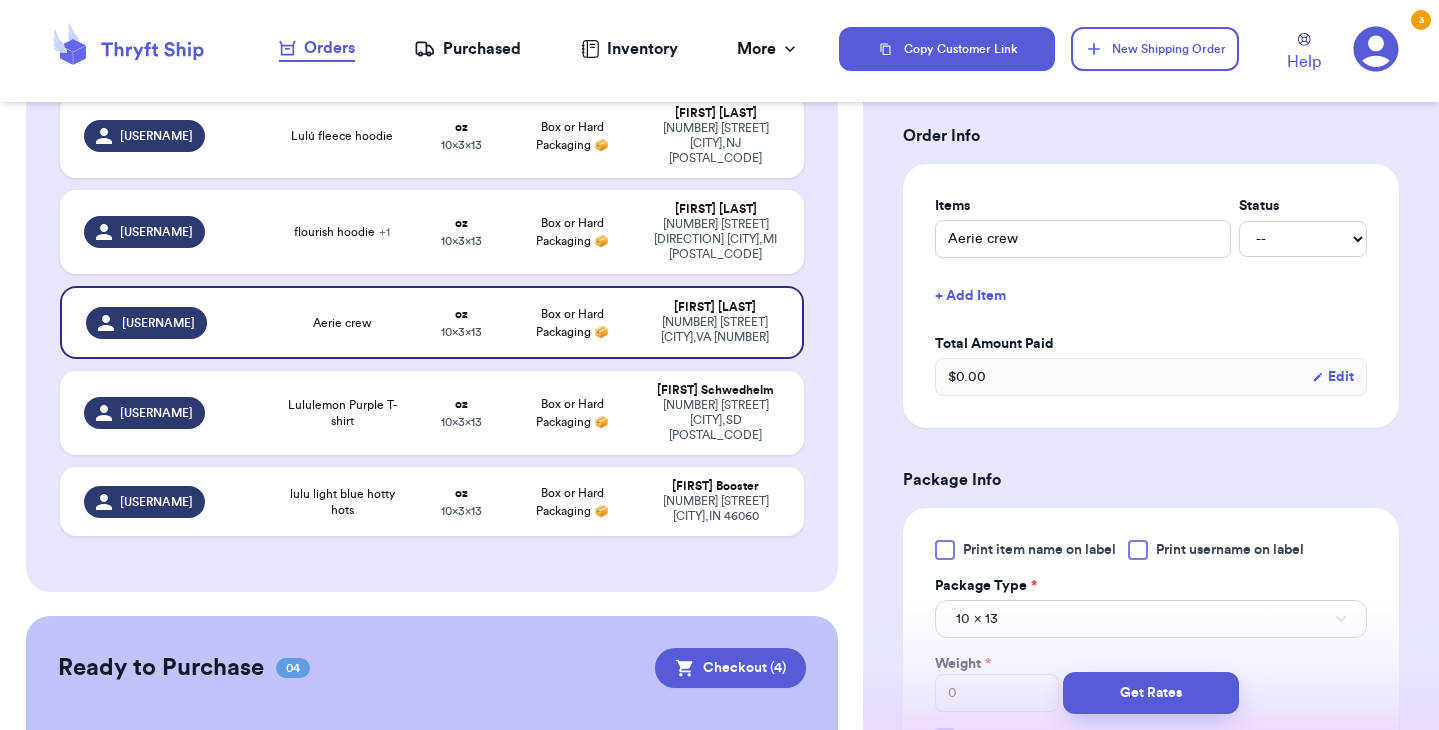 click at bounding box center (945, 550) 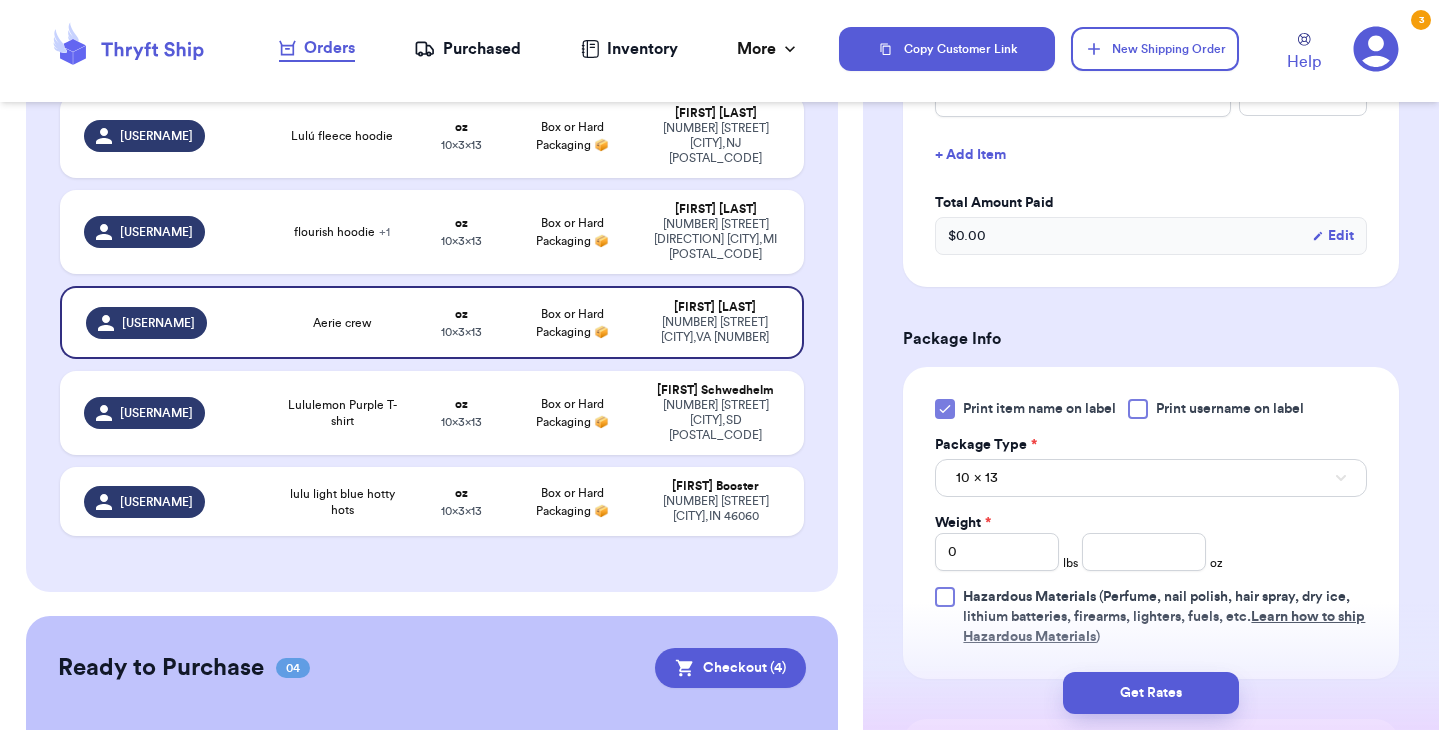 scroll, scrollTop: 588, scrollLeft: 0, axis: vertical 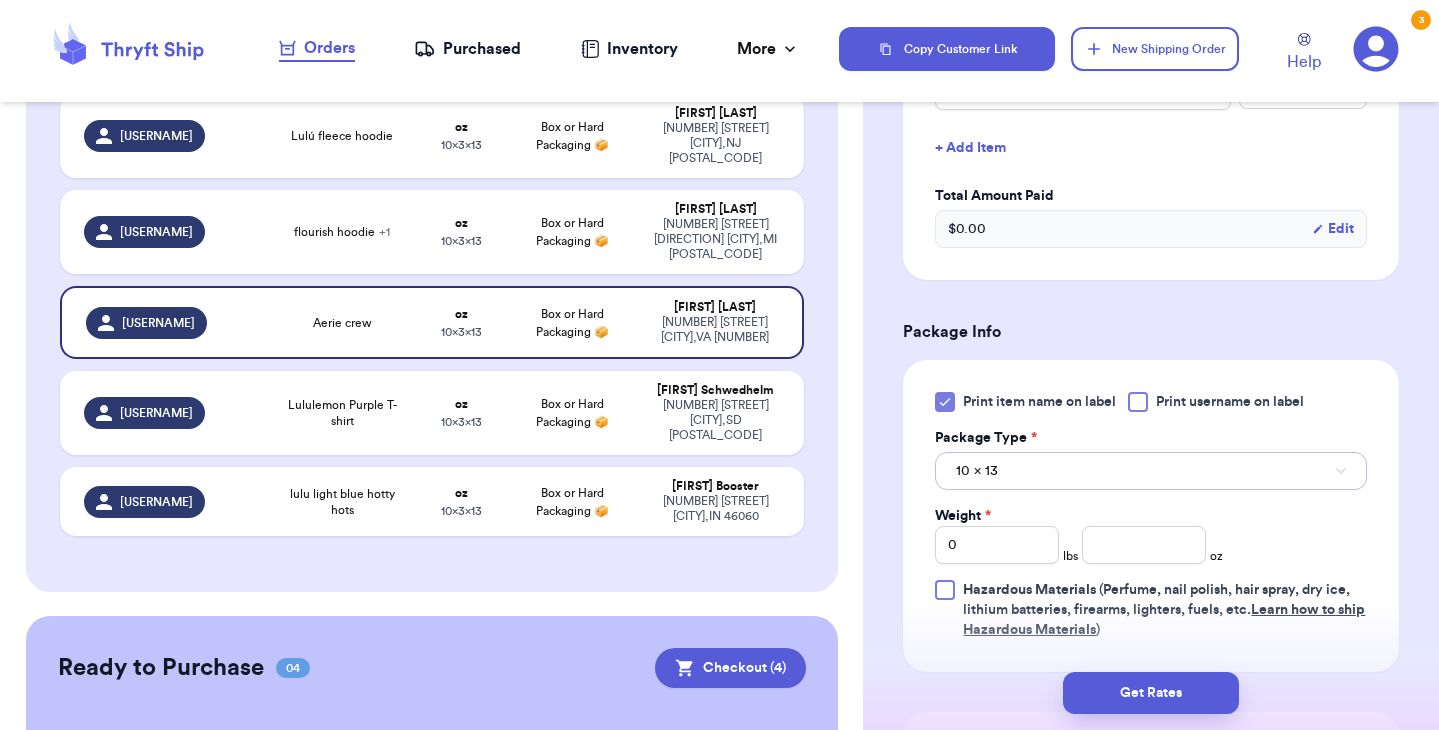 click on "10 x 13" at bounding box center [977, 471] 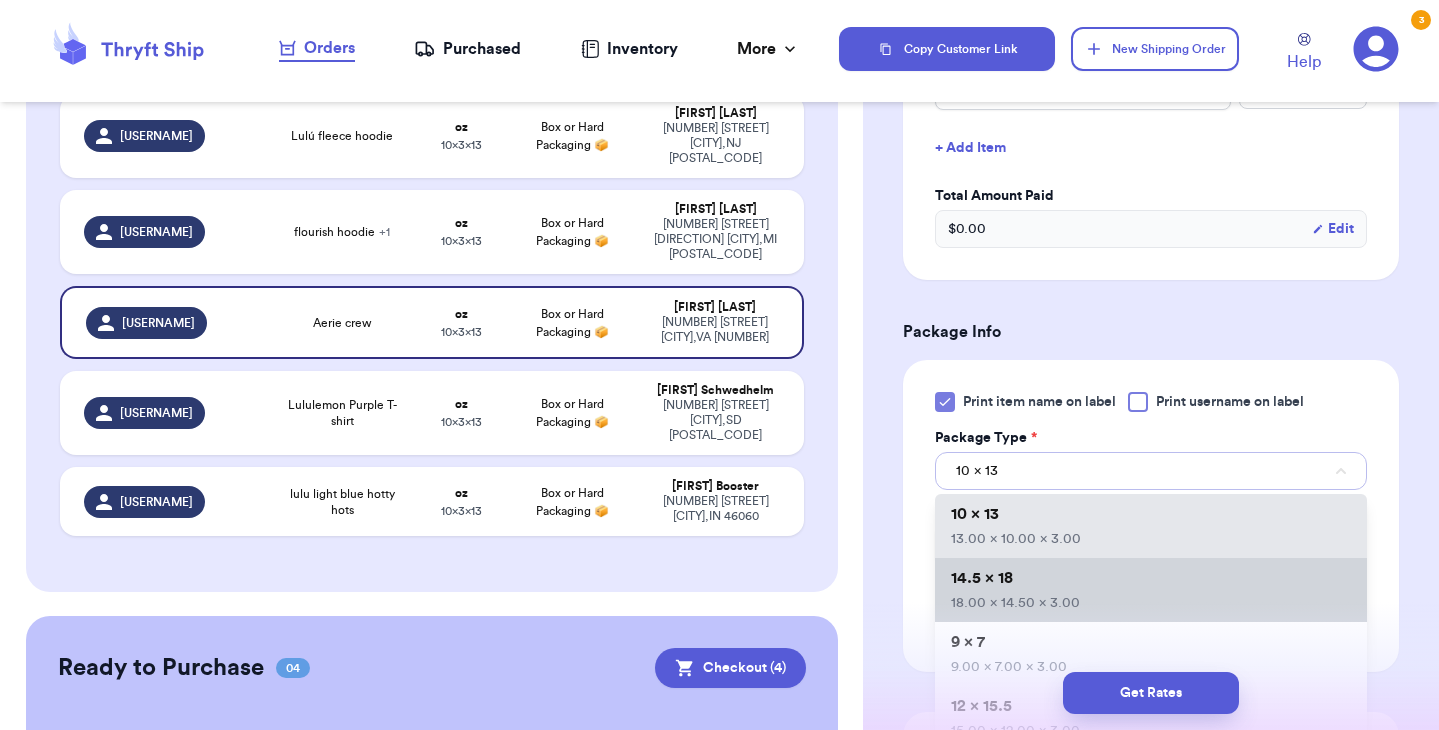 scroll, scrollTop: 117, scrollLeft: 0, axis: vertical 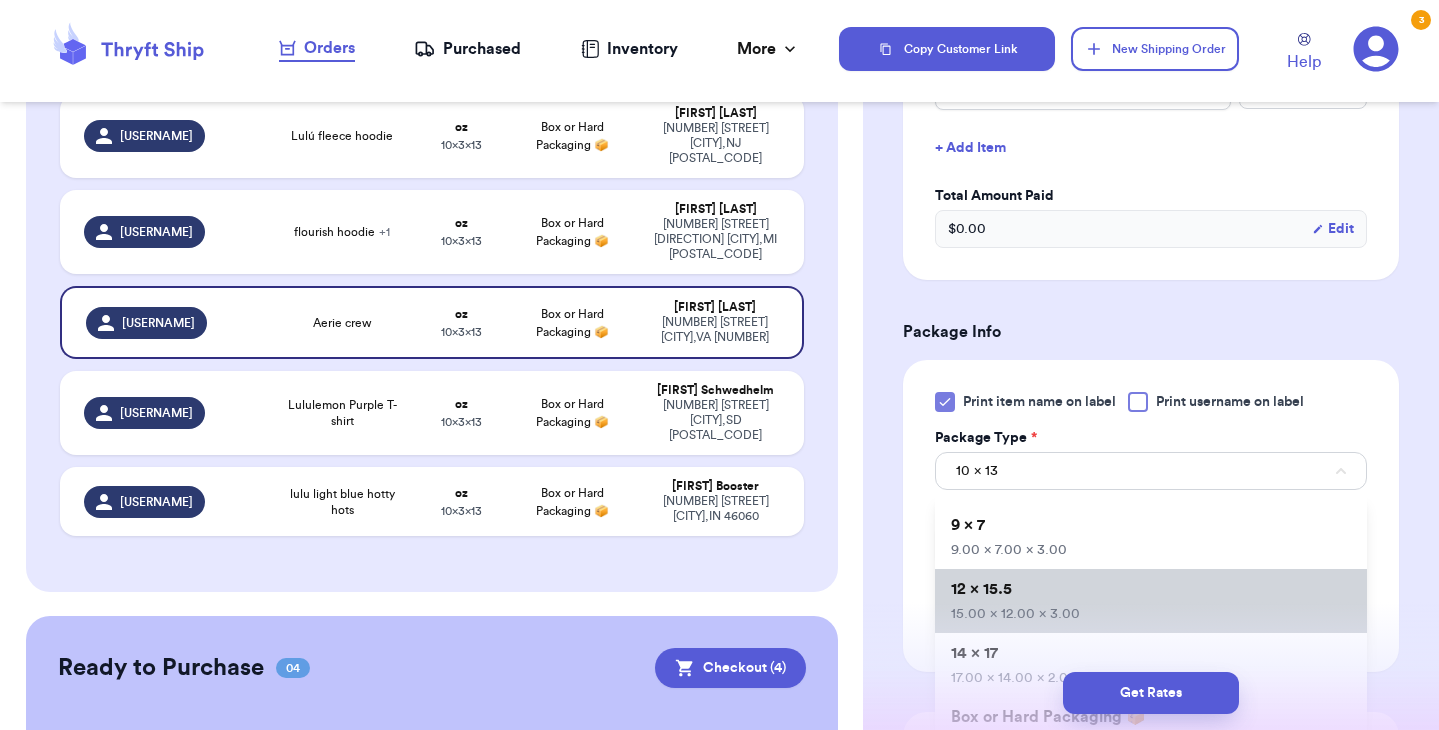 click on "12 x 15.5" at bounding box center (981, 589) 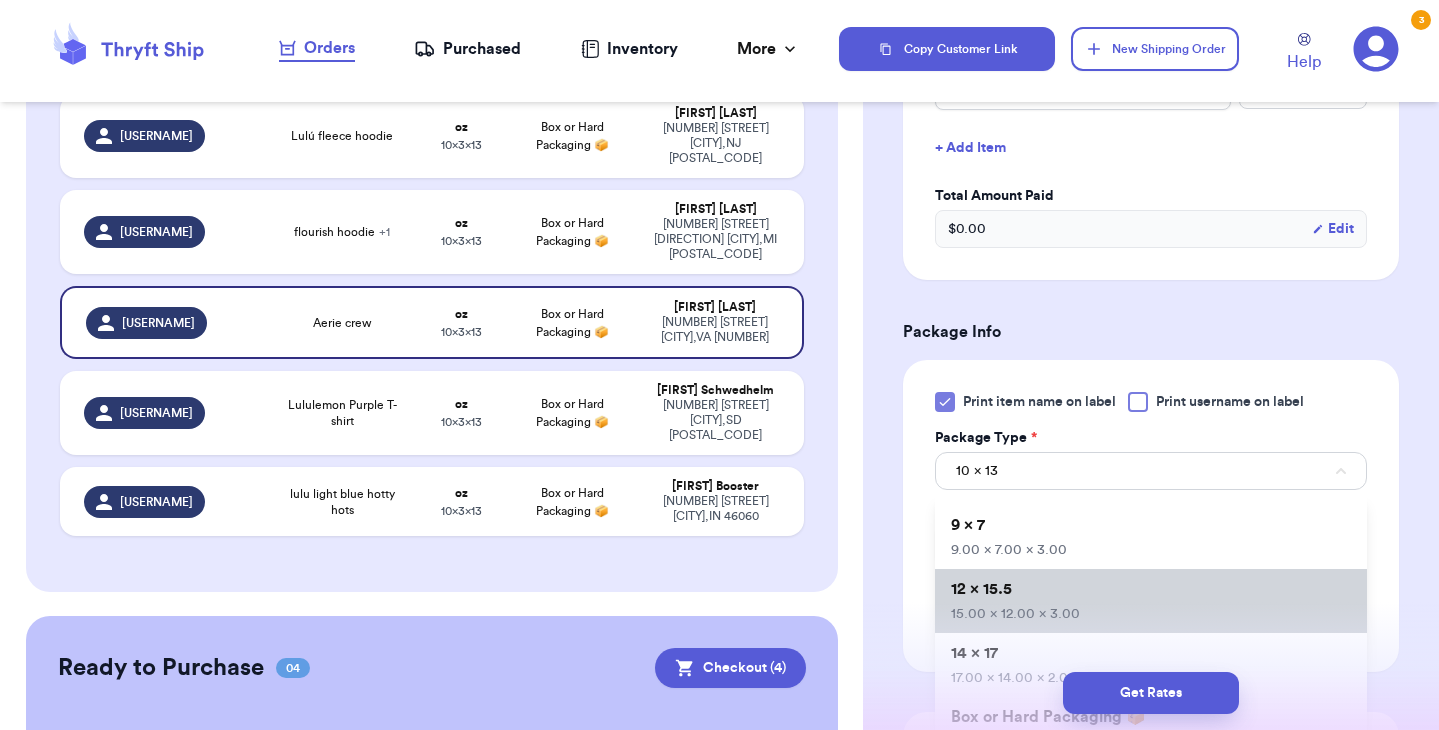 type 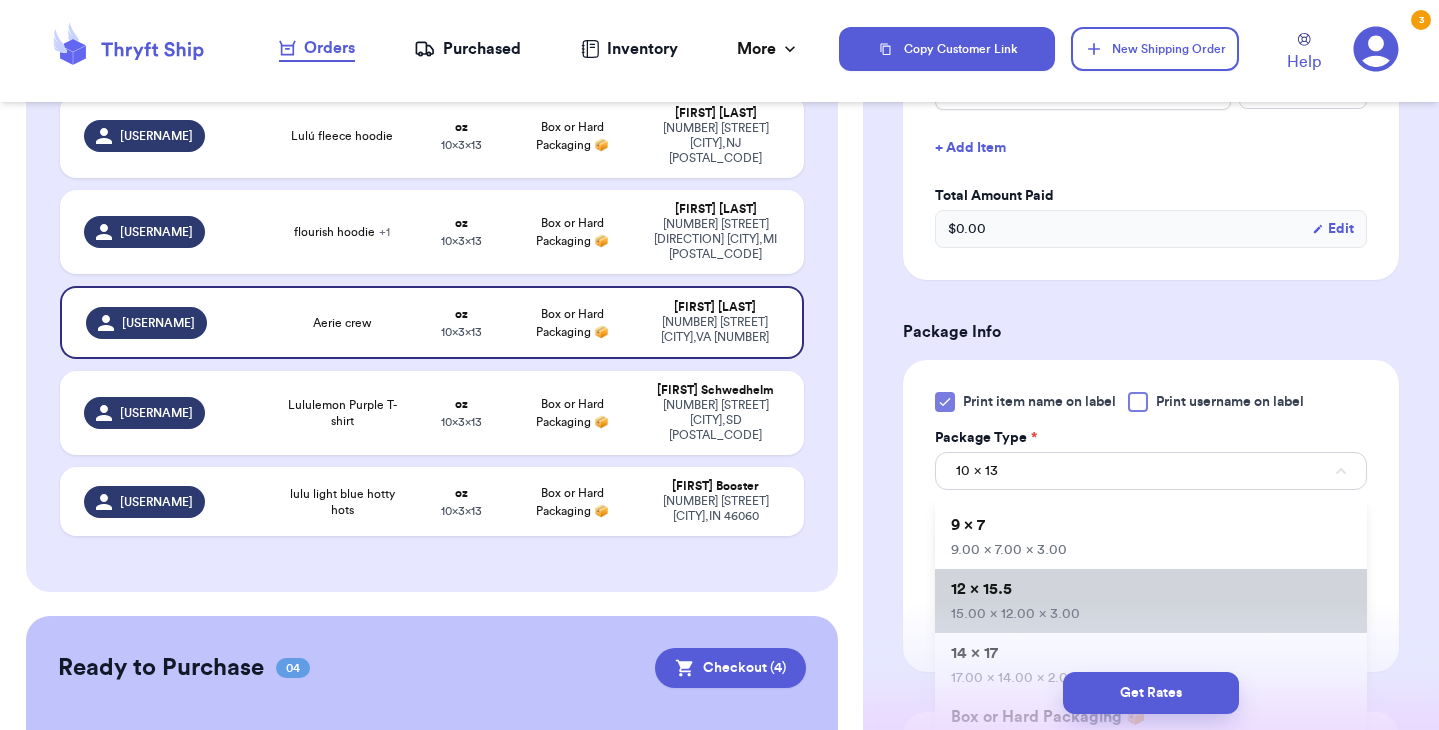 type on "15" 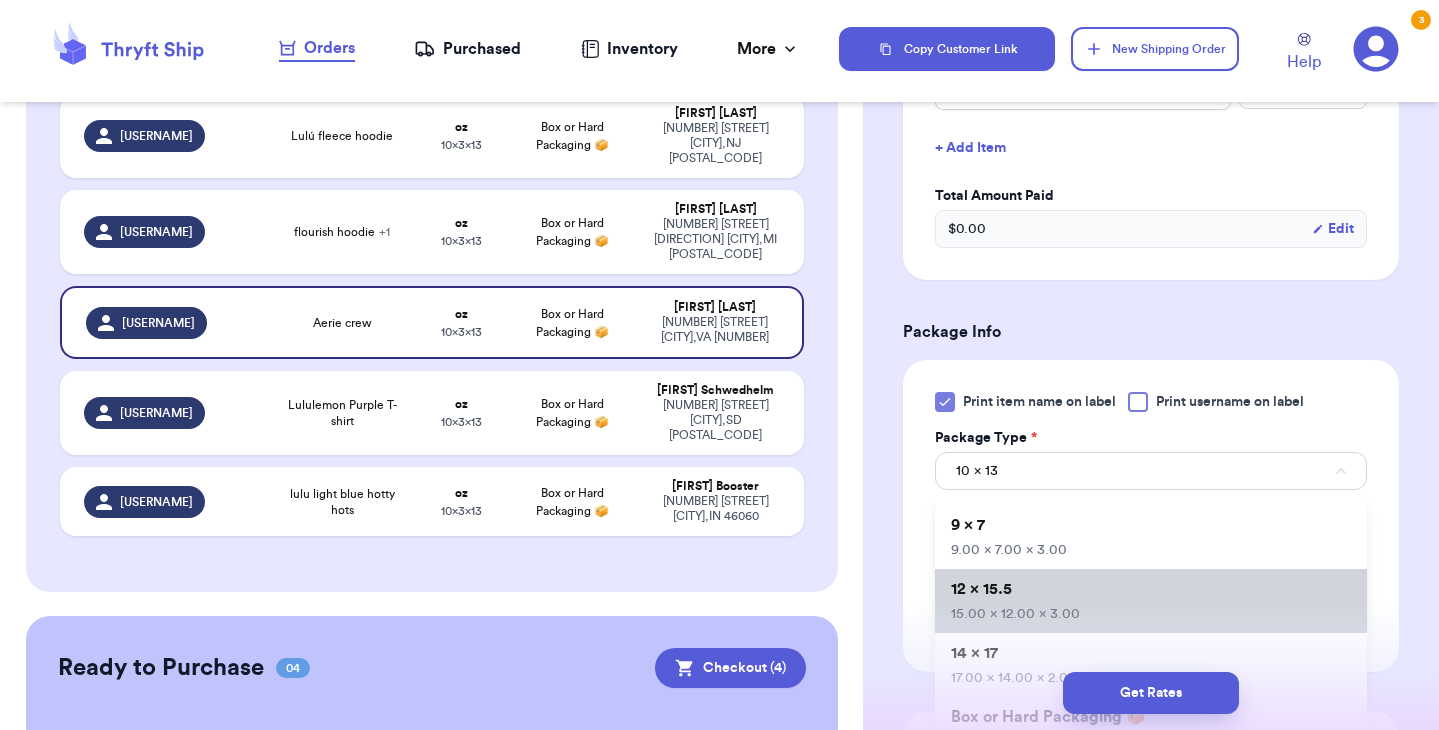 type on "12" 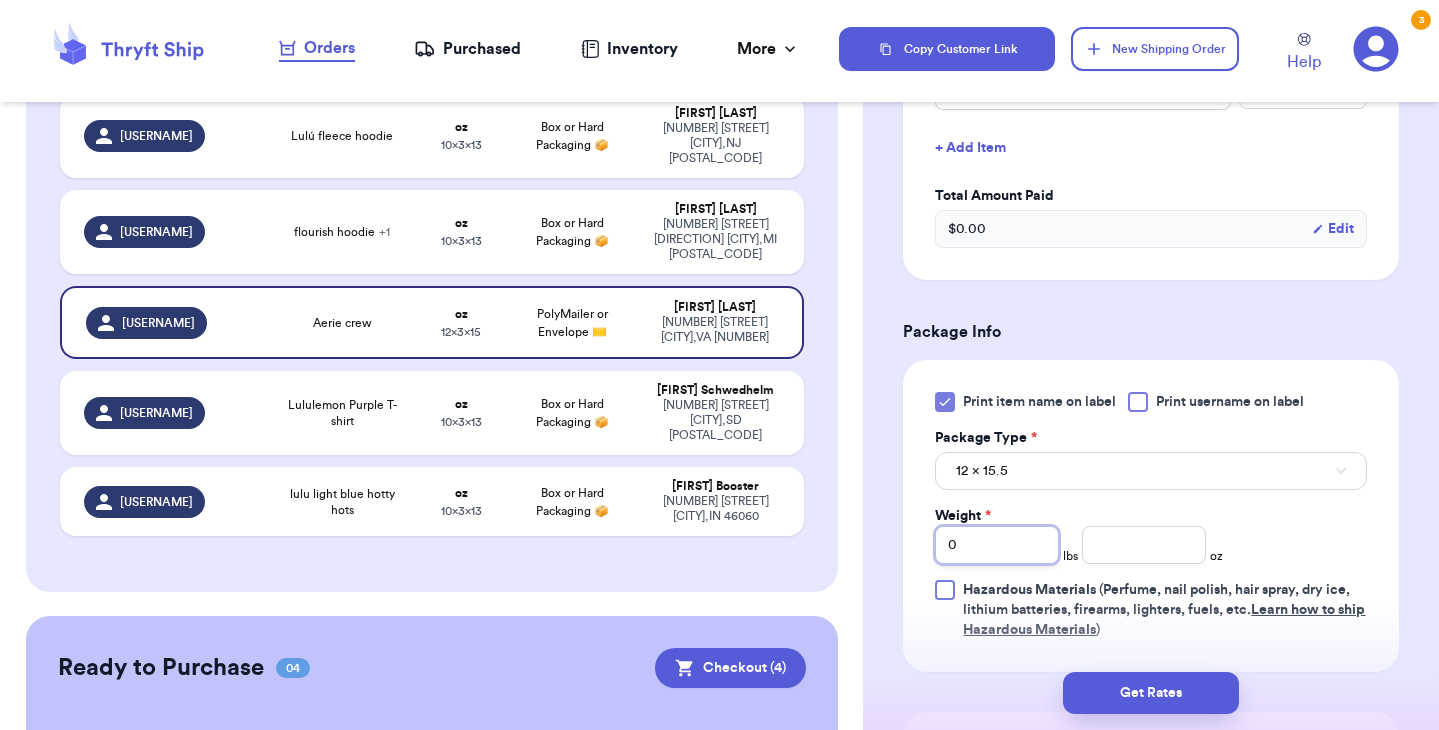 click on "0" at bounding box center [997, 545] 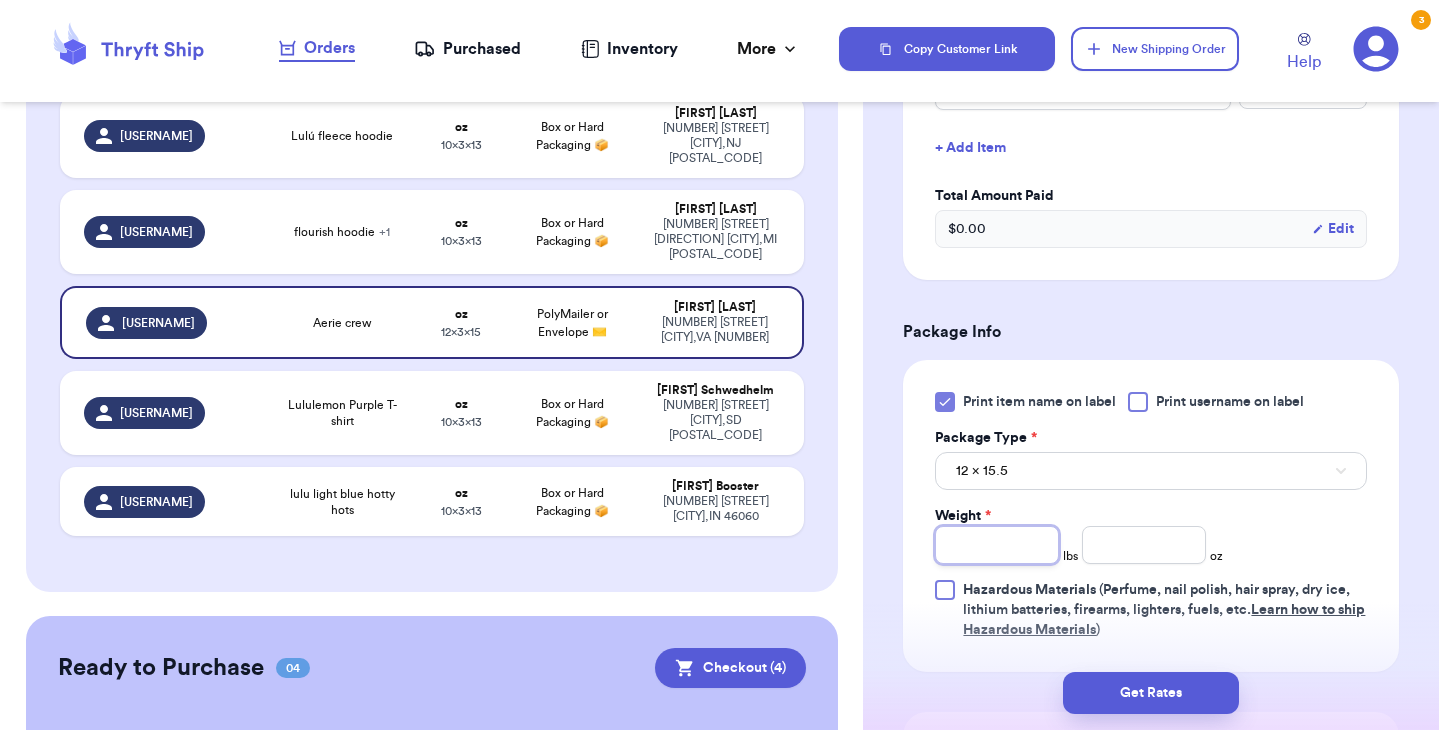 type on "1" 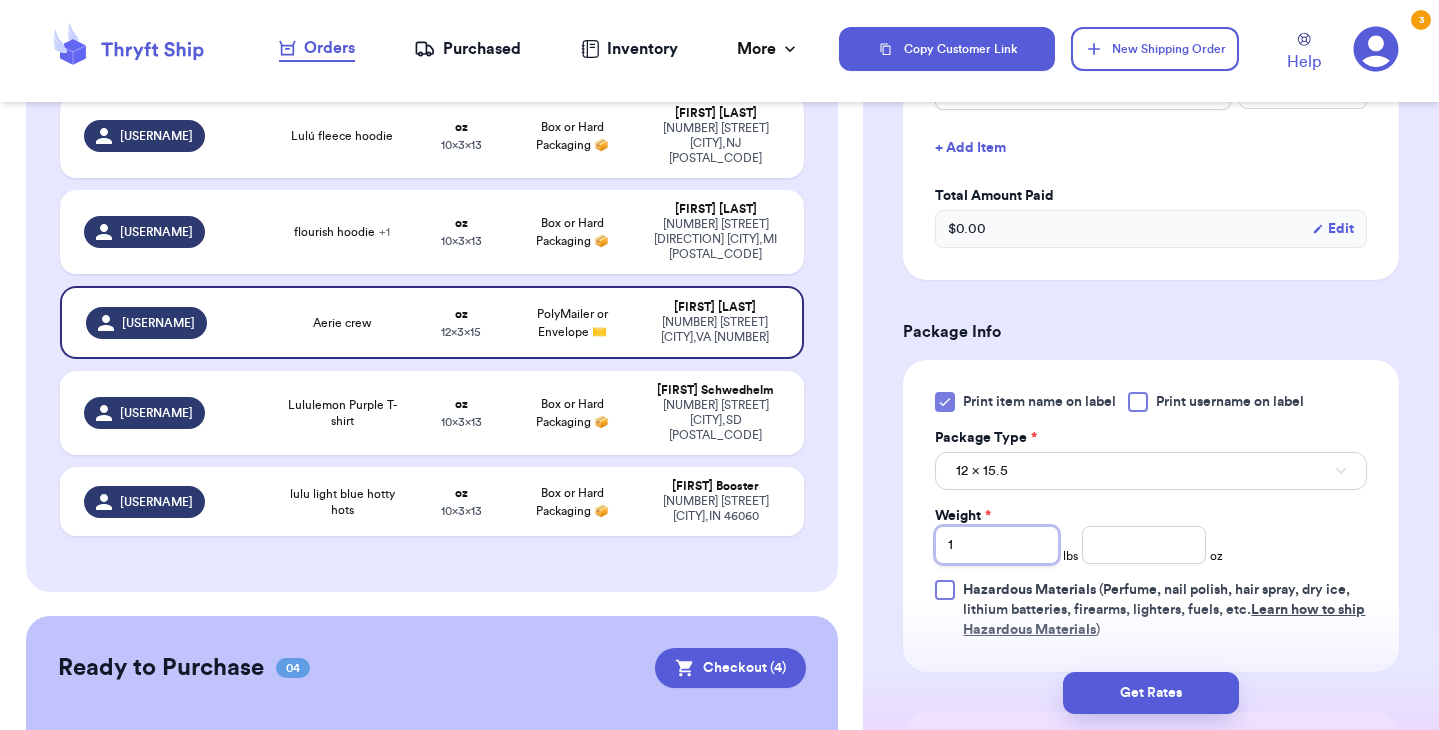 type 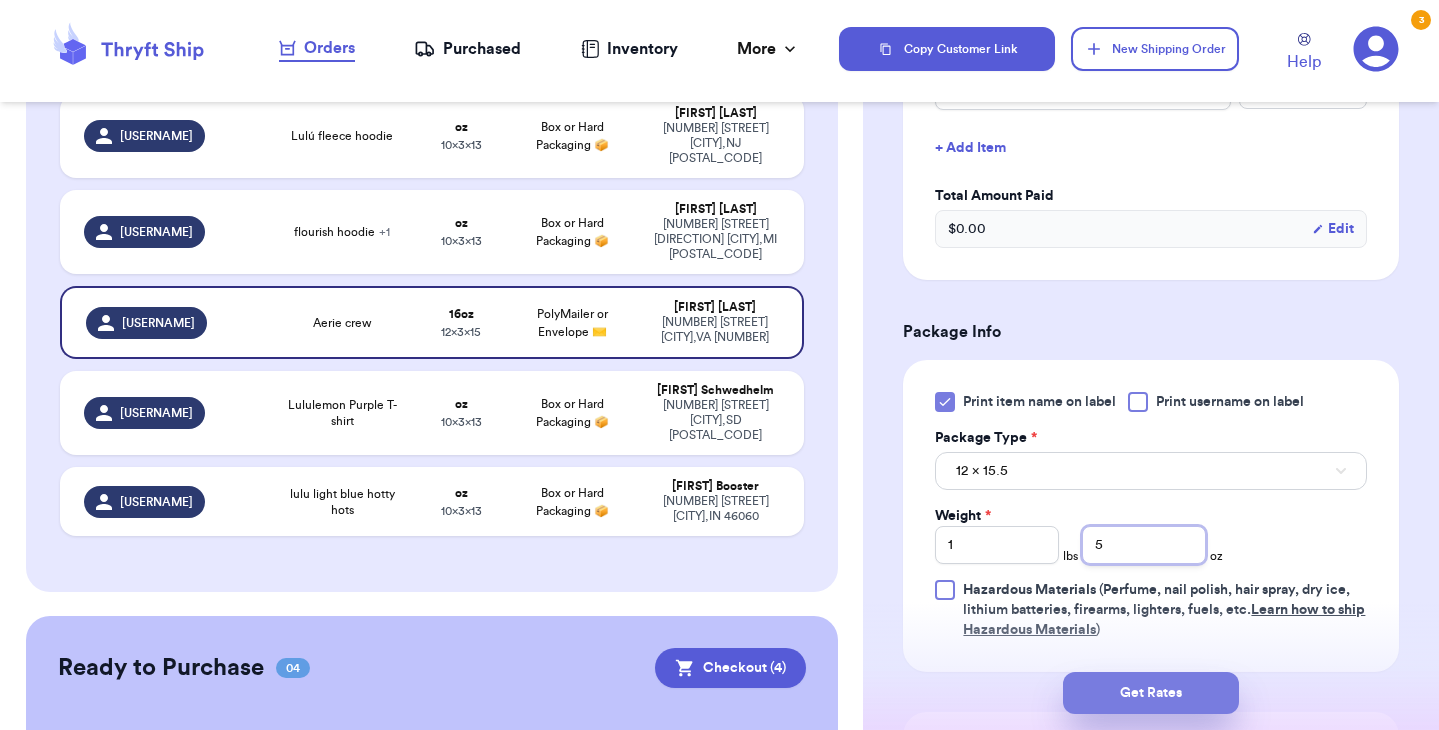 type on "5" 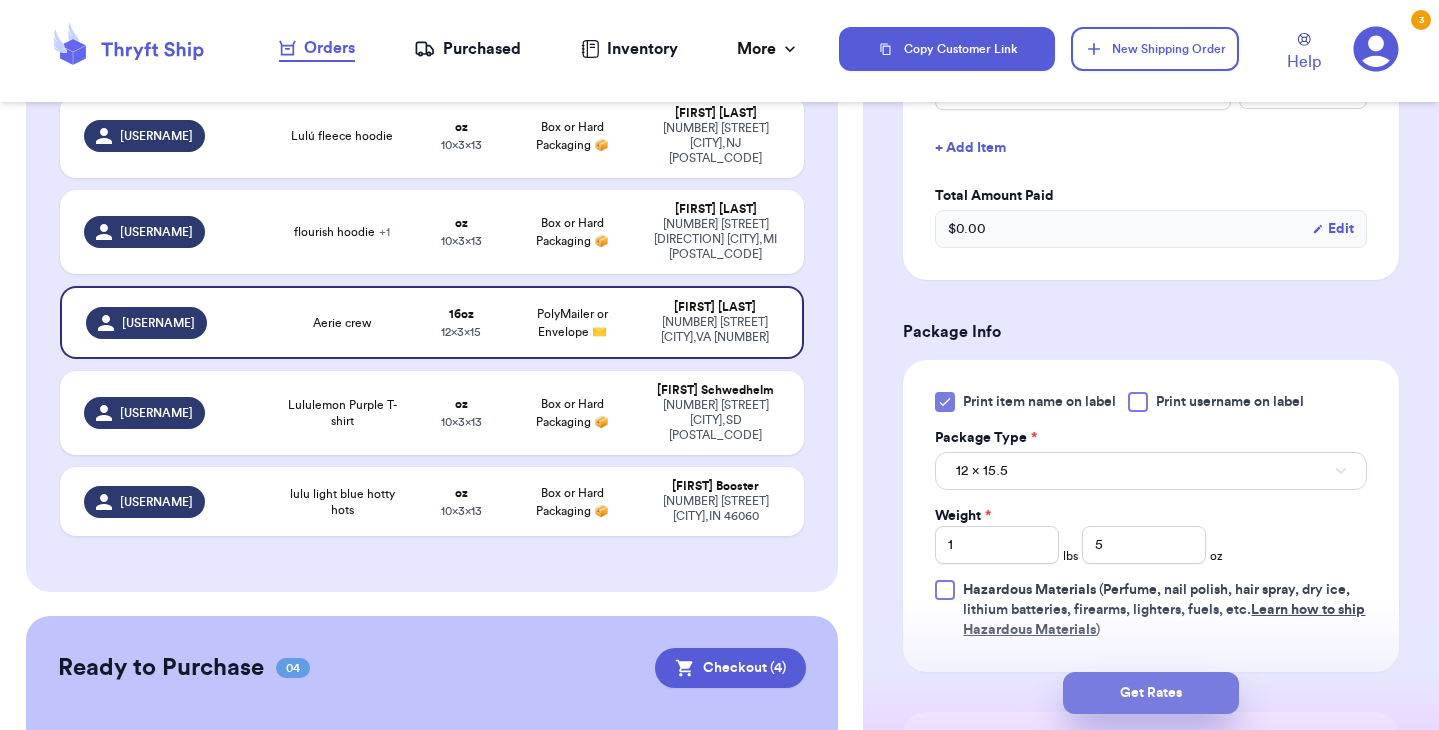 click on "Get Rates" at bounding box center [1151, 693] 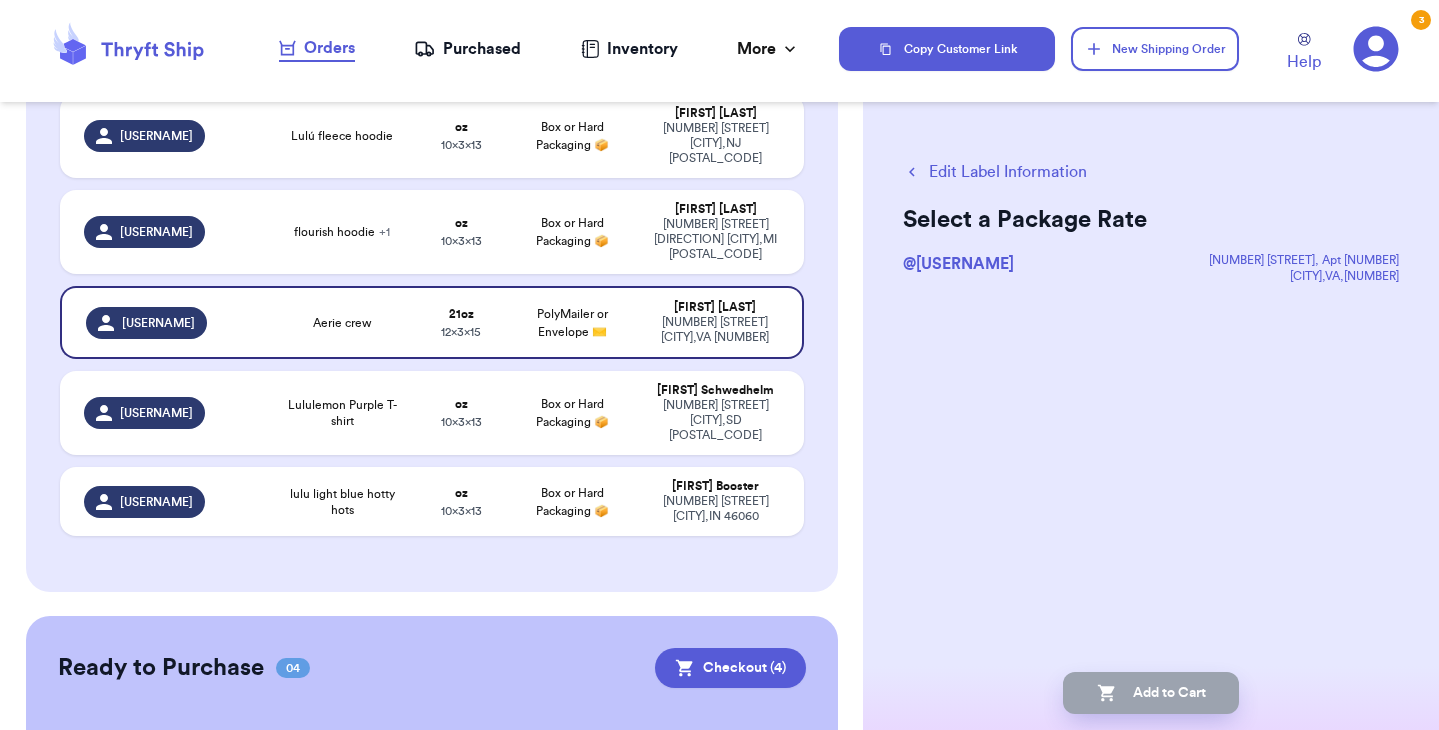 scroll, scrollTop: 0, scrollLeft: 0, axis: both 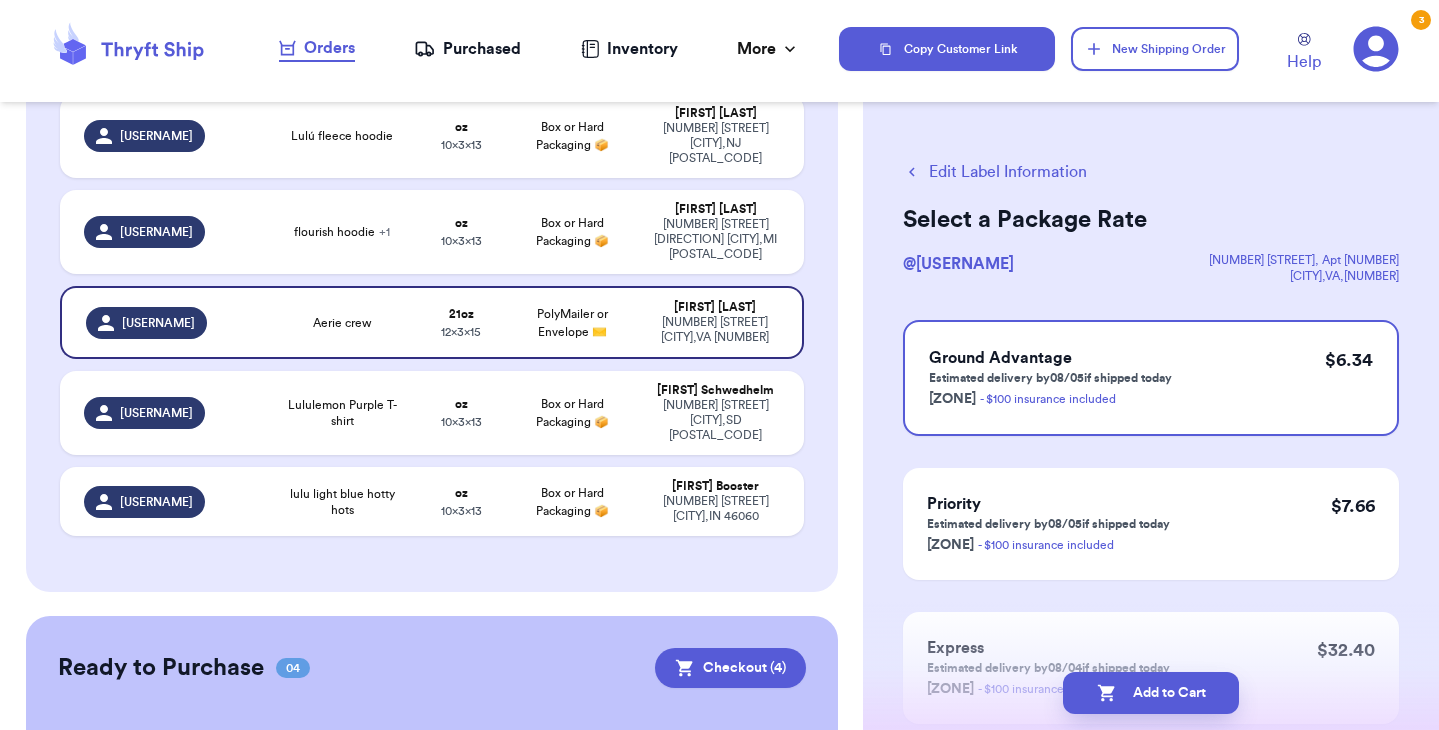 click on "Add to Cart" at bounding box center (1151, 693) 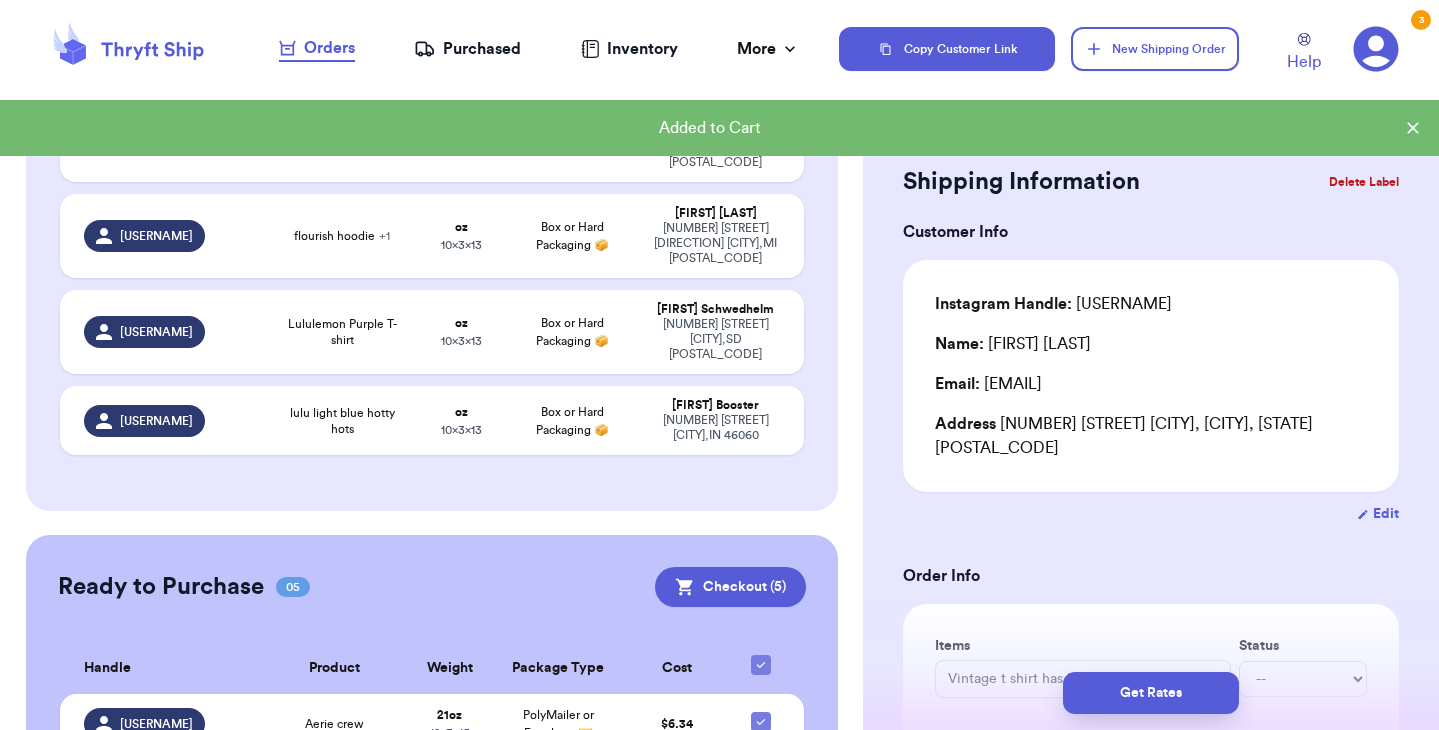 type 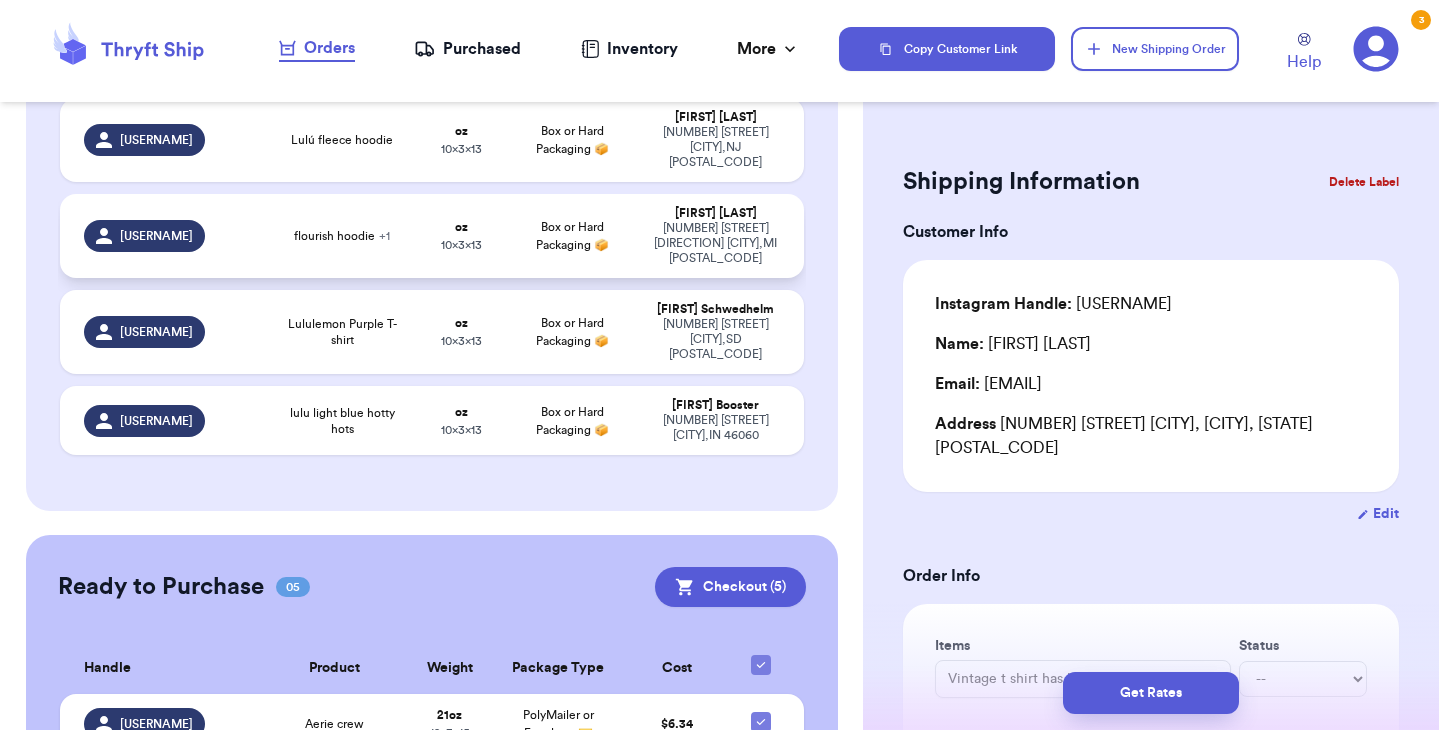 click on "flourish hoodie + 1" at bounding box center (342, 236) 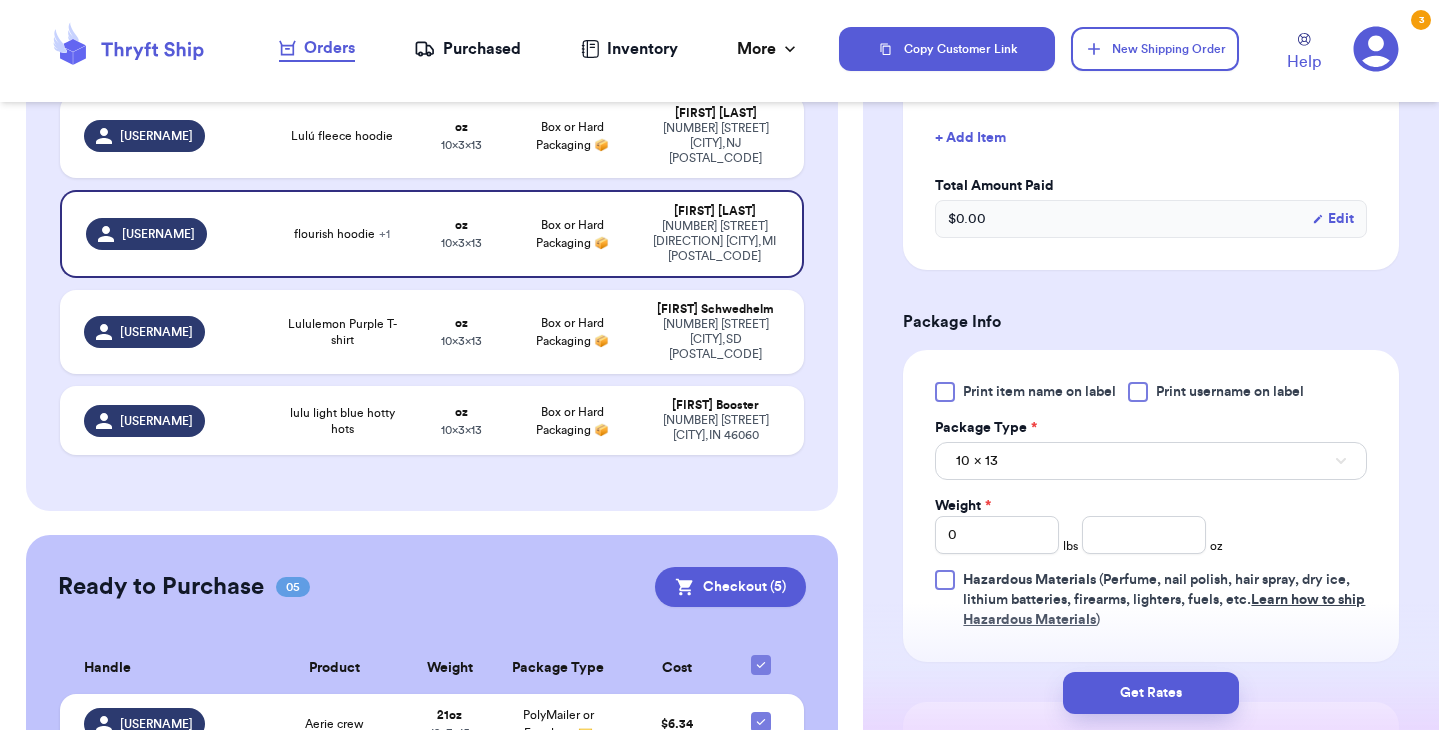 scroll, scrollTop: 725, scrollLeft: 0, axis: vertical 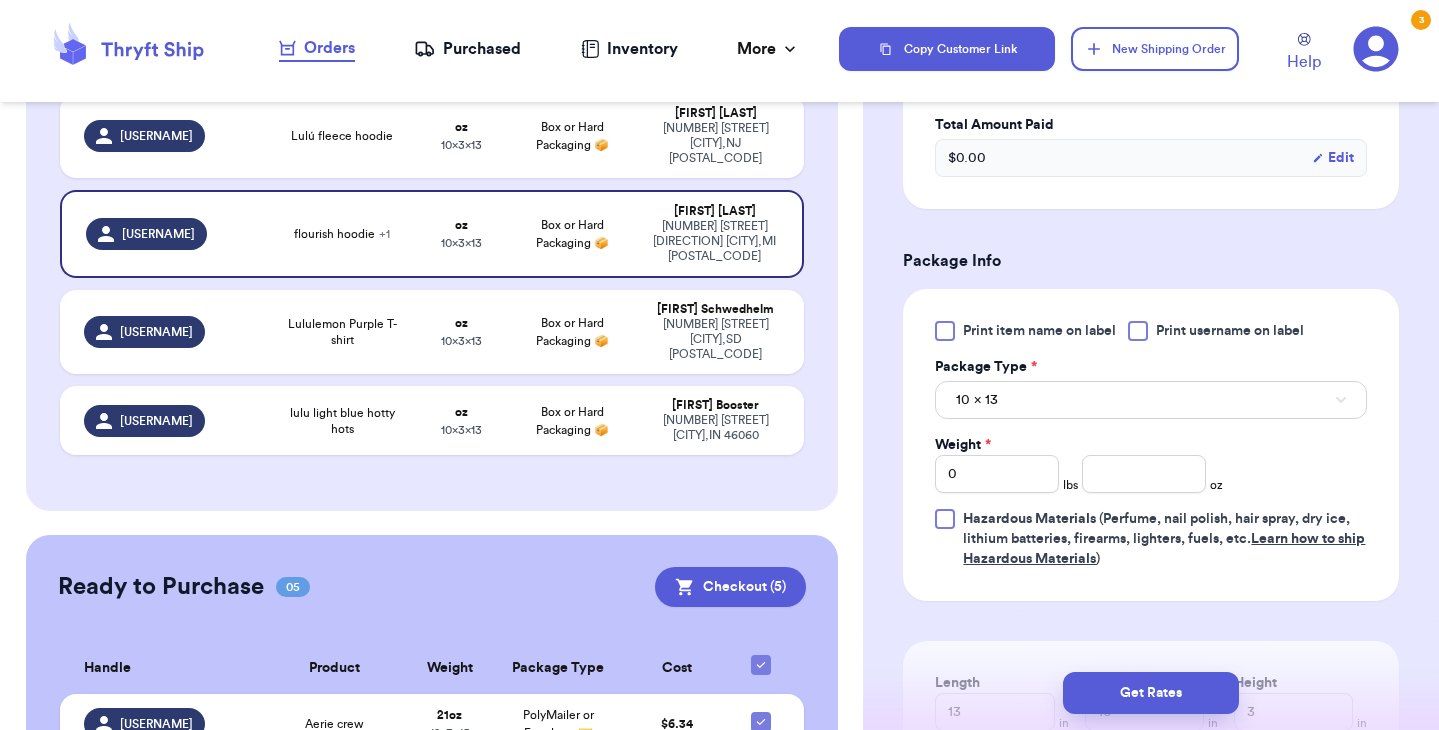 click at bounding box center (945, 331) 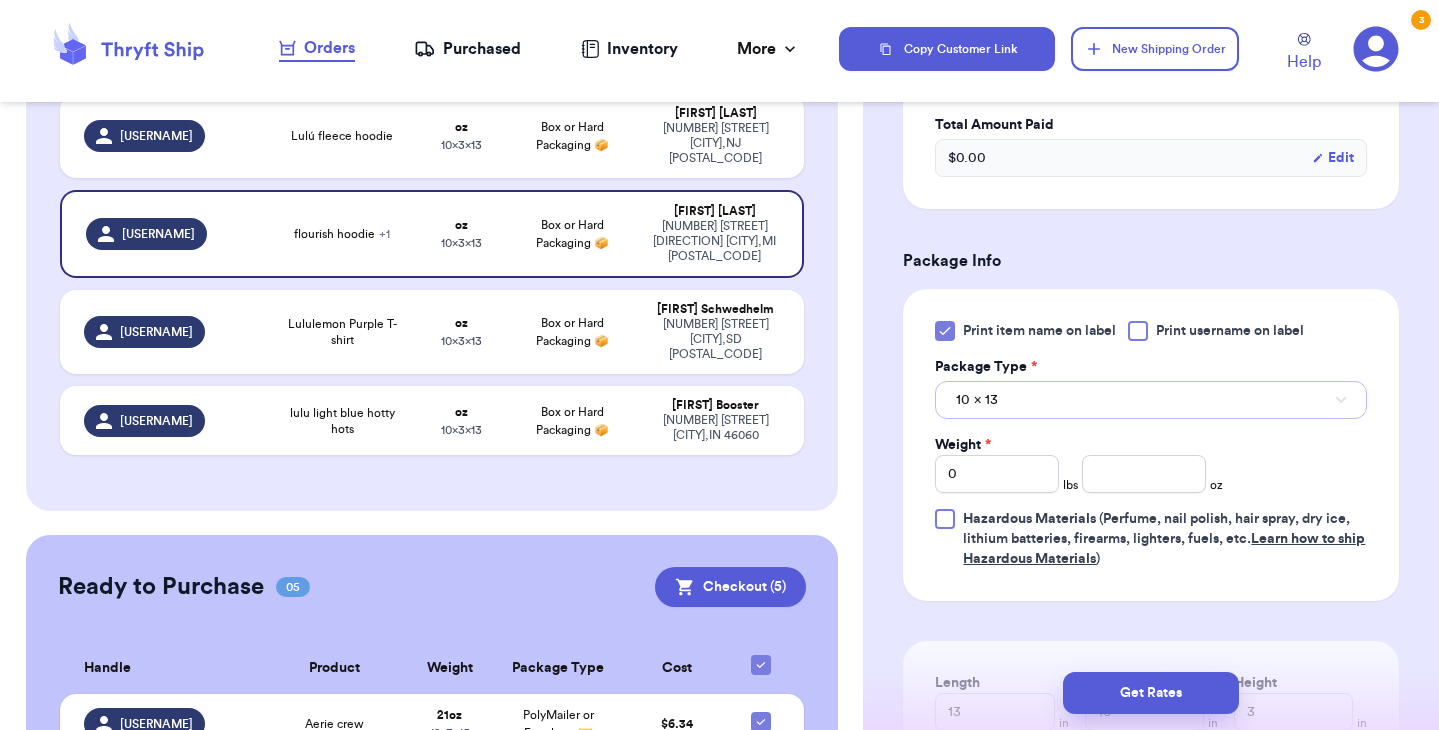 click on "10 x 13" at bounding box center (977, 400) 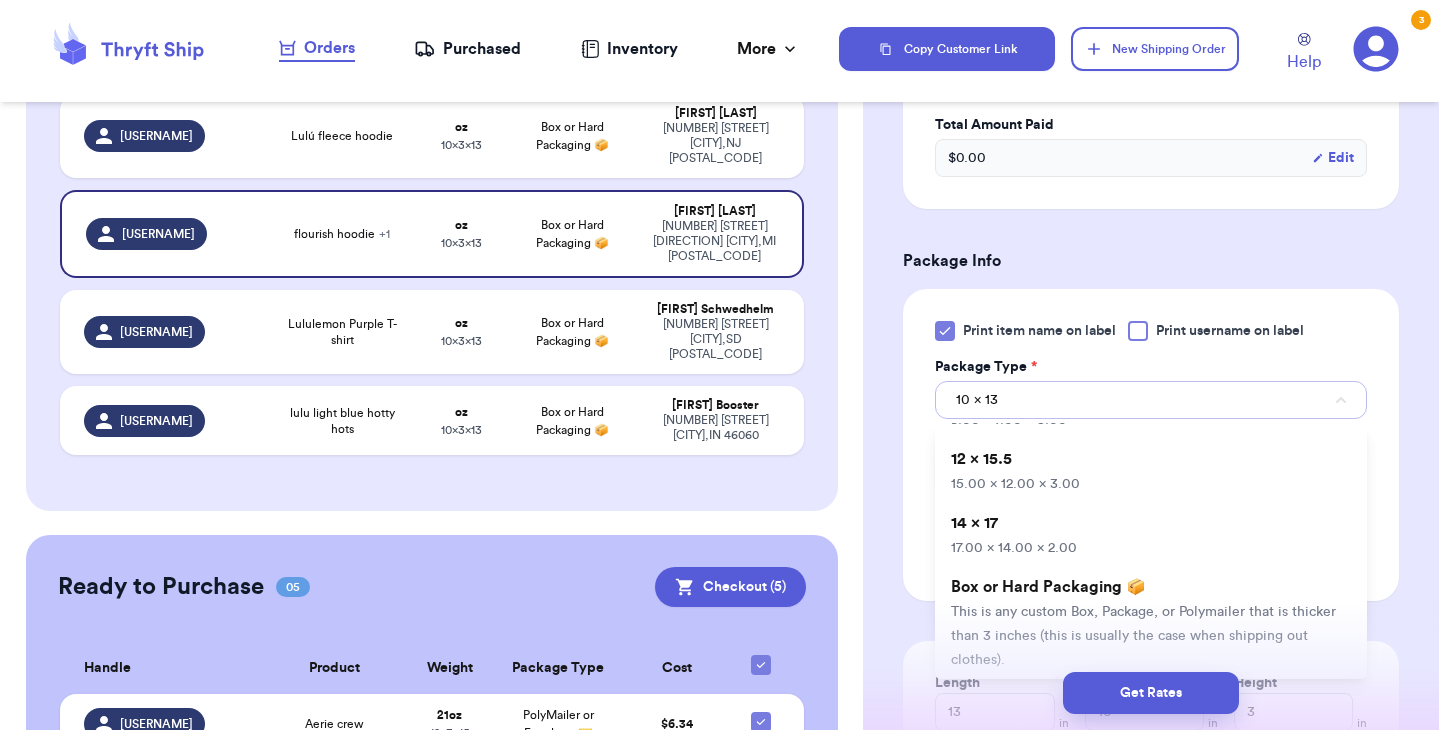 scroll, scrollTop: 177, scrollLeft: 0, axis: vertical 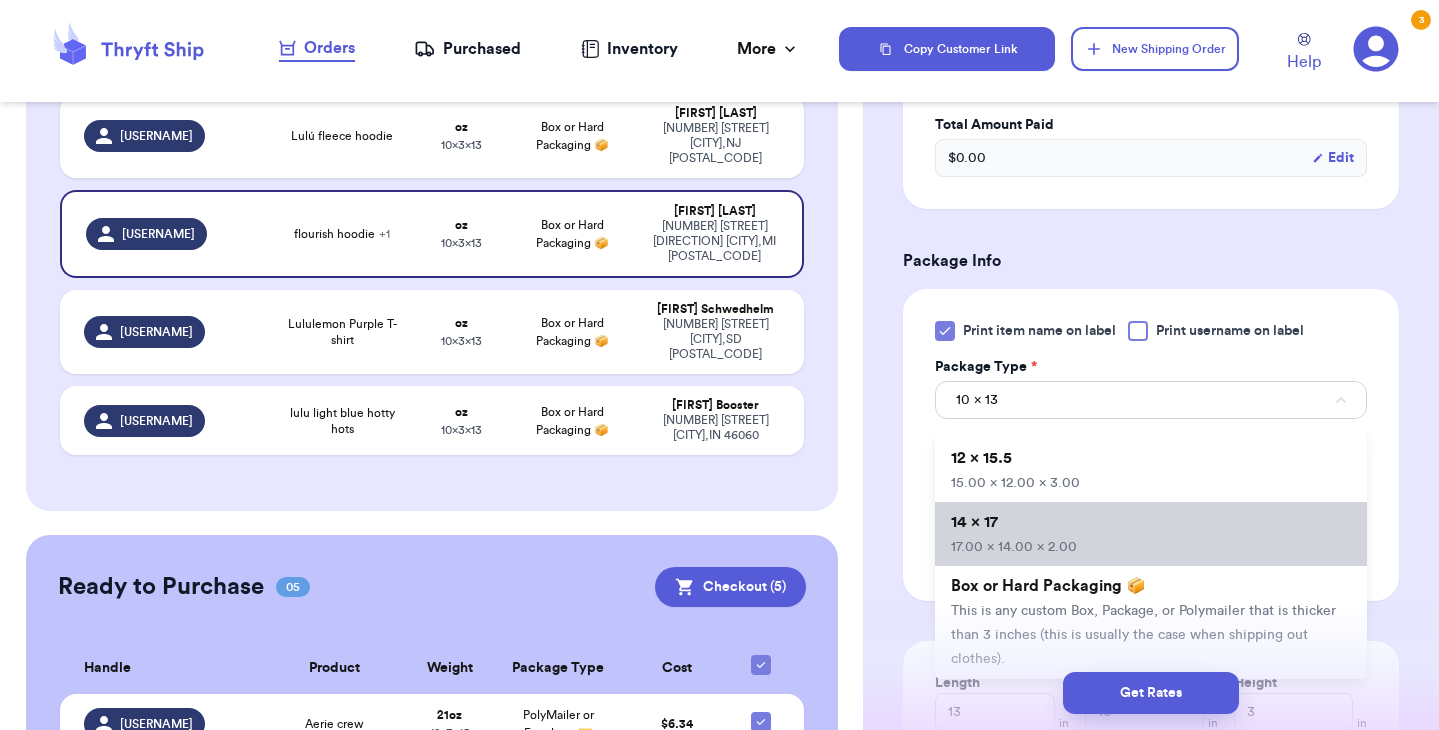 click on "14 x 17" at bounding box center (974, 522) 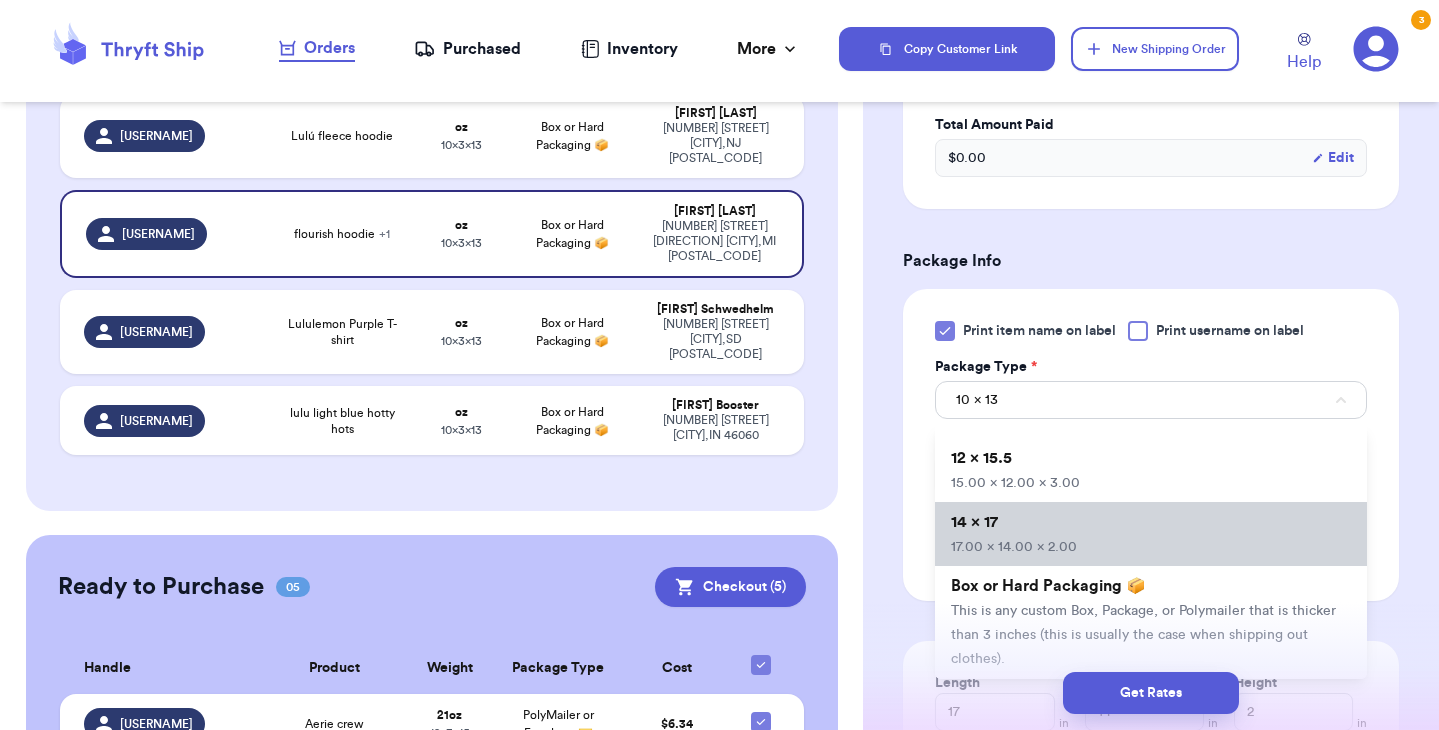 type 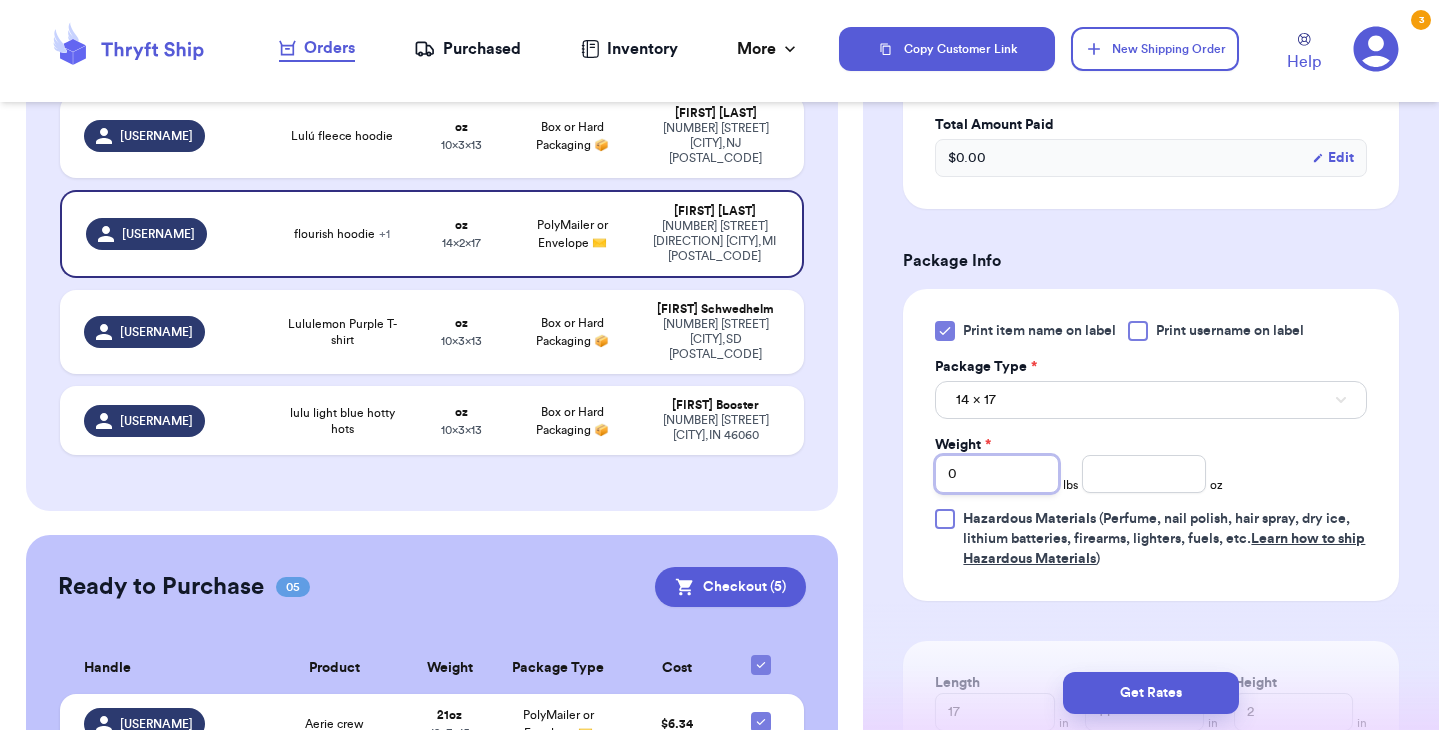 click on "0" at bounding box center [997, 474] 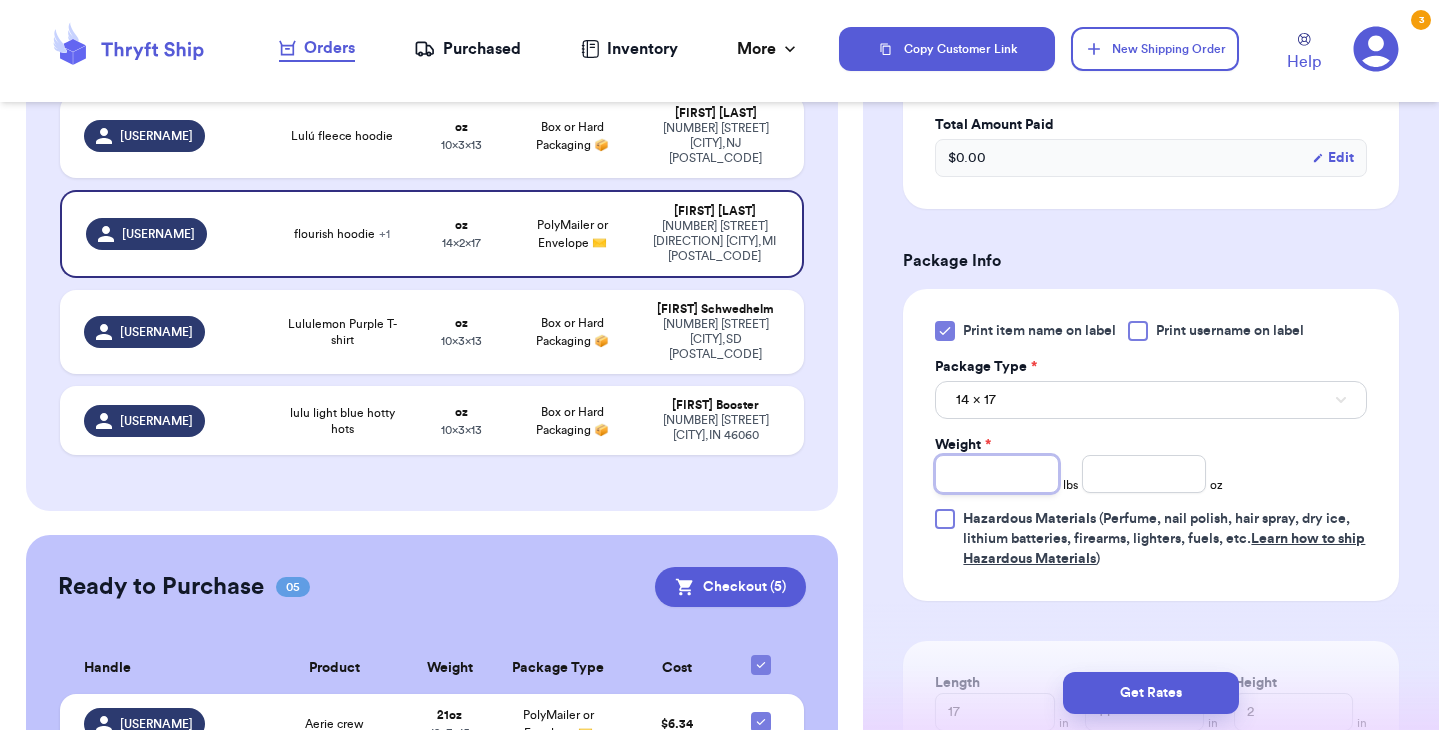 type on "3" 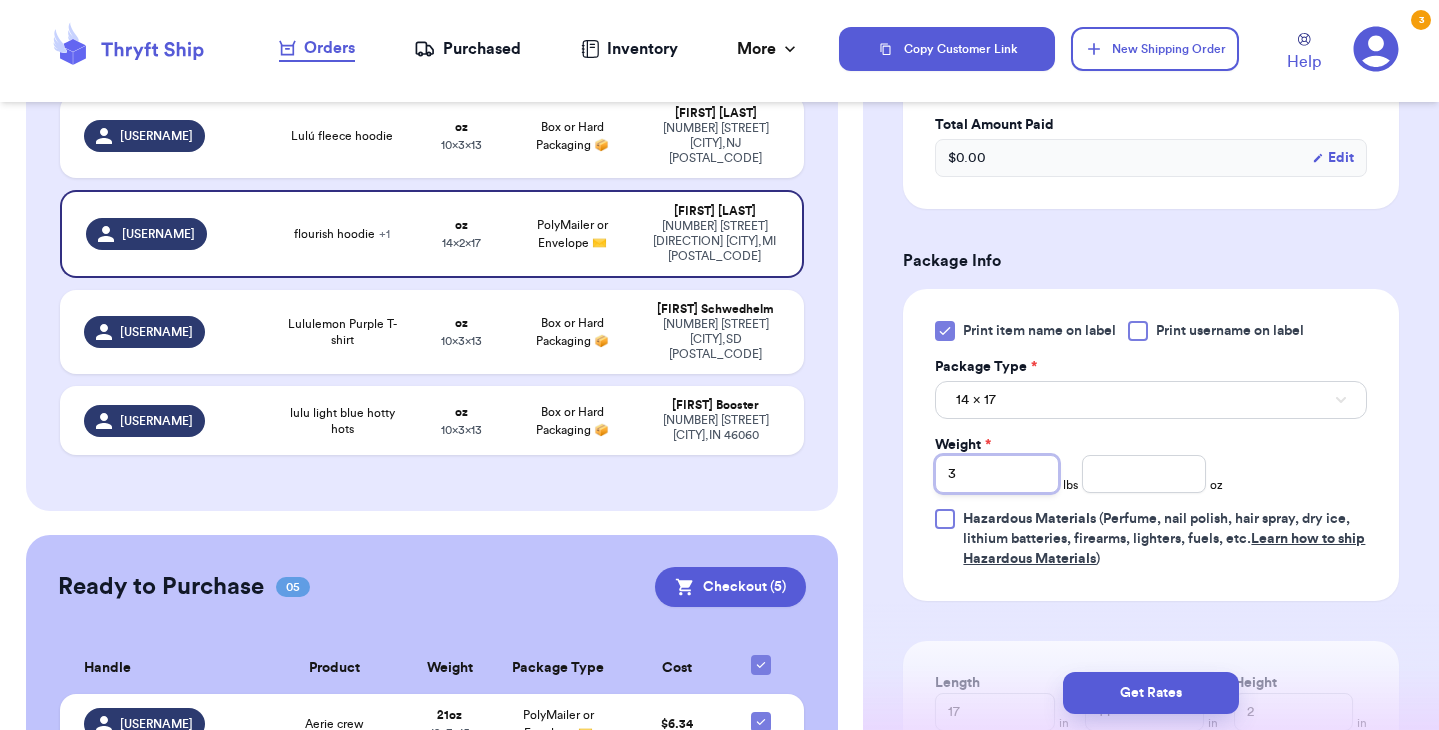 type 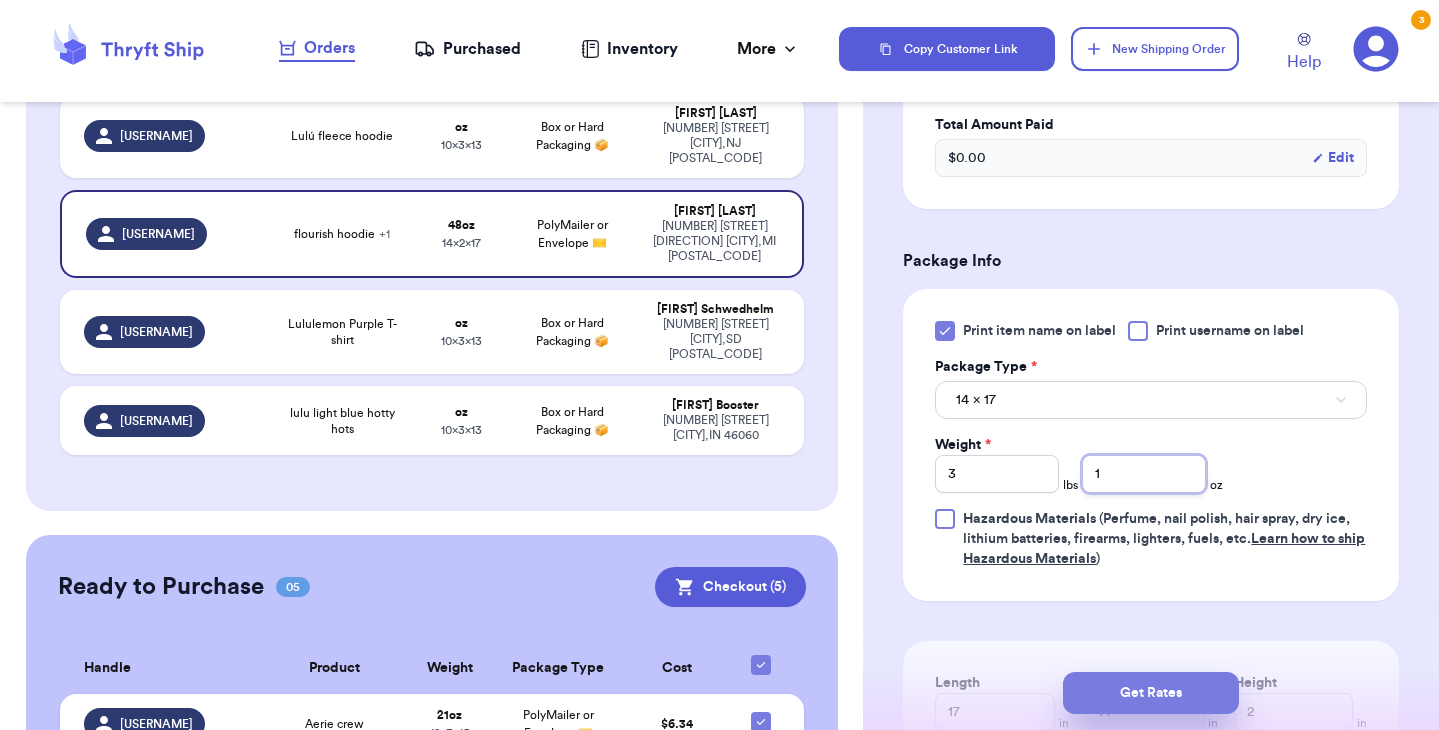 type on "1" 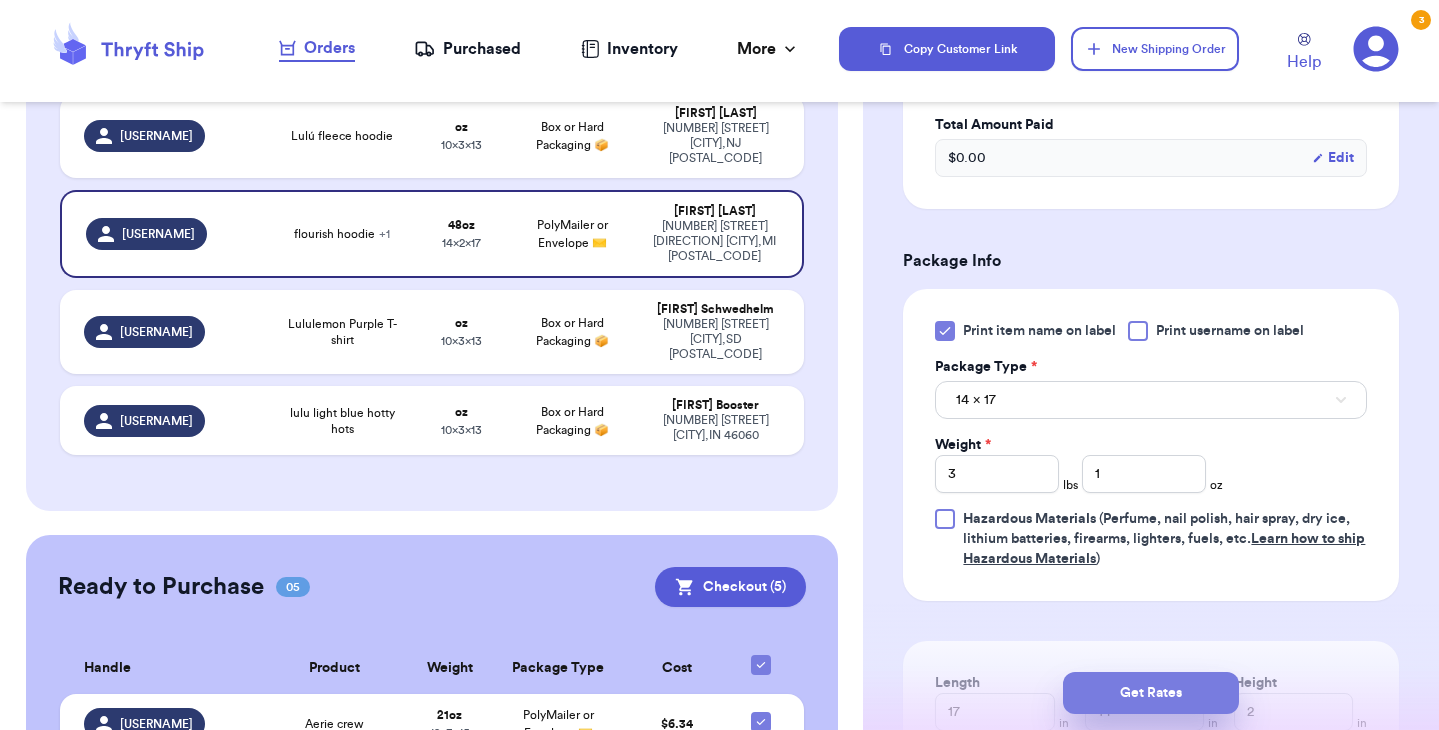 click on "Get Rates" at bounding box center [1151, 693] 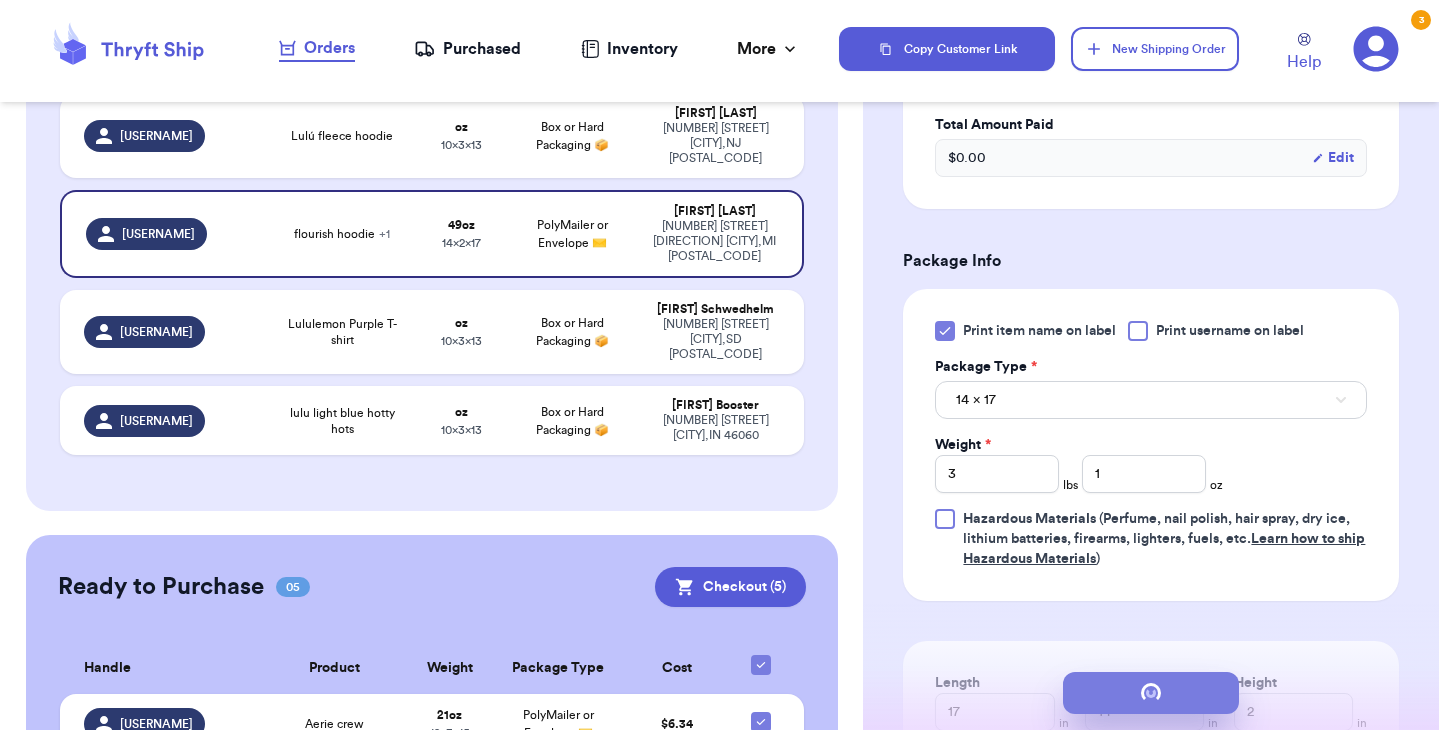 scroll, scrollTop: 0, scrollLeft: 0, axis: both 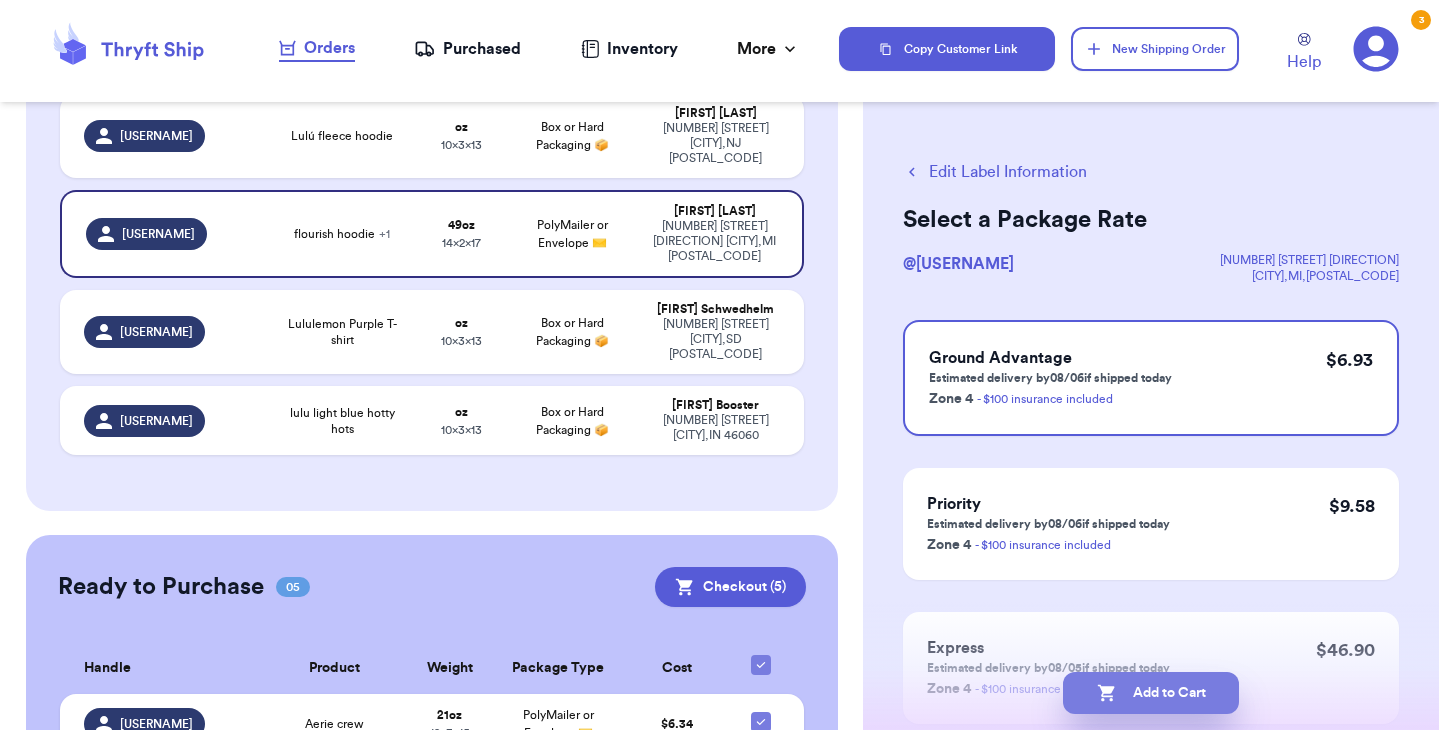 click on "Add to Cart" at bounding box center [1151, 693] 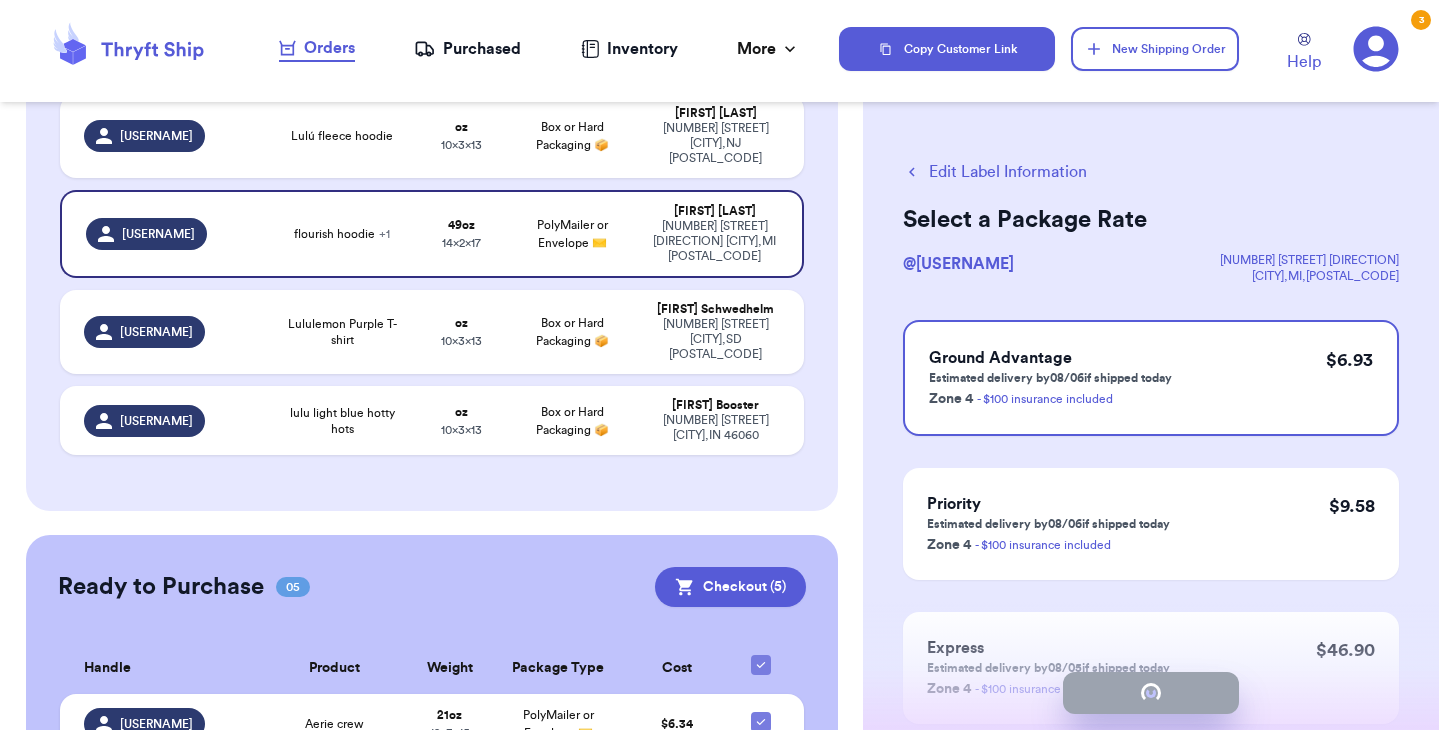 checkbox on "true" 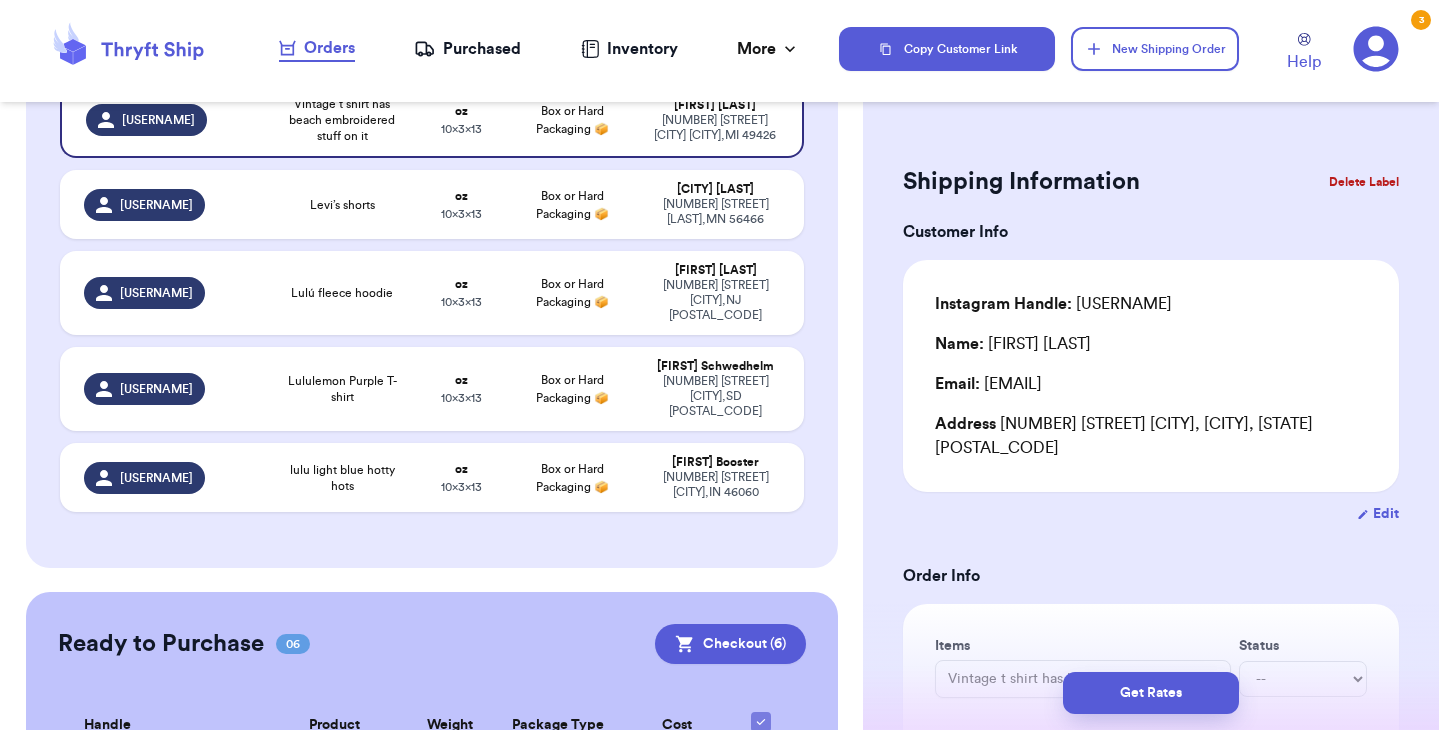 scroll, scrollTop: 186, scrollLeft: 0, axis: vertical 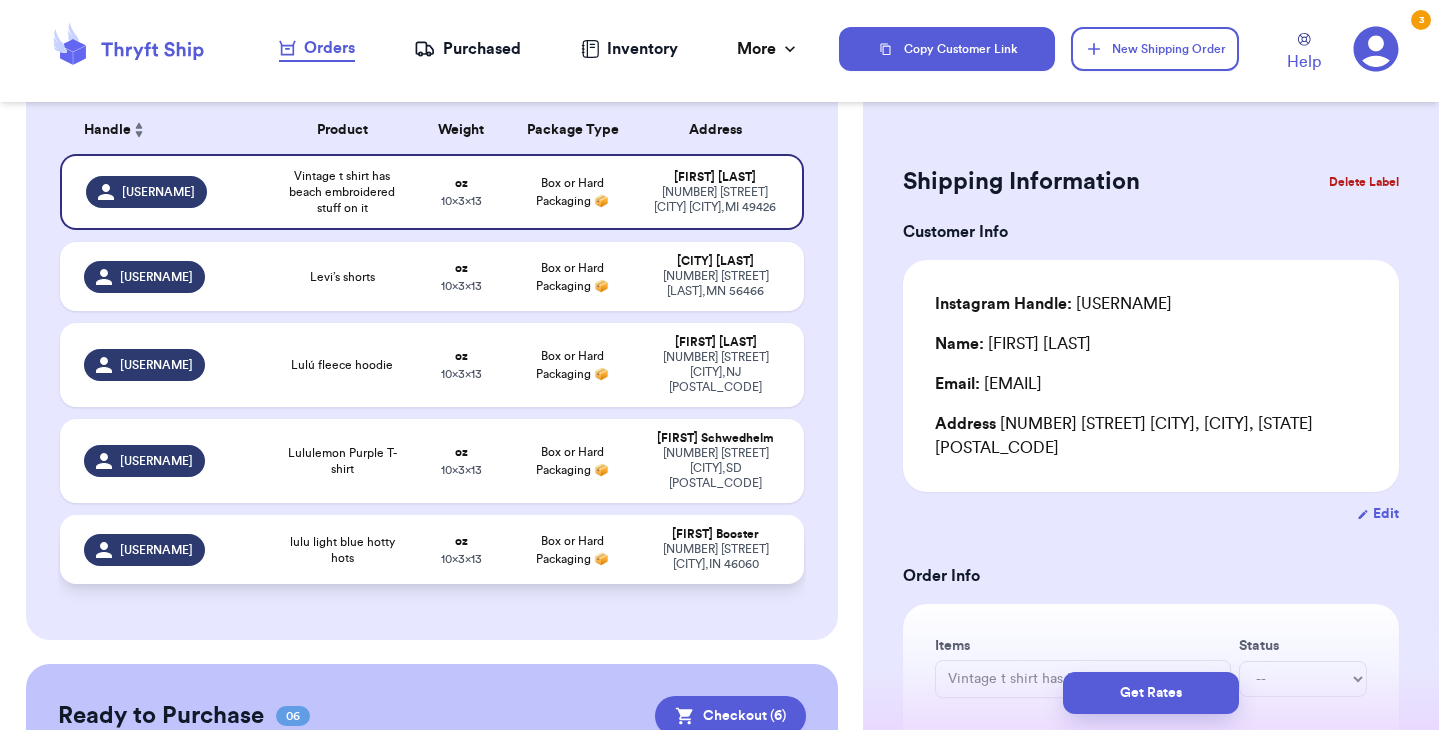 type 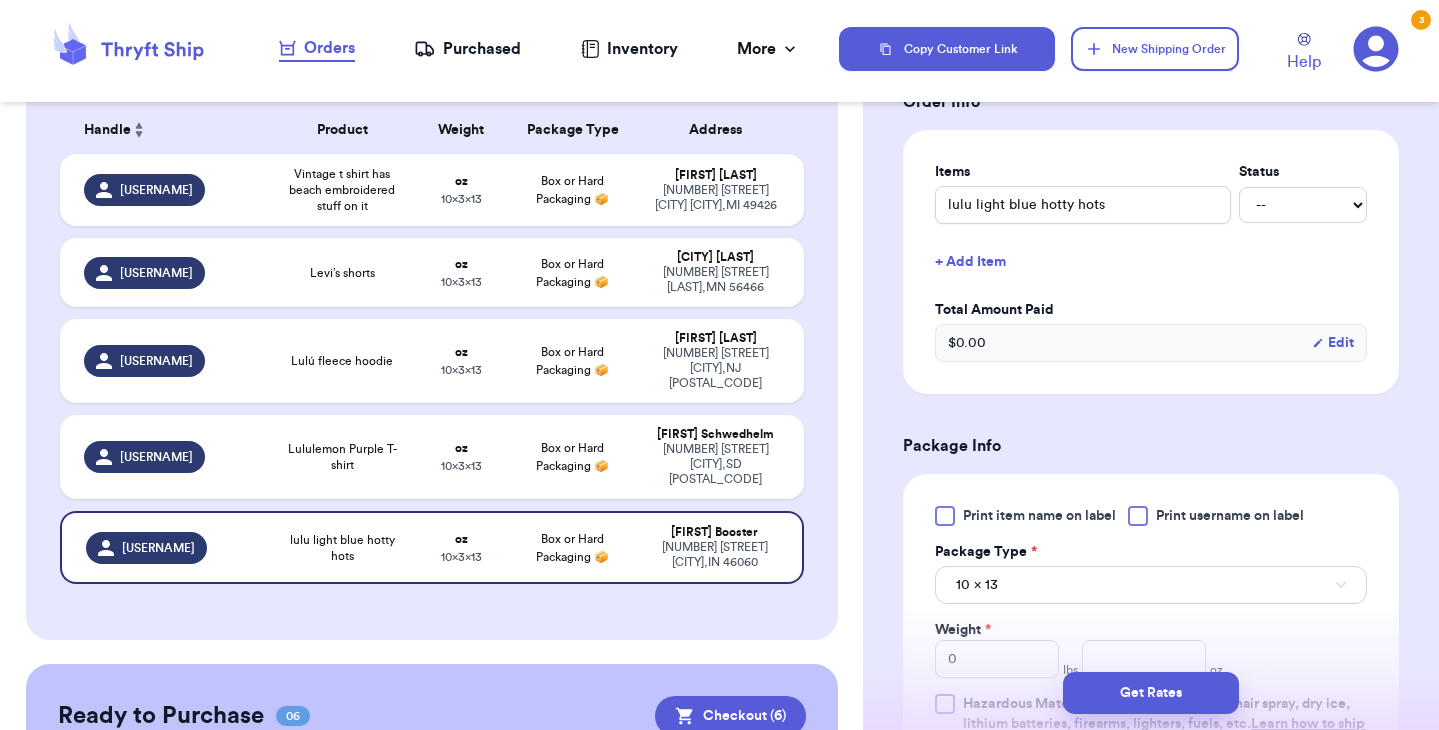 scroll, scrollTop: 494, scrollLeft: 0, axis: vertical 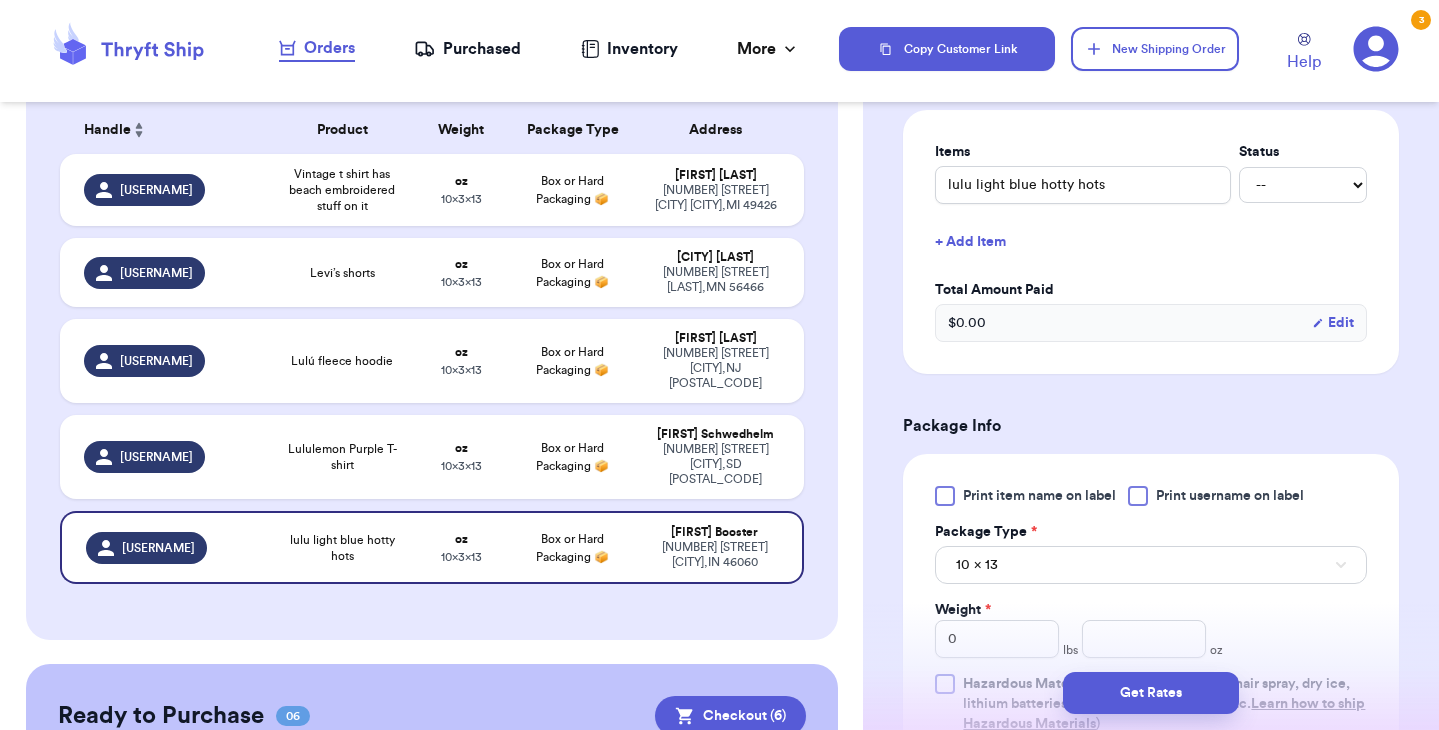 click at bounding box center [945, 496] 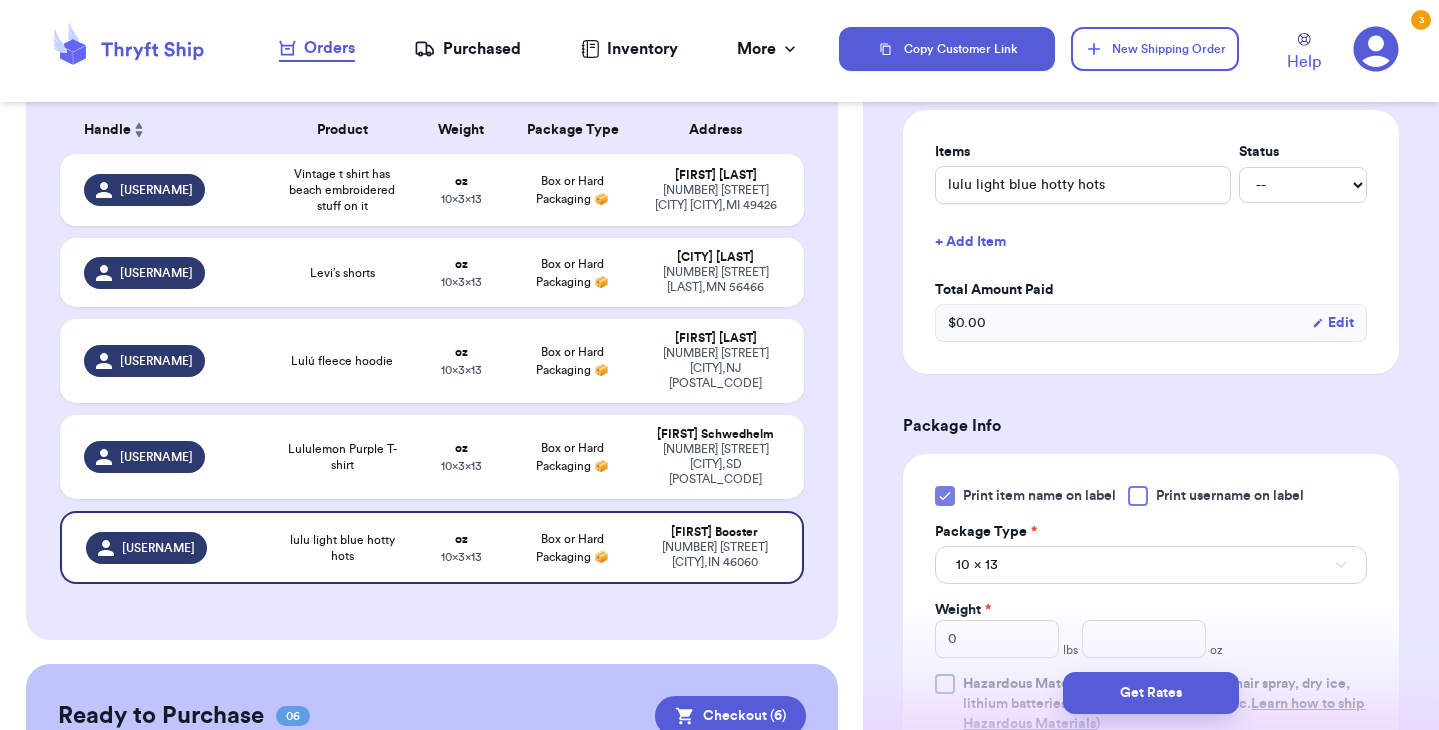 scroll, scrollTop: 603, scrollLeft: 0, axis: vertical 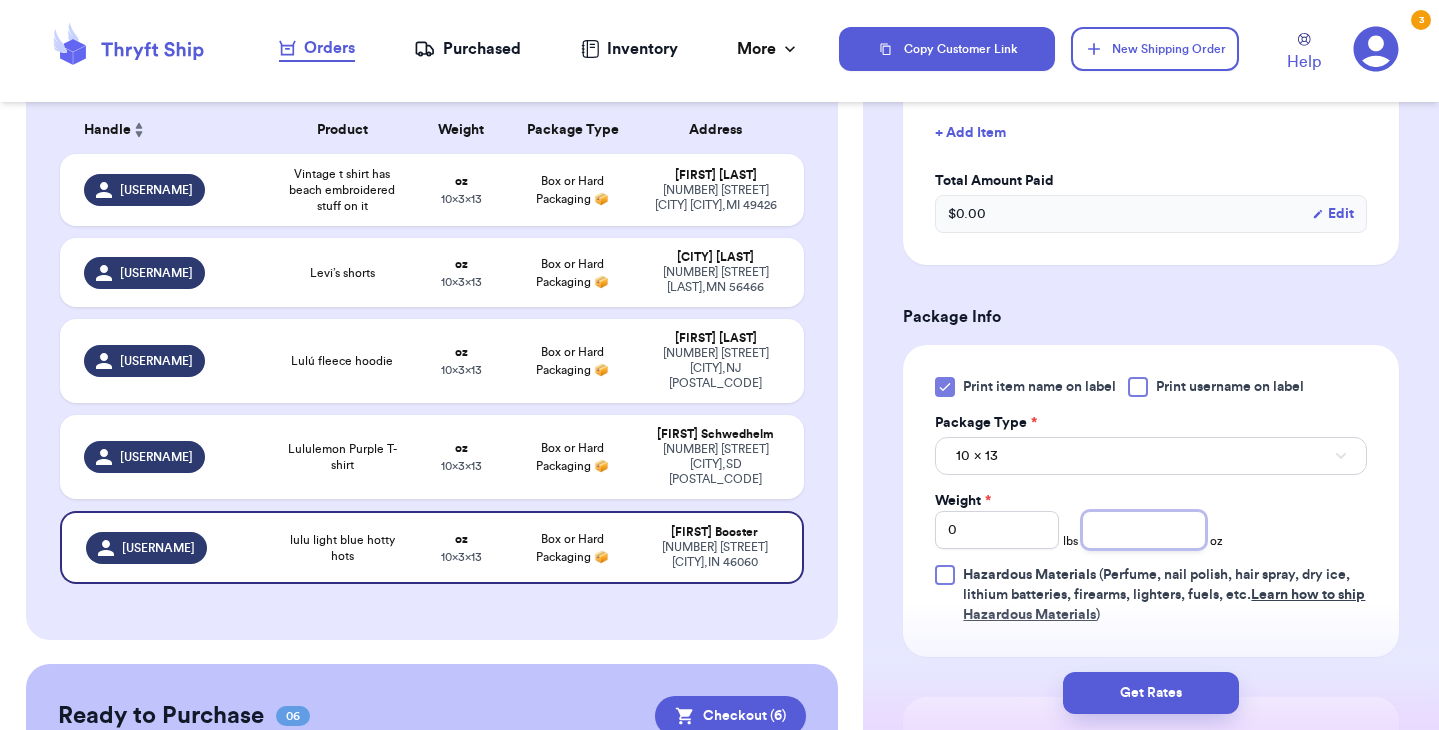 click at bounding box center [1144, 530] 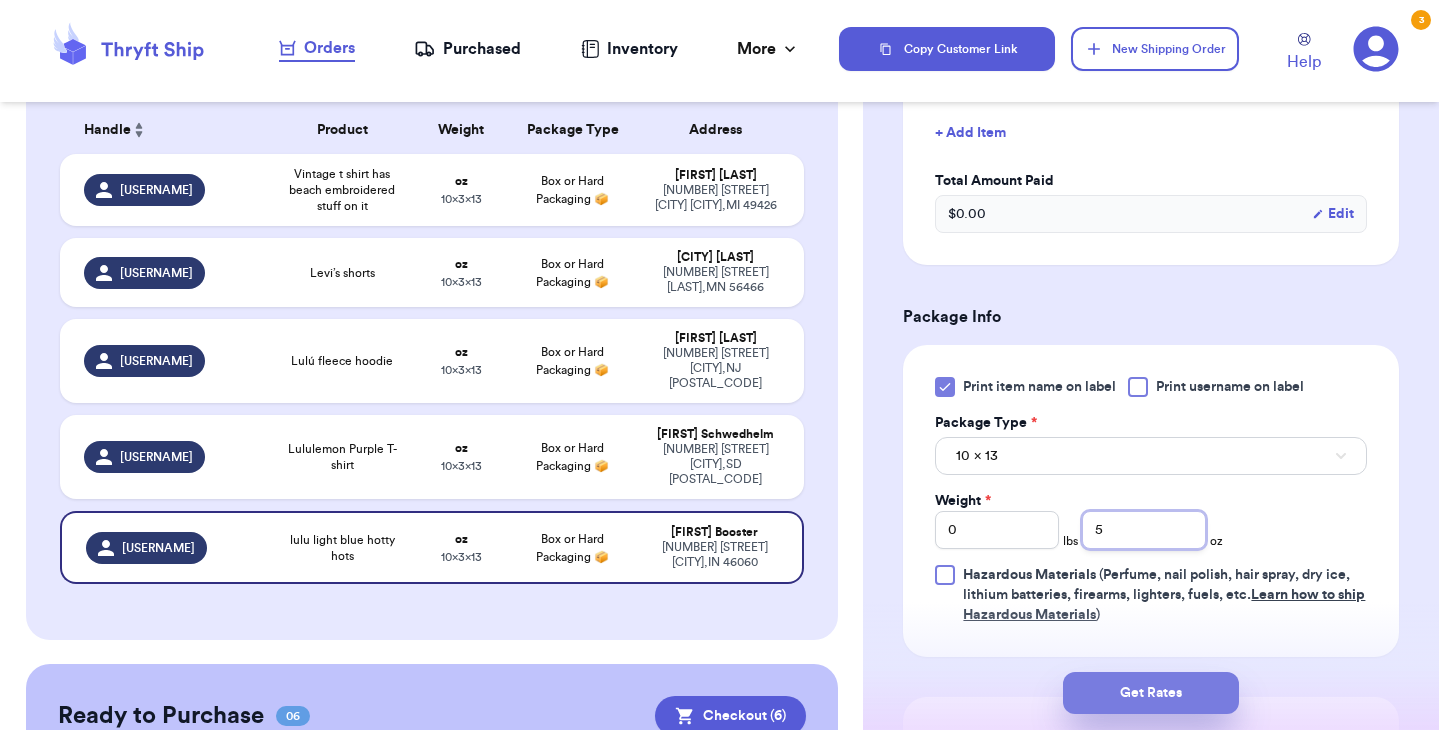 type on "5" 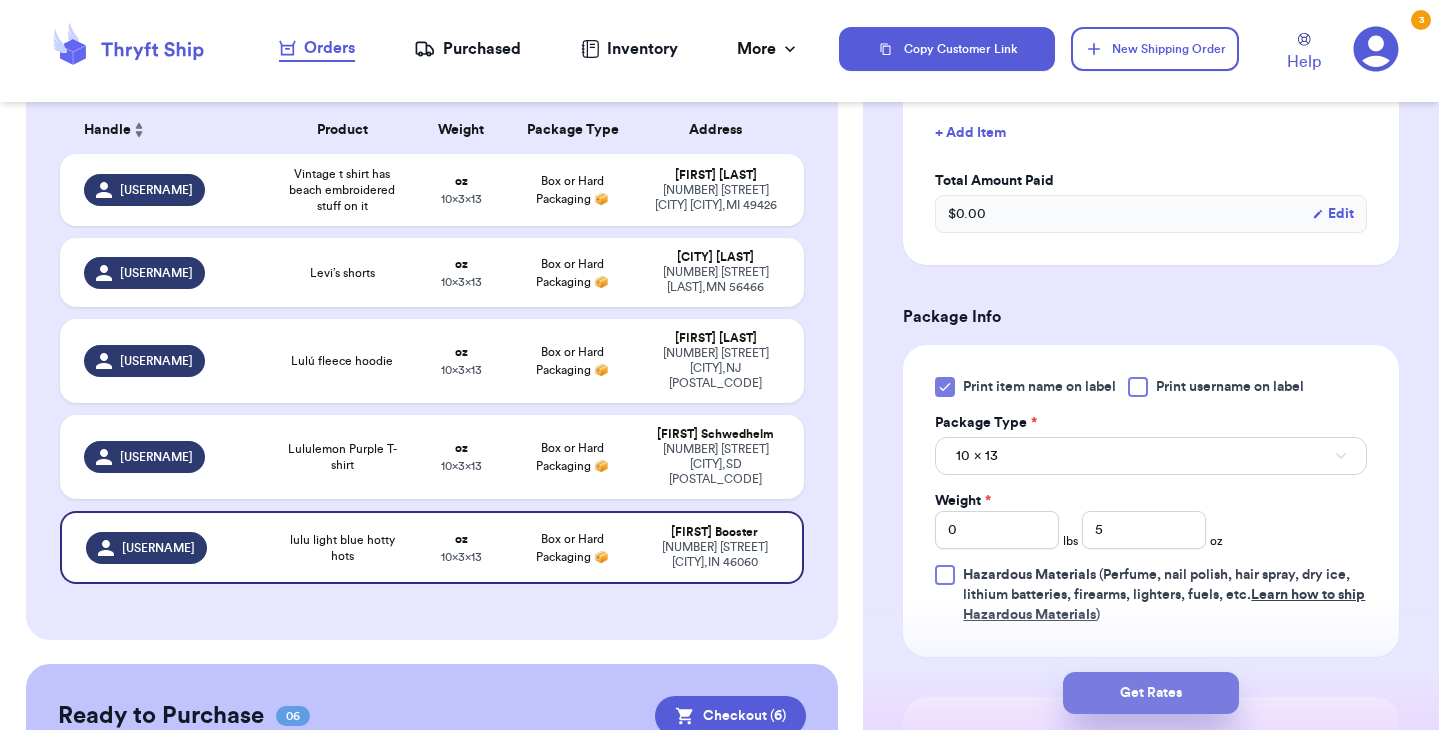 click on "Get Rates" at bounding box center [1151, 693] 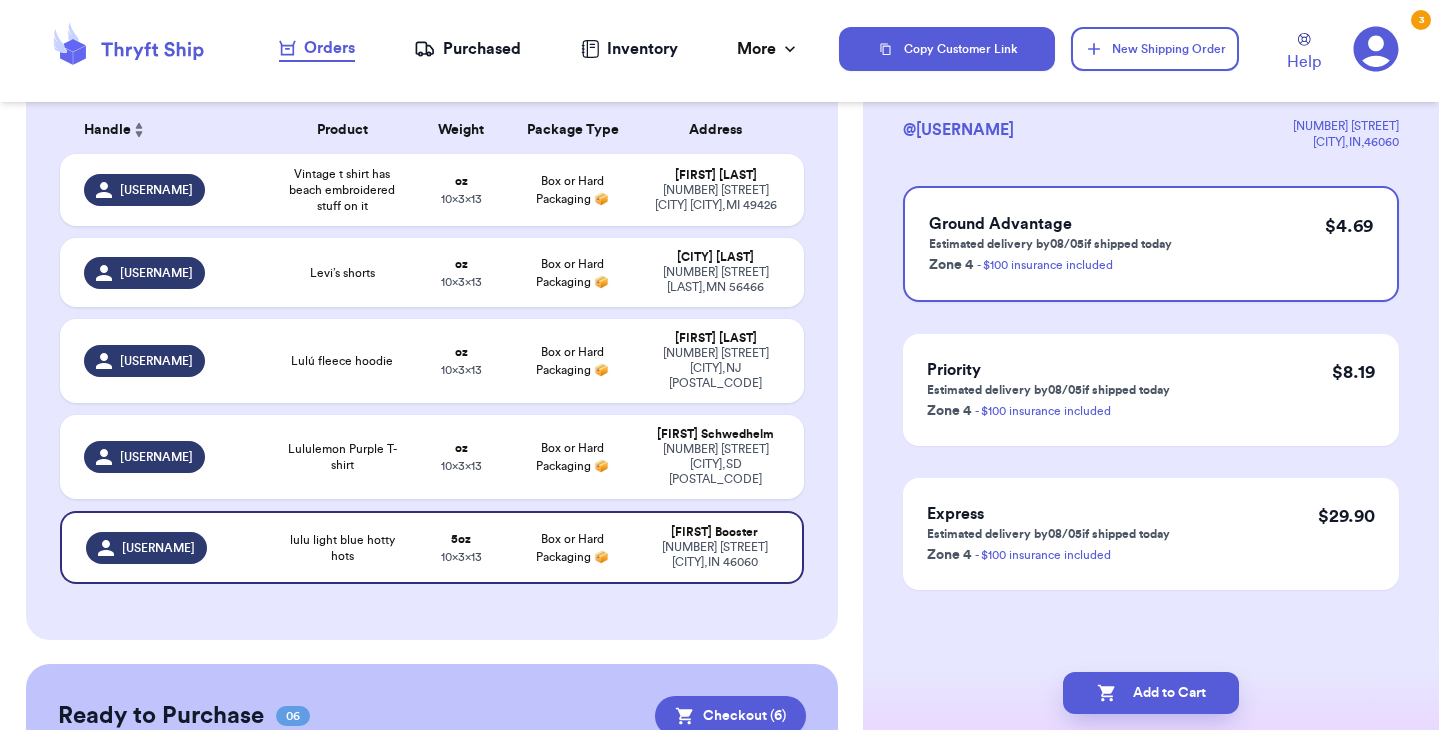 scroll, scrollTop: 0, scrollLeft: 0, axis: both 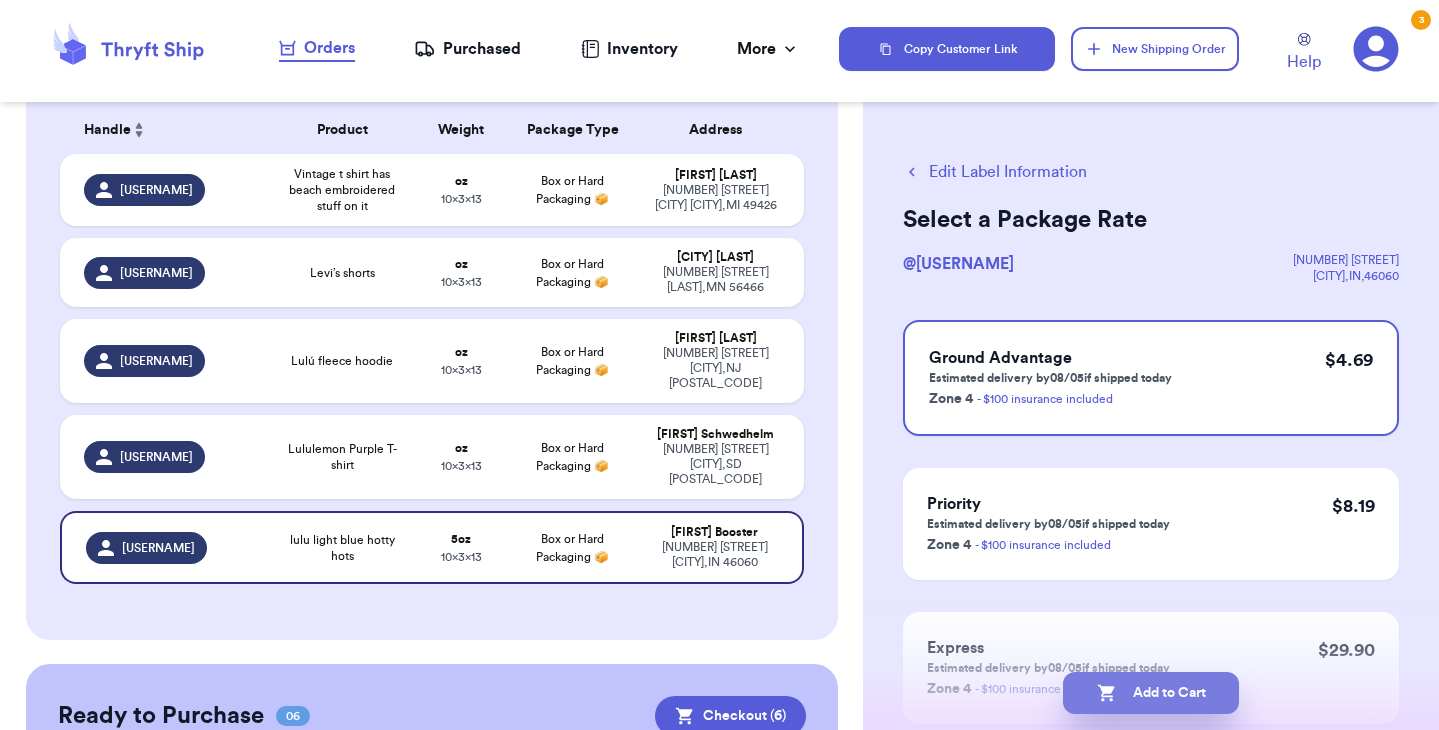 click on "Add to Cart" at bounding box center (1151, 693) 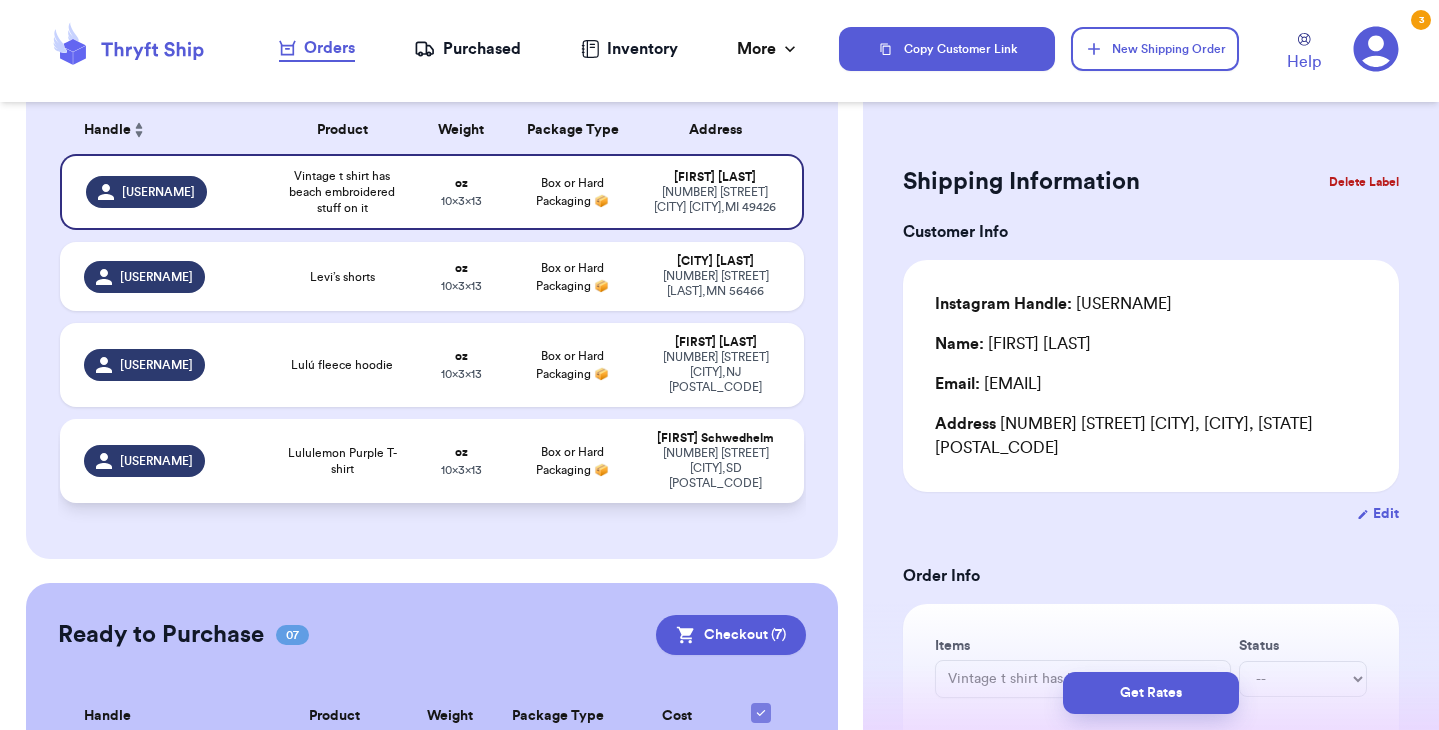 type 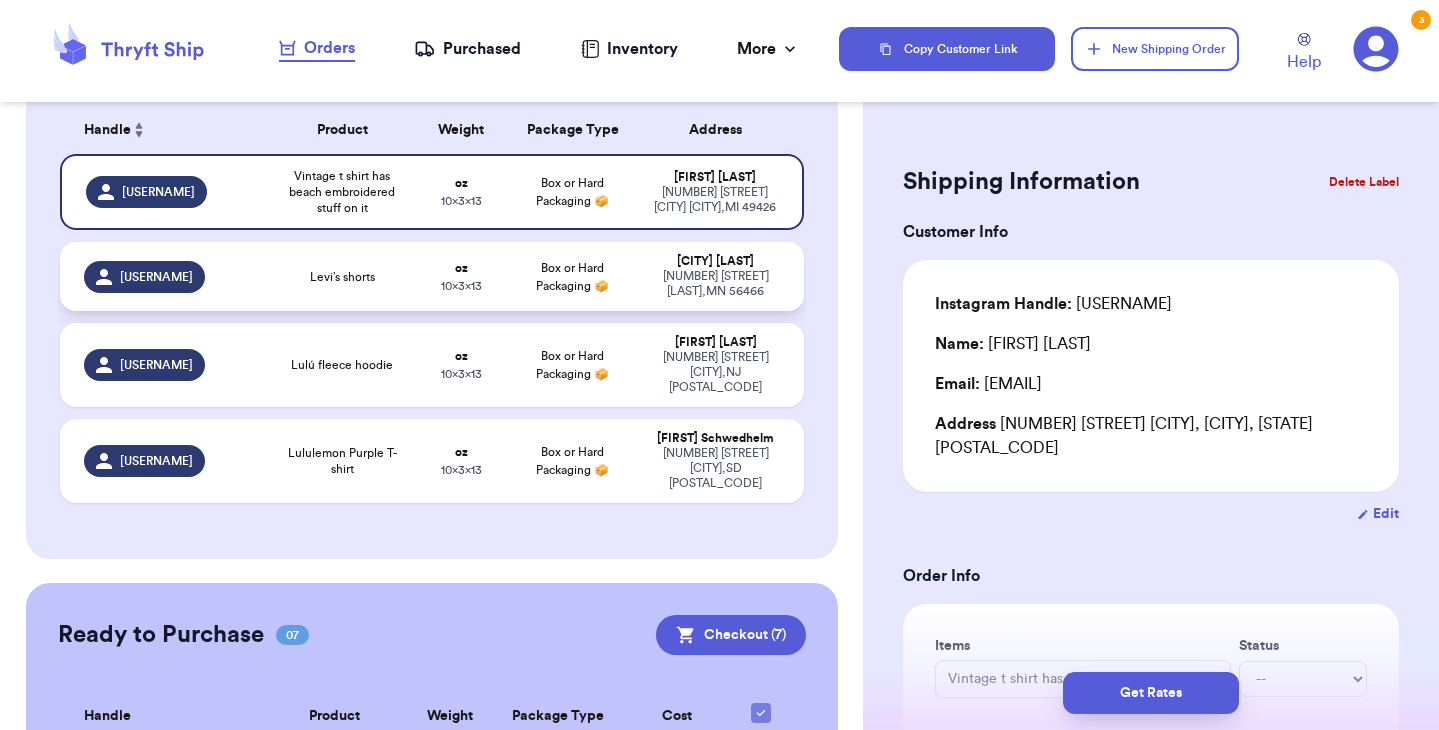 click on "Levi’s shorts" at bounding box center (342, 277) 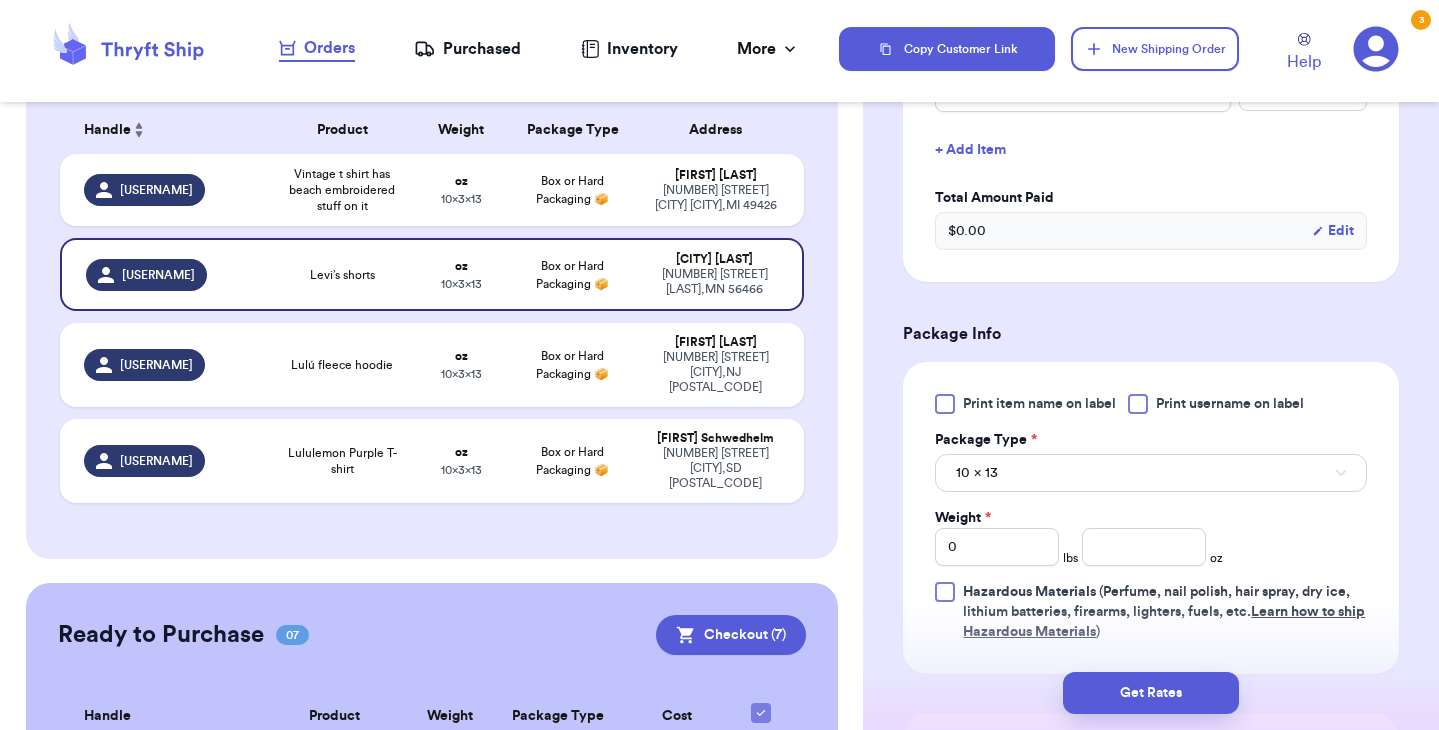 scroll, scrollTop: 609, scrollLeft: 0, axis: vertical 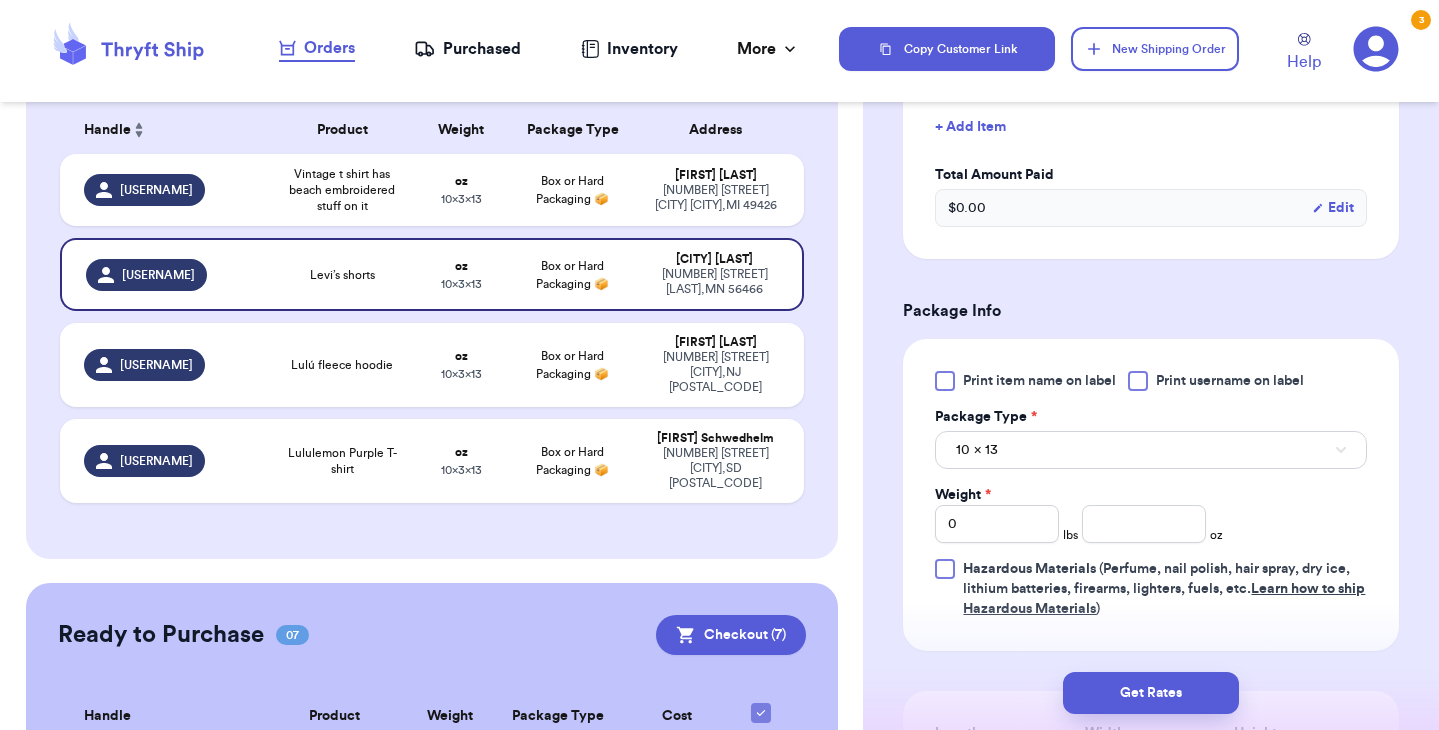click at bounding box center (945, 381) 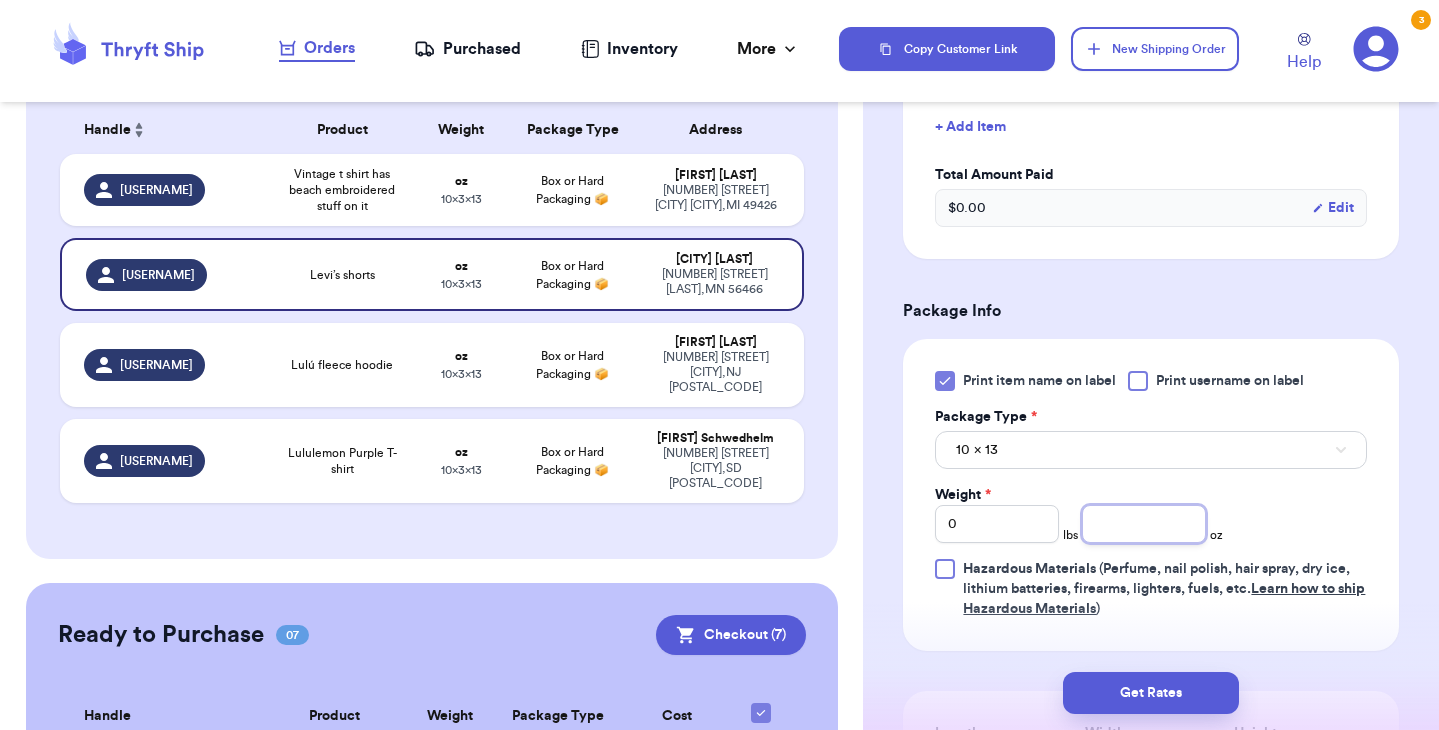 click at bounding box center [1144, 524] 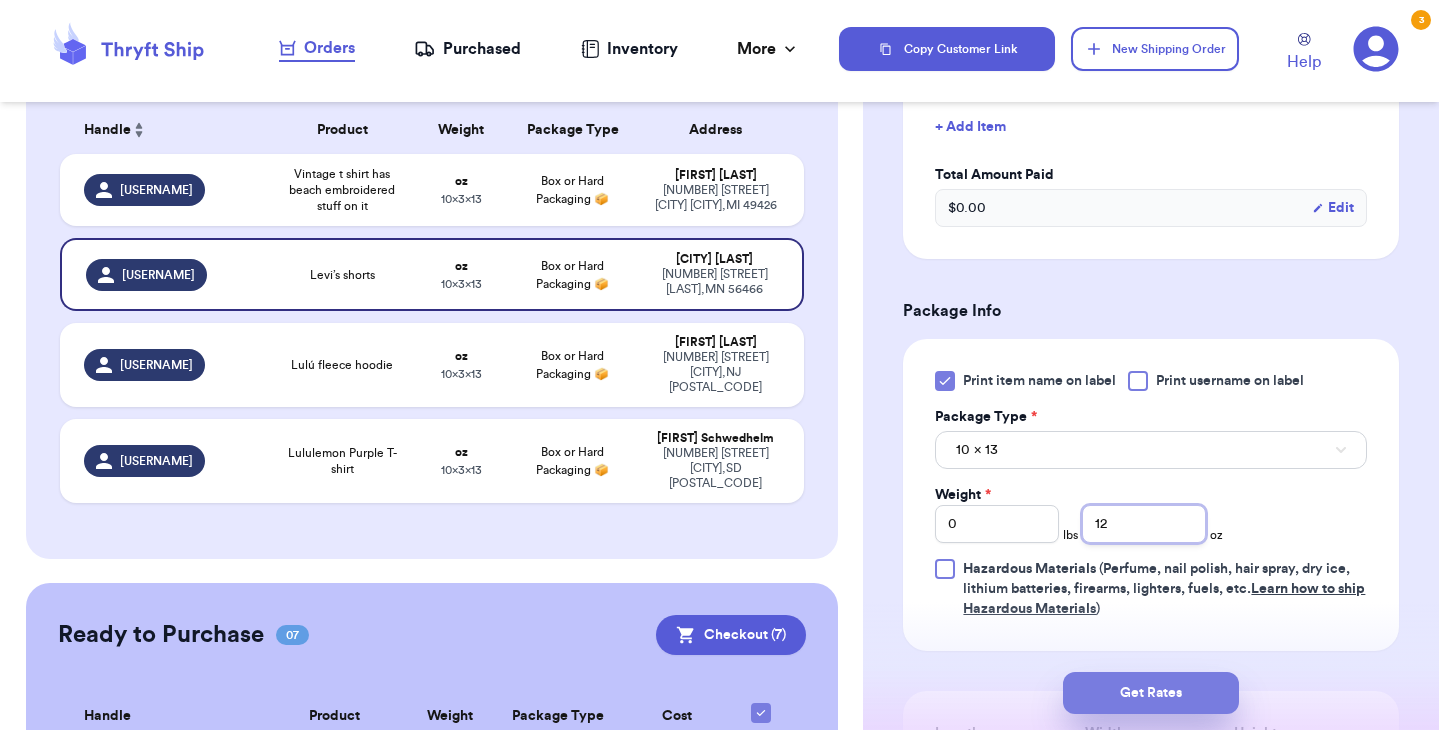 type on "12" 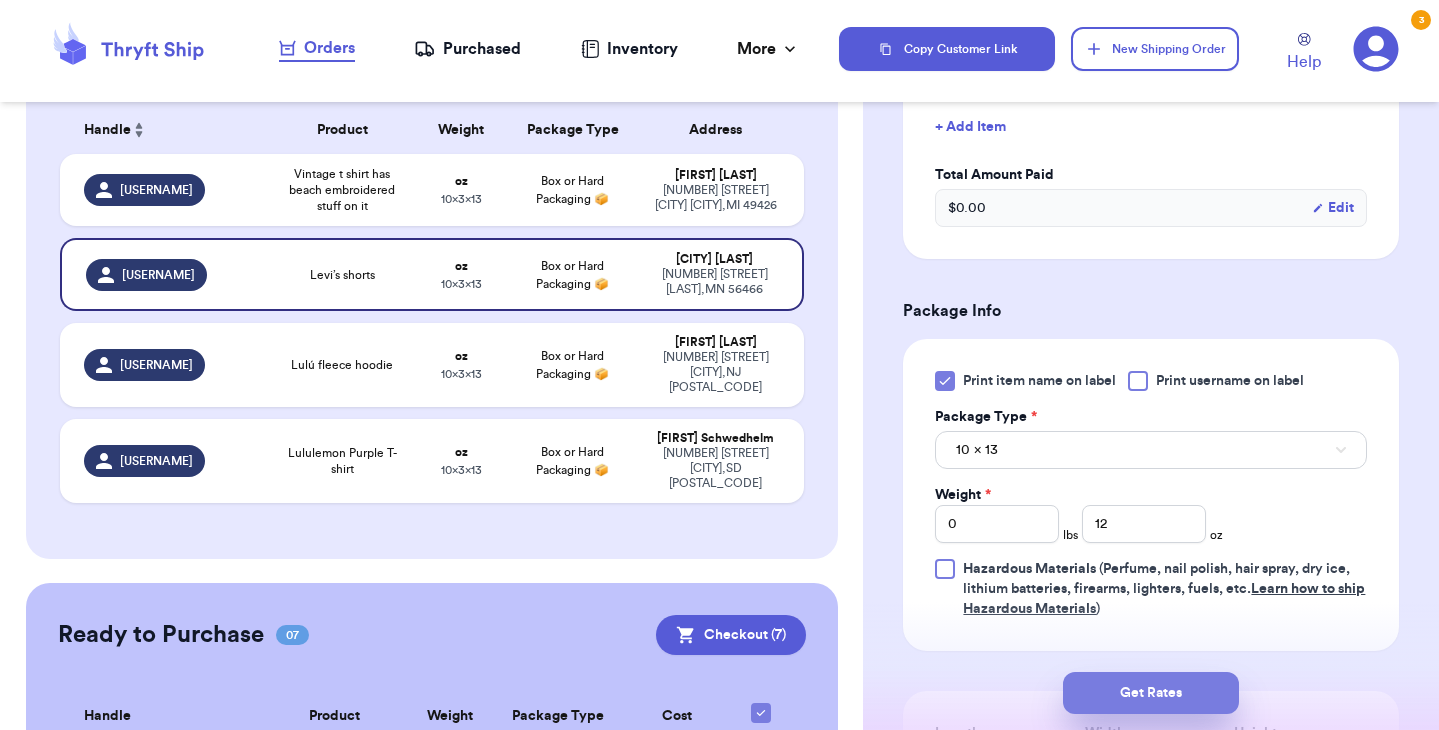 click on "Get Rates" at bounding box center (1151, 693) 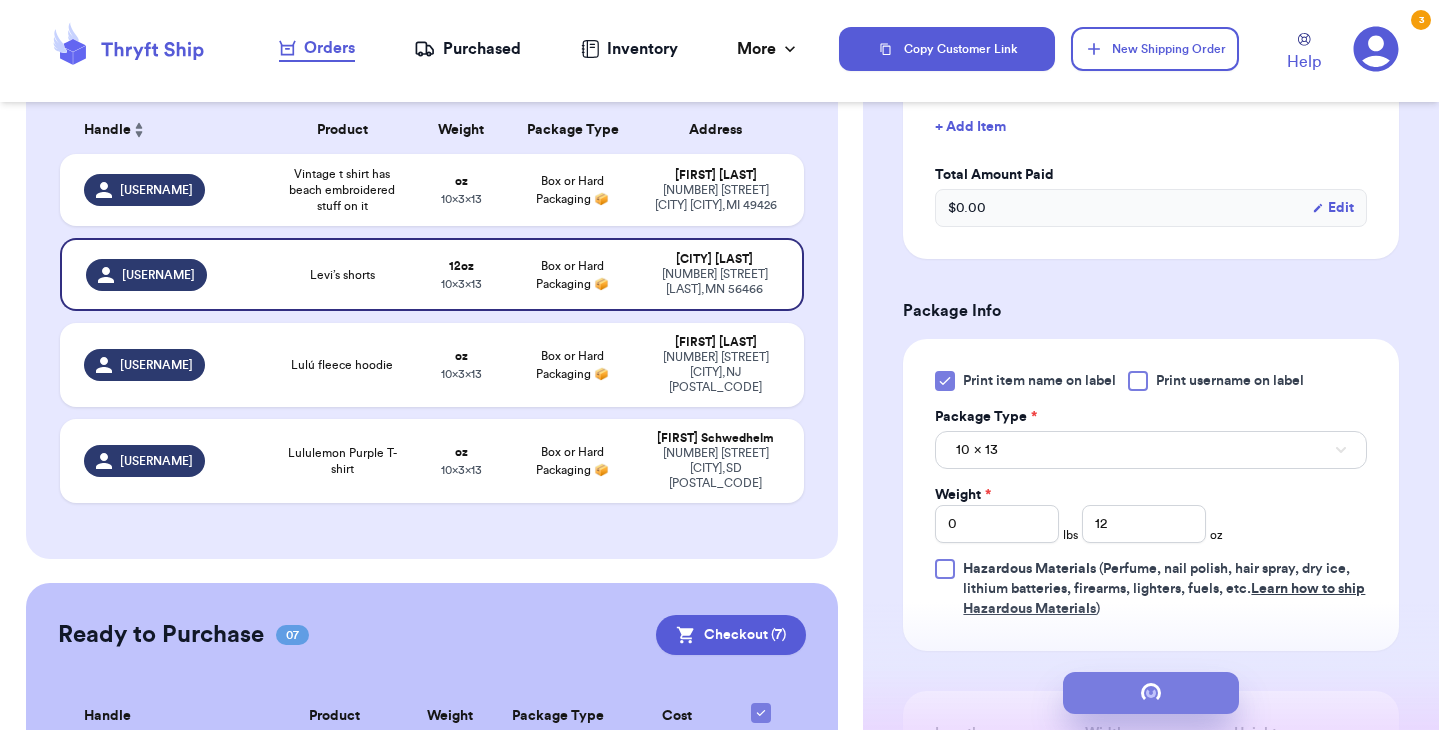 scroll, scrollTop: 0, scrollLeft: 0, axis: both 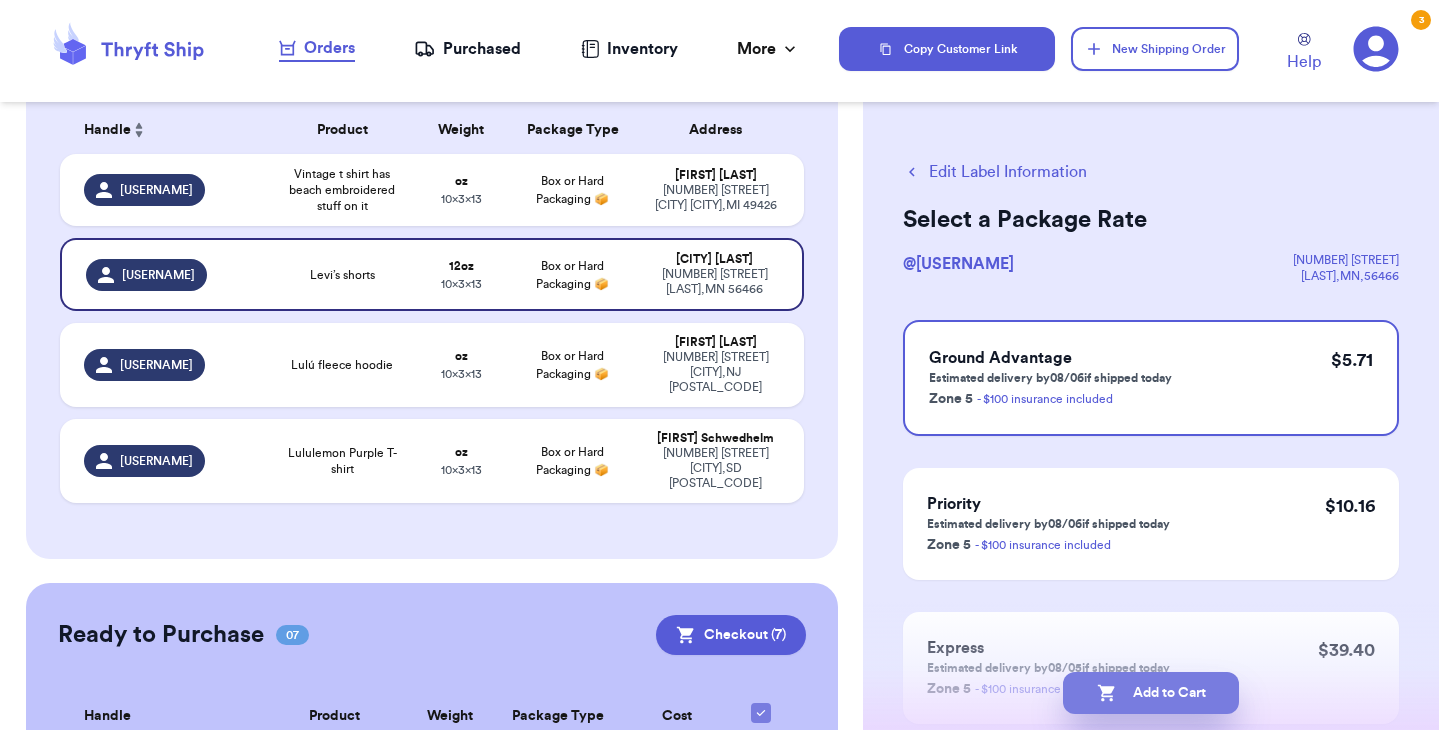 click on "Add to Cart" at bounding box center (1151, 693) 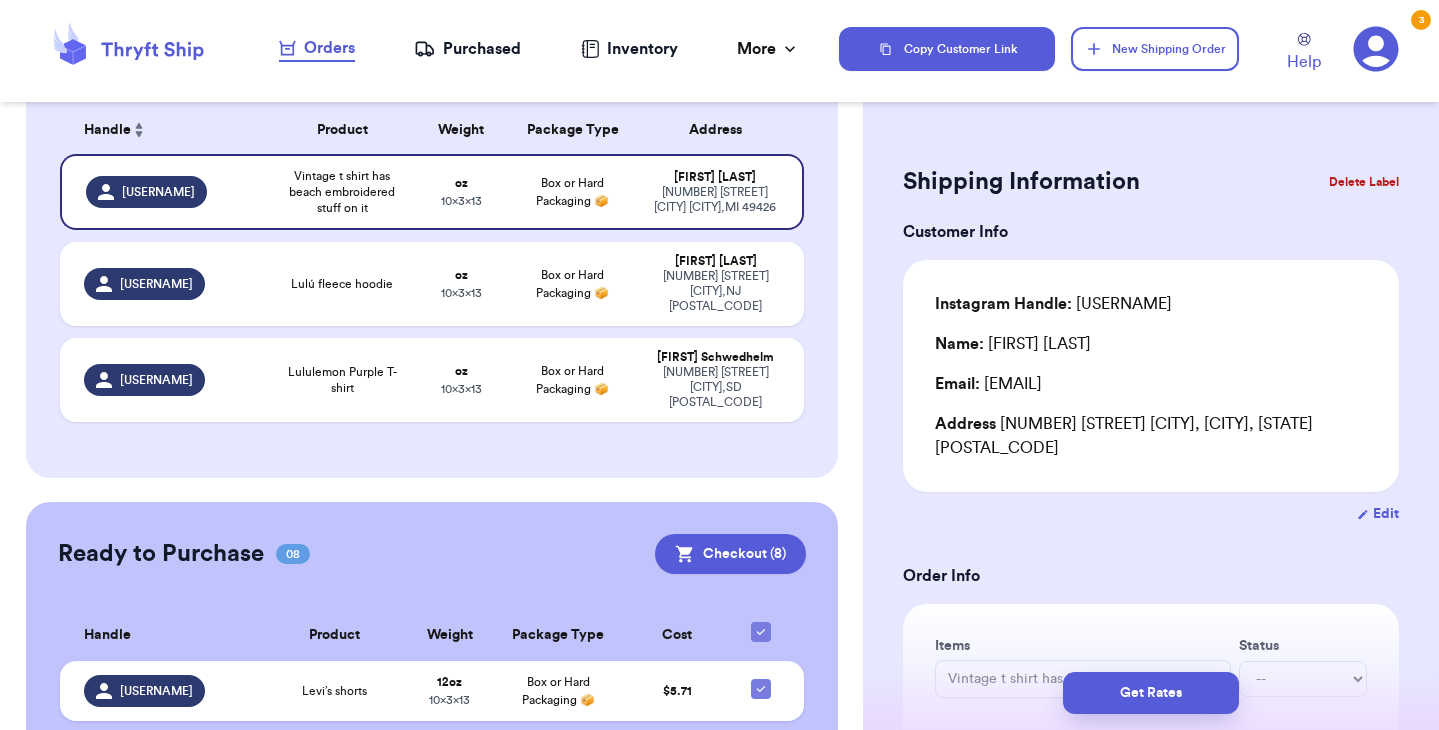 type 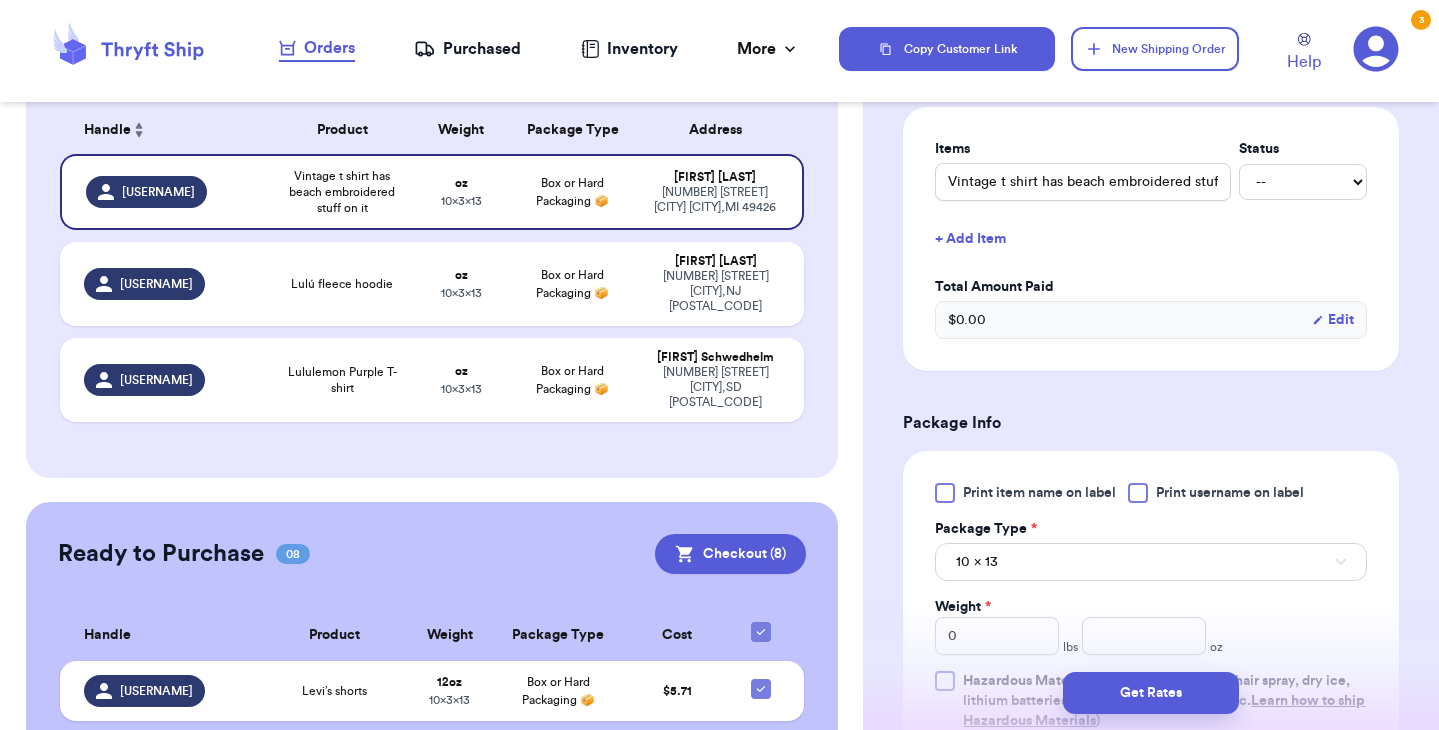 scroll, scrollTop: 497, scrollLeft: 0, axis: vertical 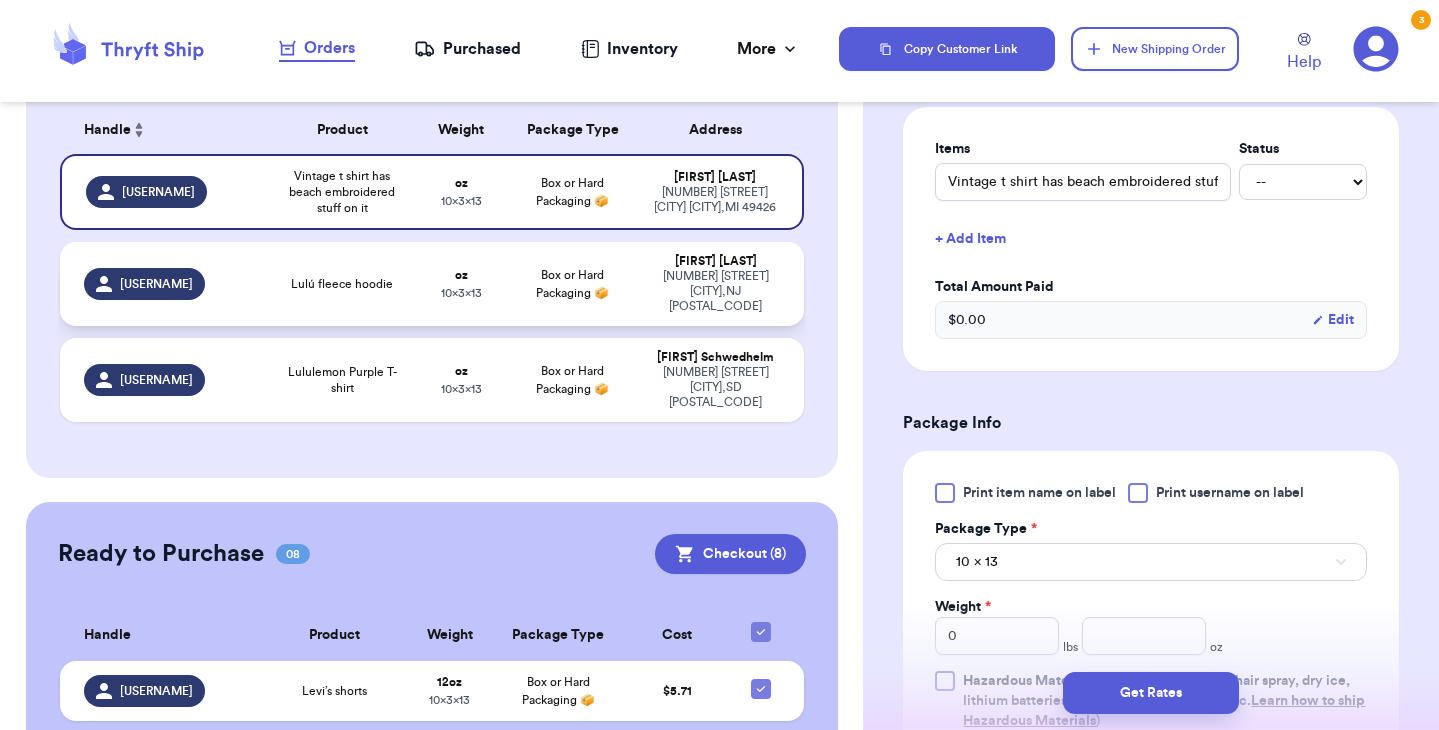 click on "Lulú fleece hoodie" at bounding box center (342, 284) 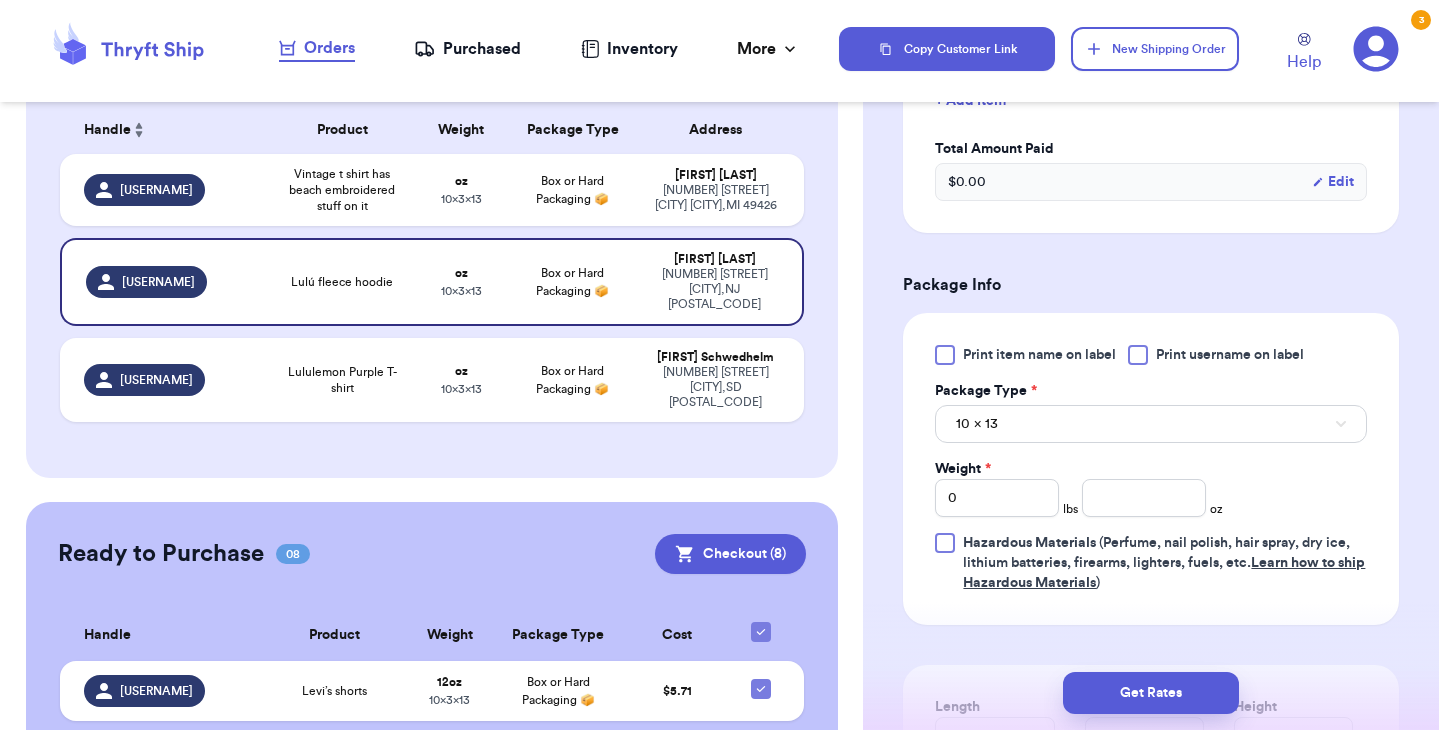 scroll, scrollTop: 683, scrollLeft: 0, axis: vertical 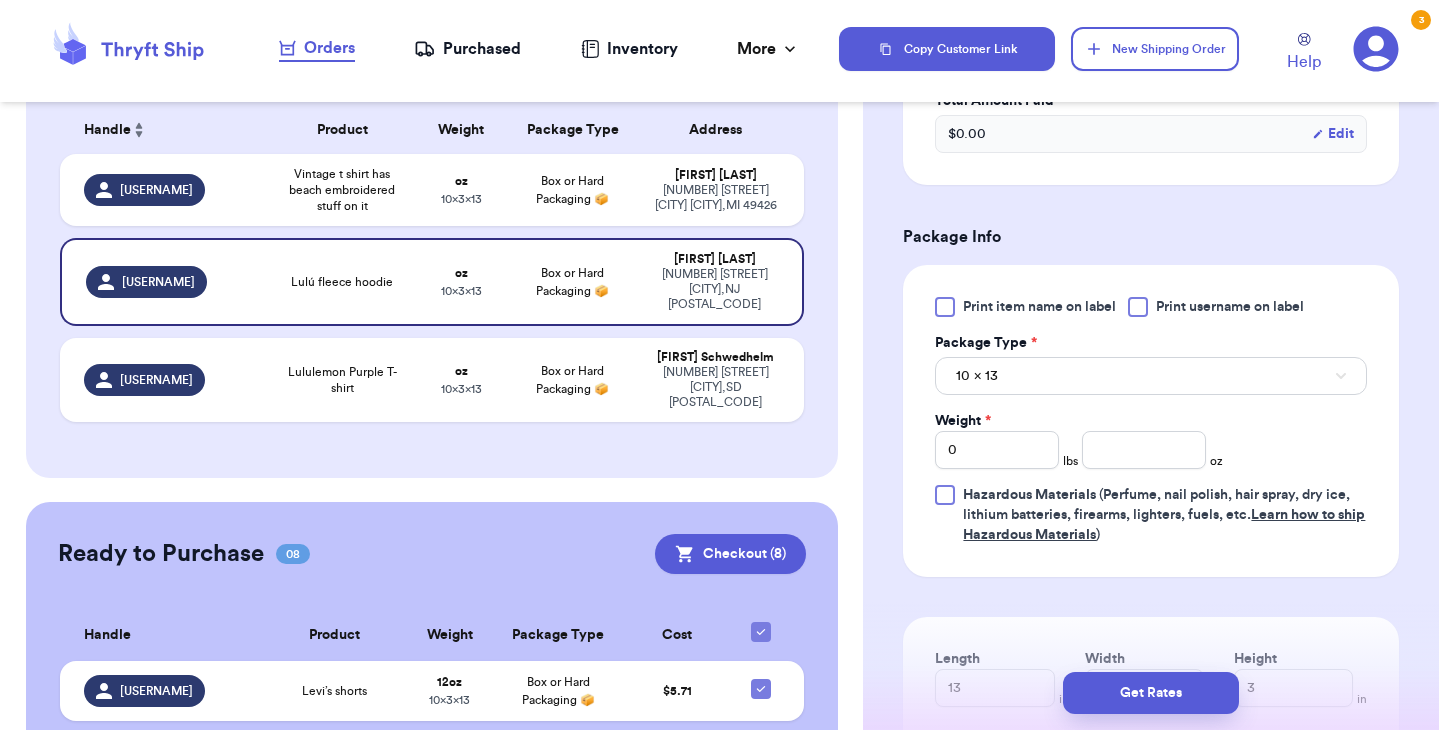 click at bounding box center (945, 307) 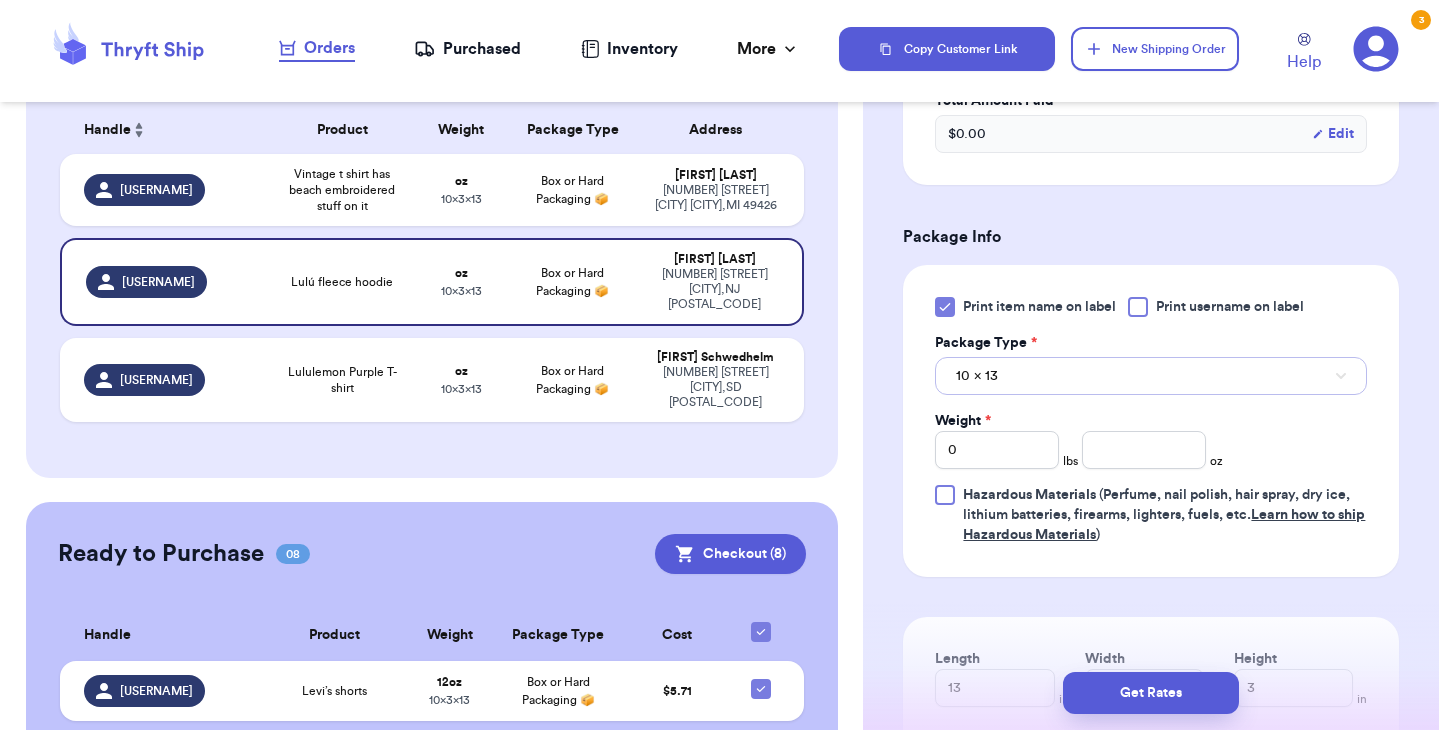 click on "10 x 13" at bounding box center [977, 376] 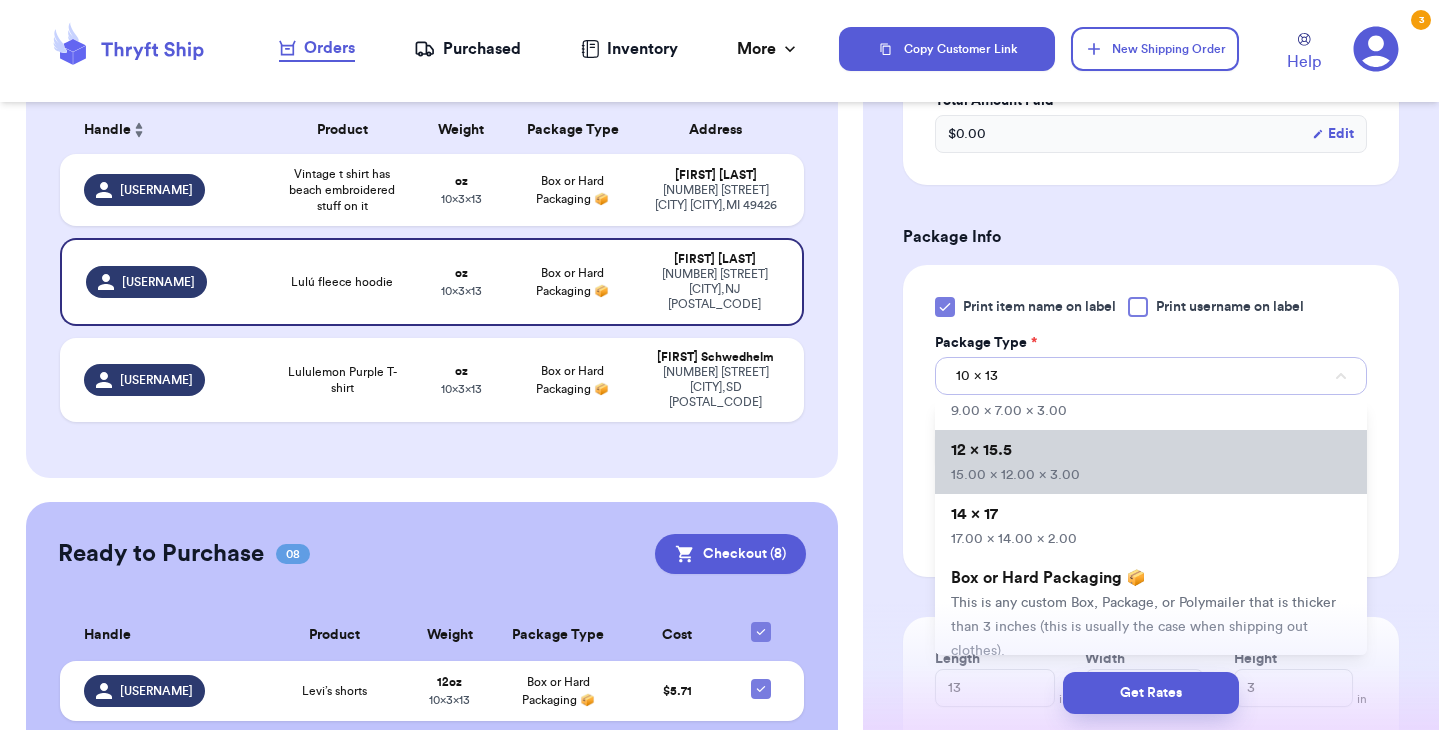 scroll, scrollTop: 168, scrollLeft: 0, axis: vertical 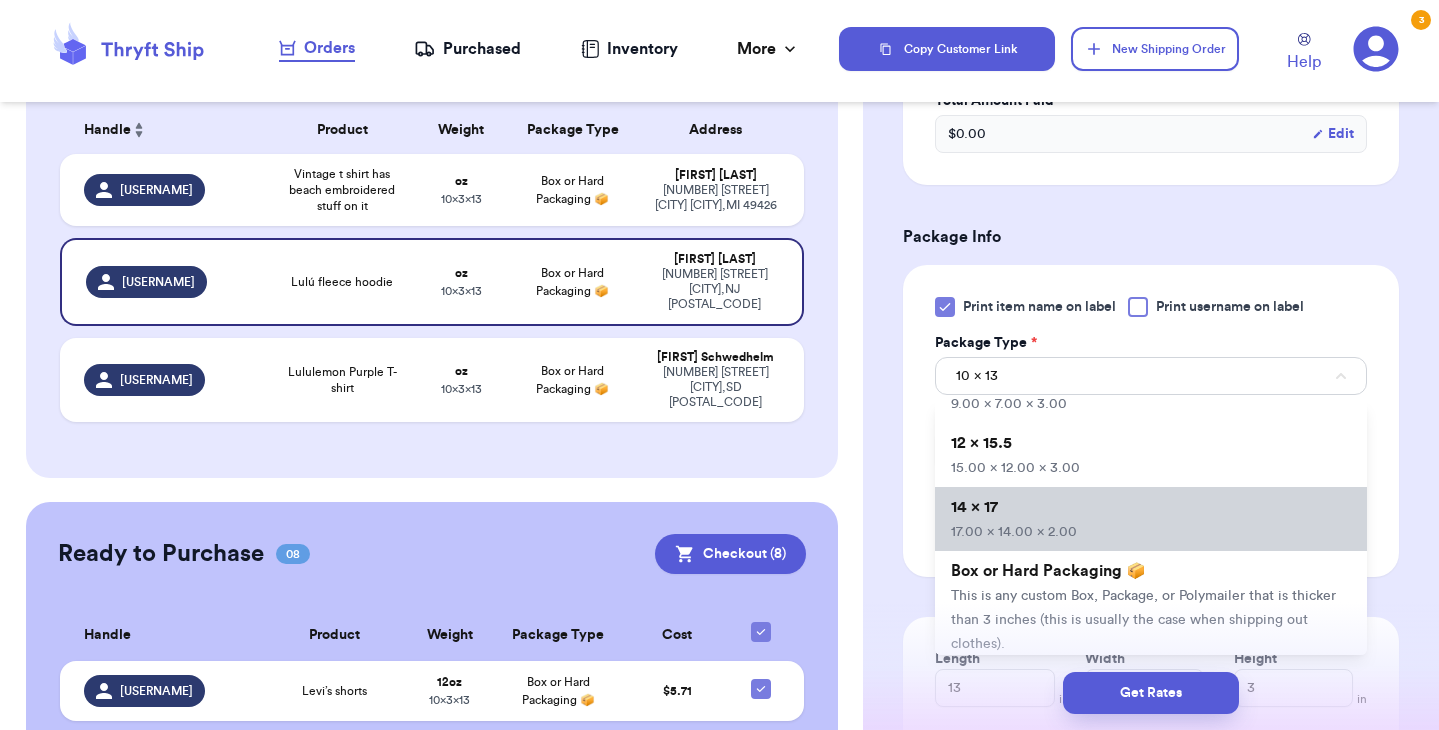 click on "14 x 17 17.00 x 14.00 x 2.00" at bounding box center [1151, 519] 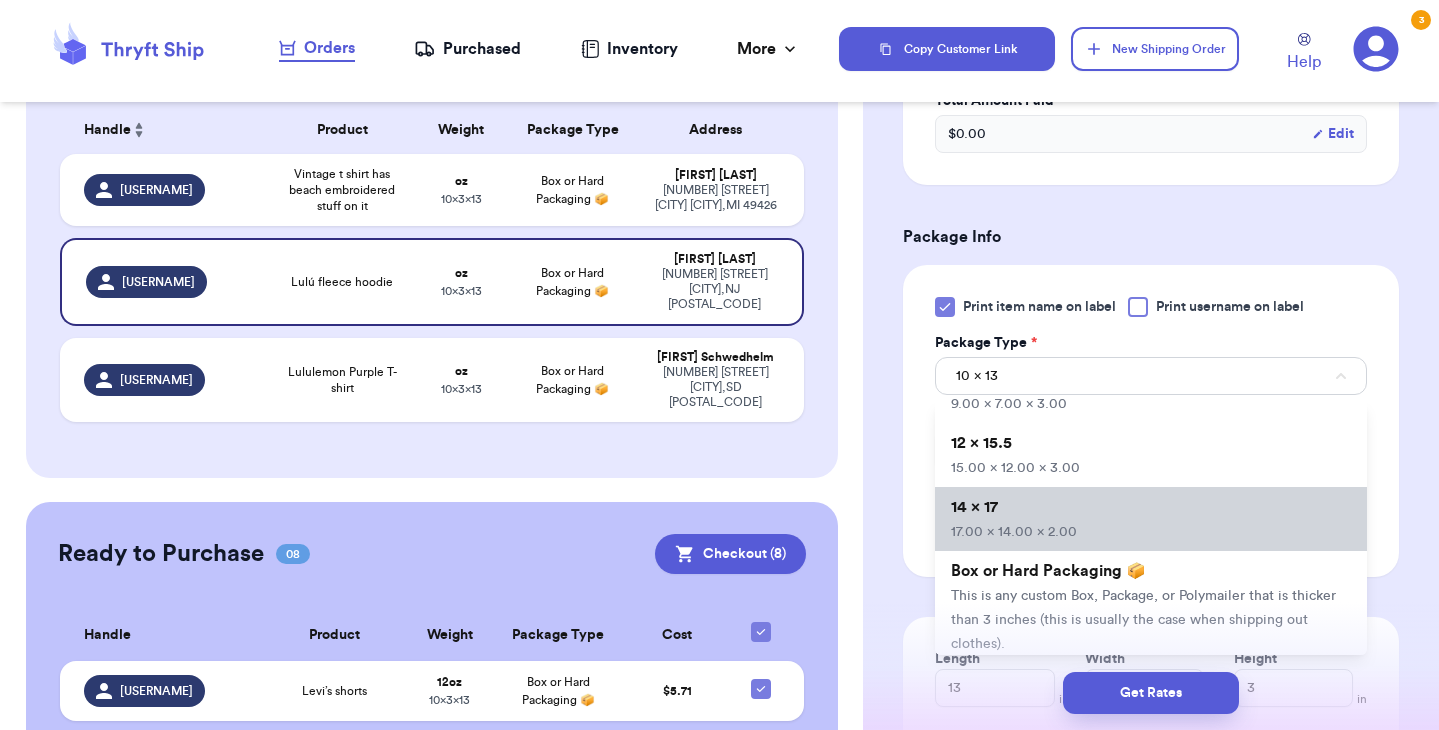 type 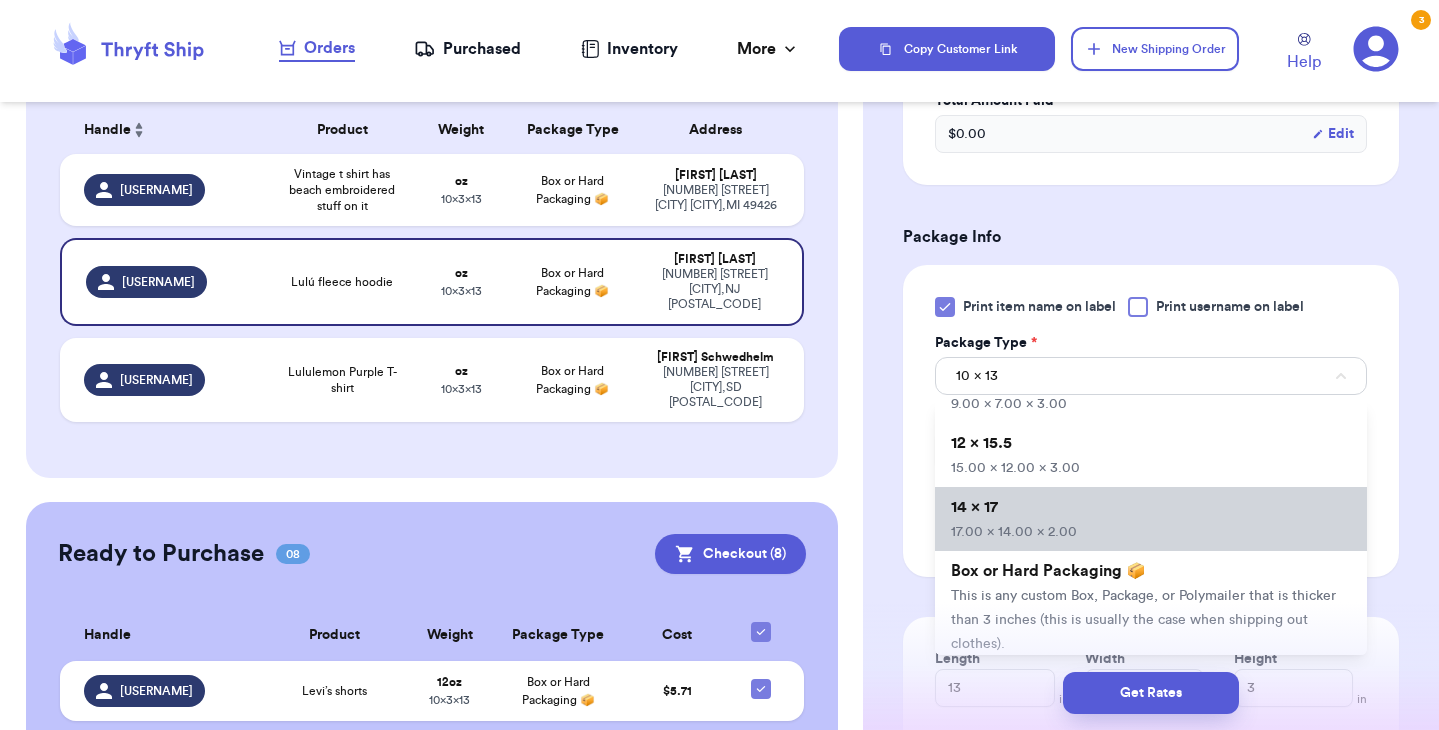 type on "17" 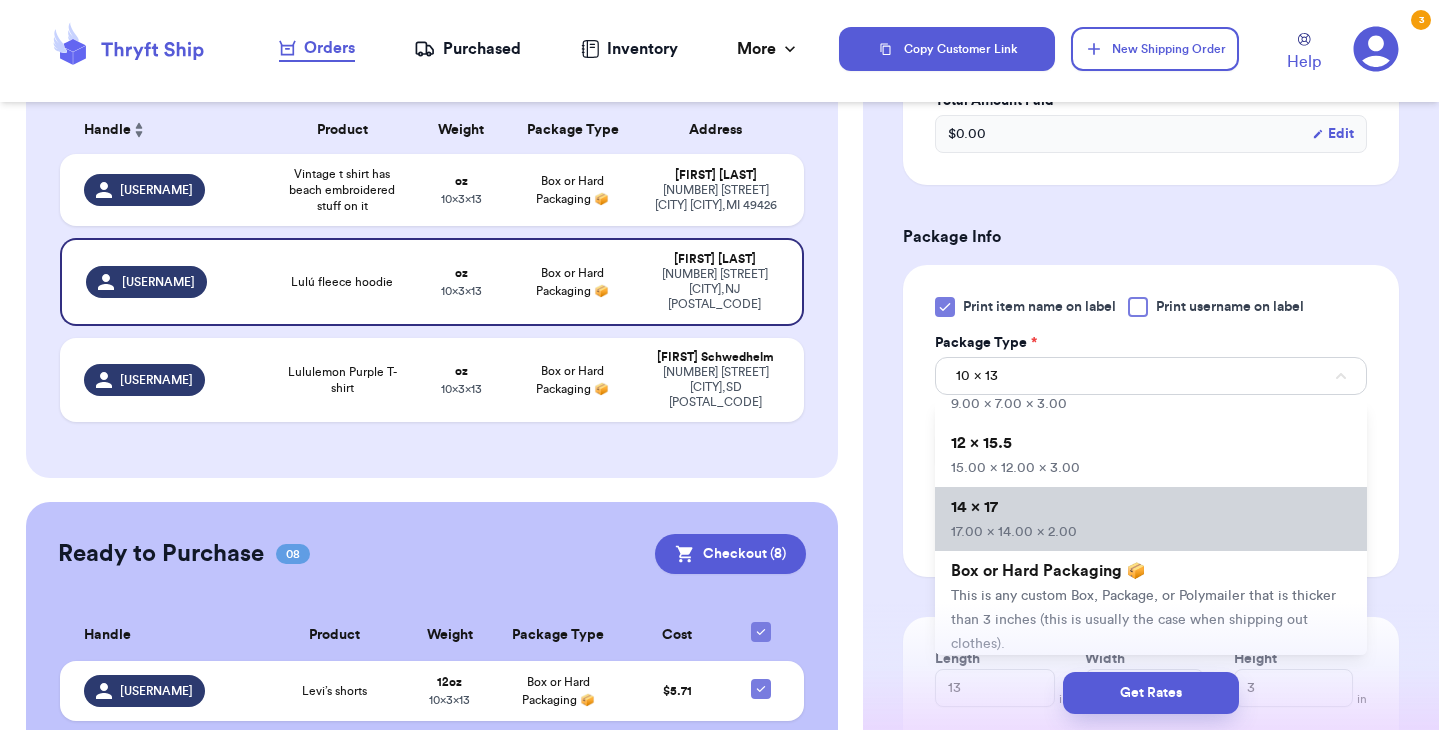 type on "14" 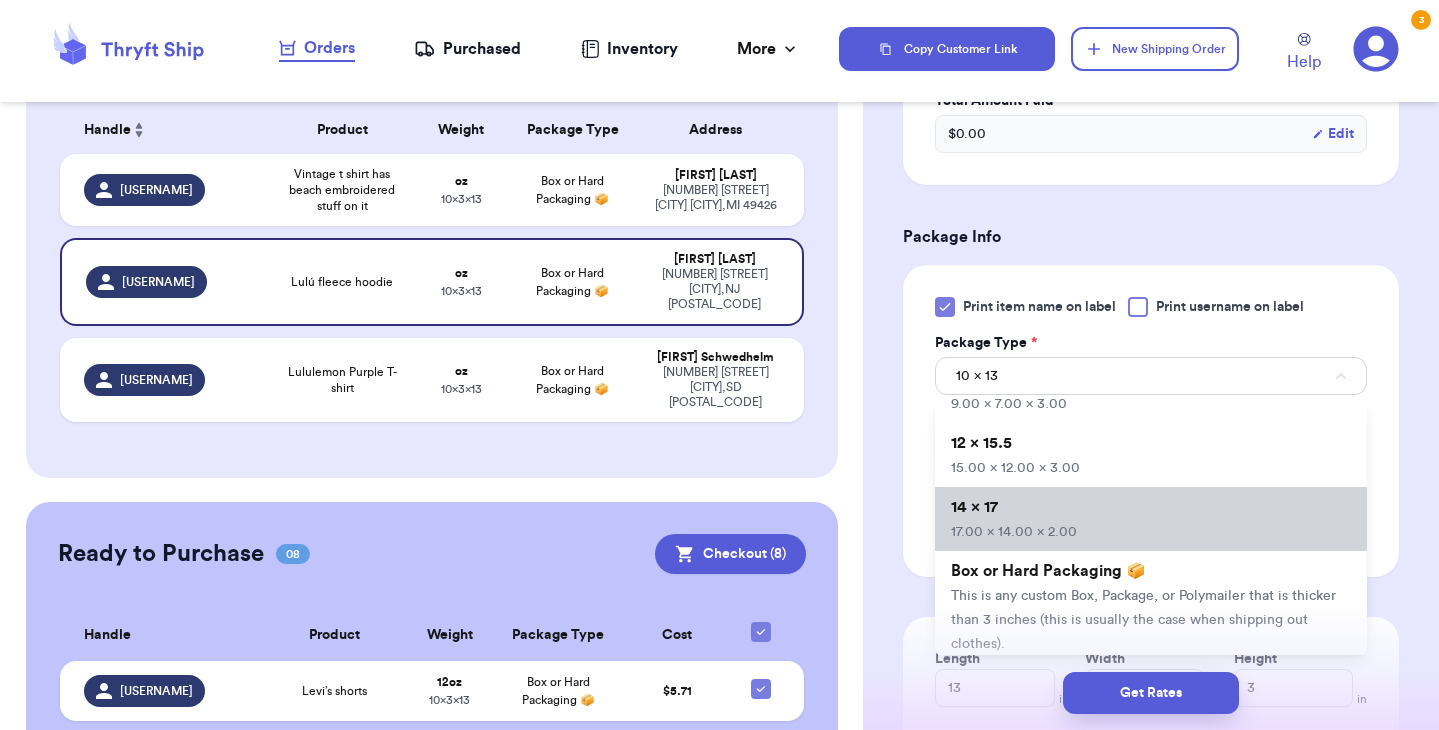 type on "2" 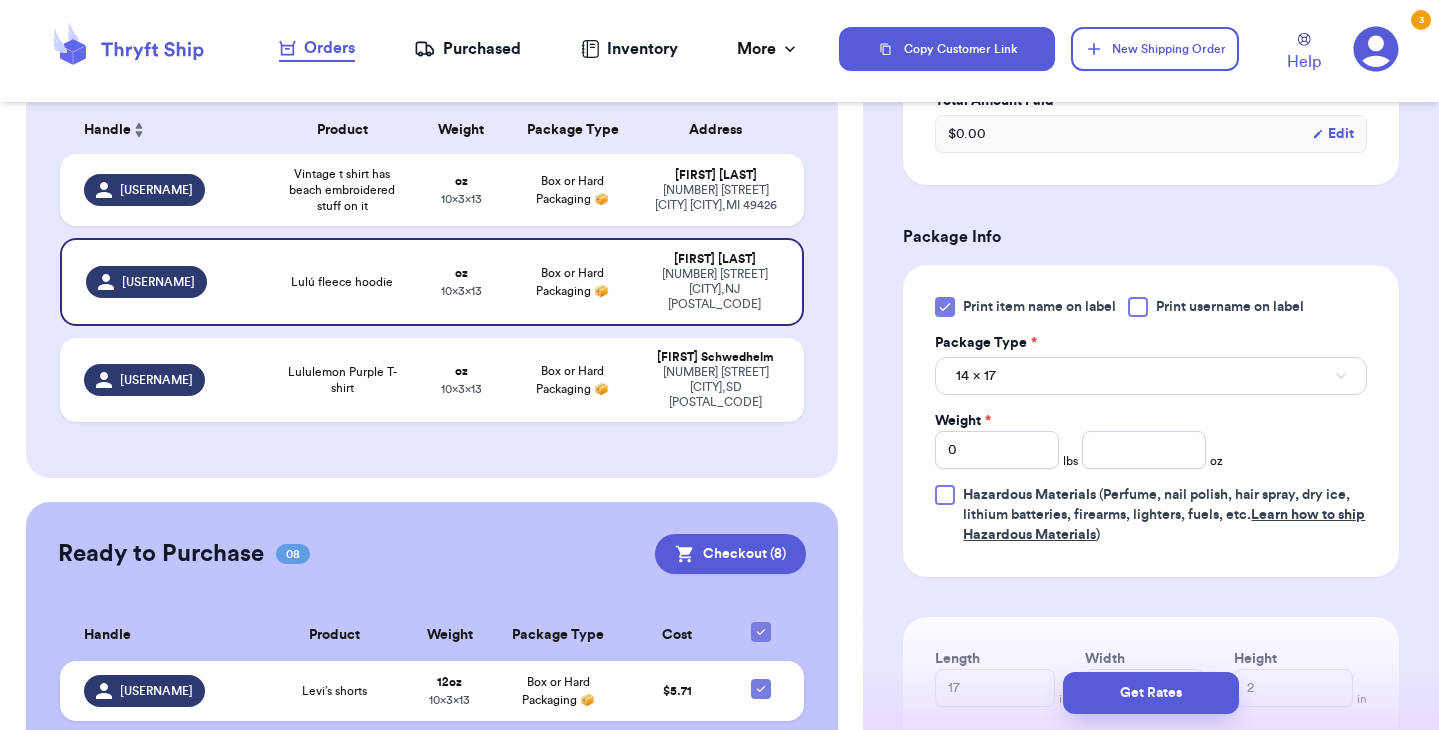 type 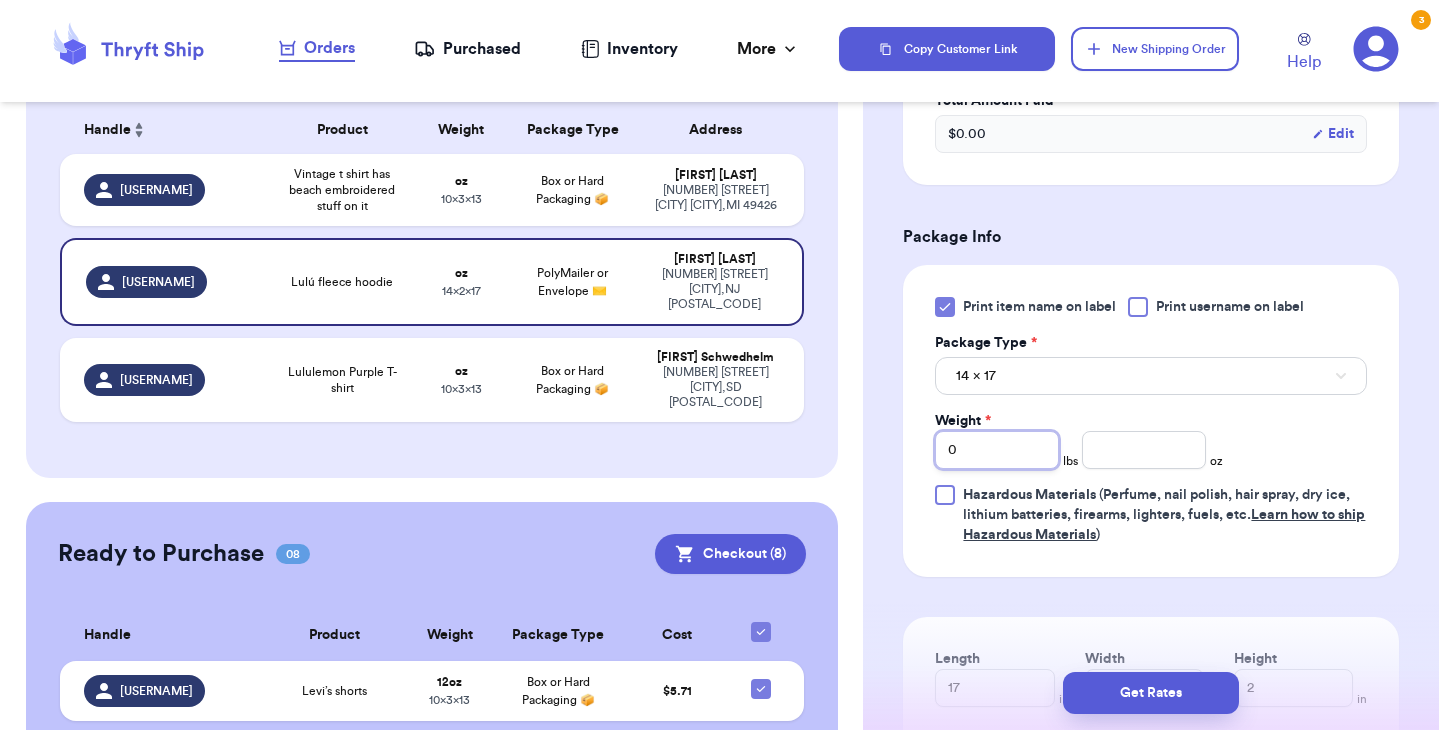 click on "0" at bounding box center (997, 450) 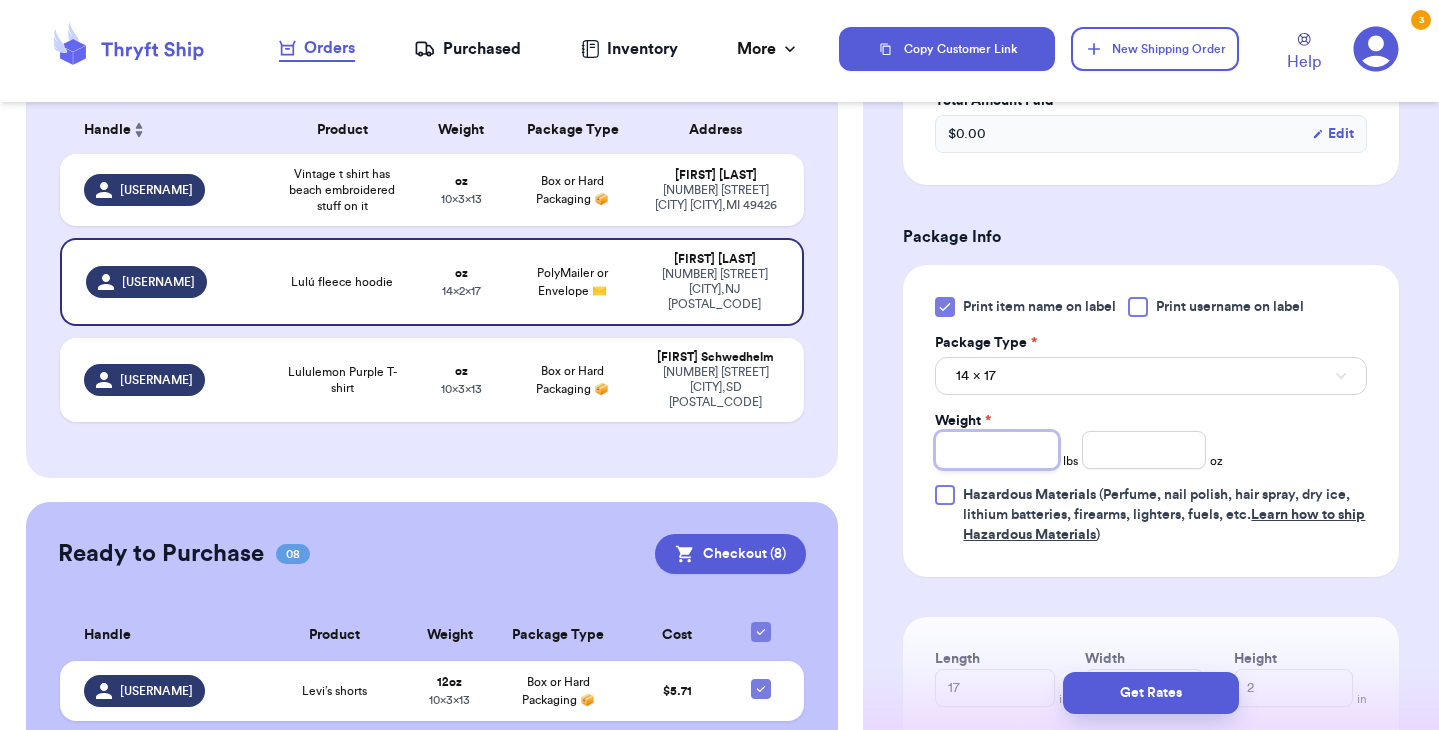 type on "1" 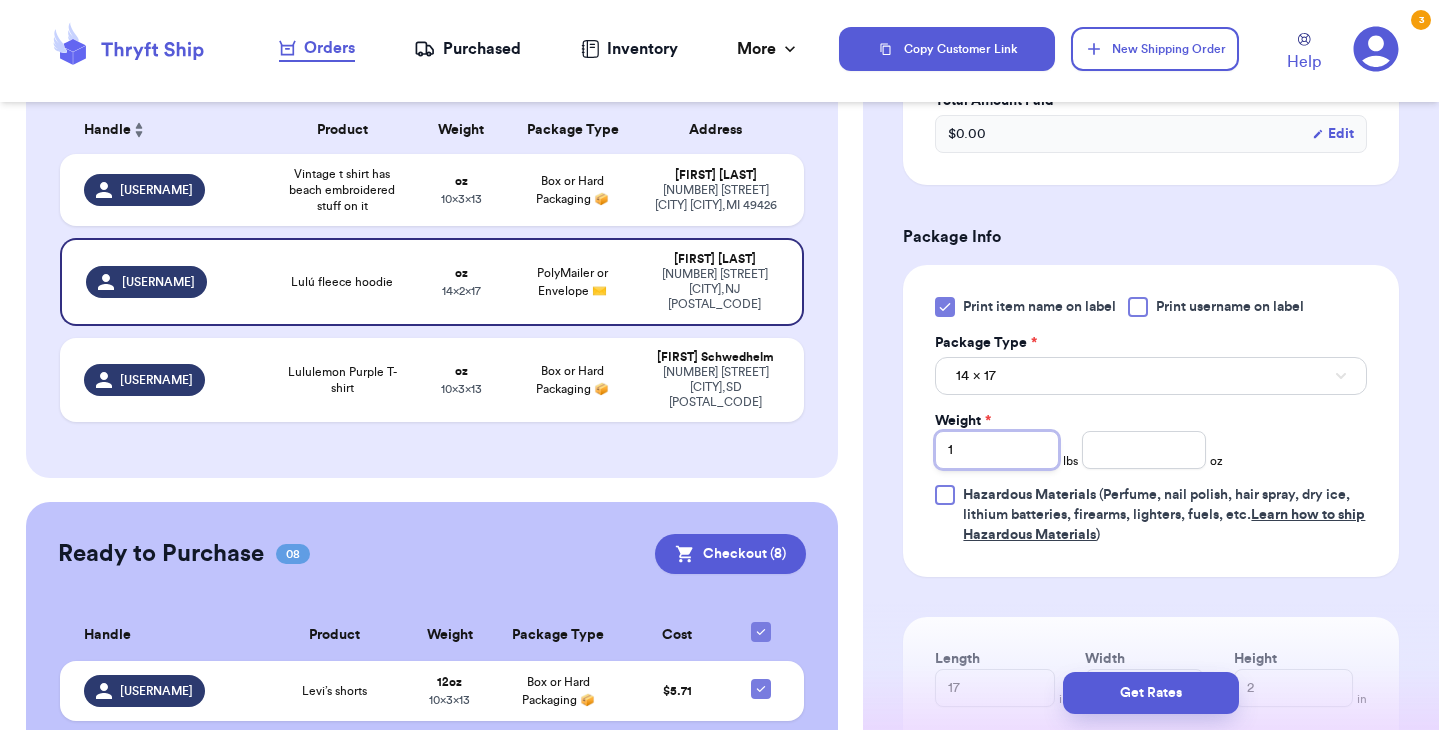 type 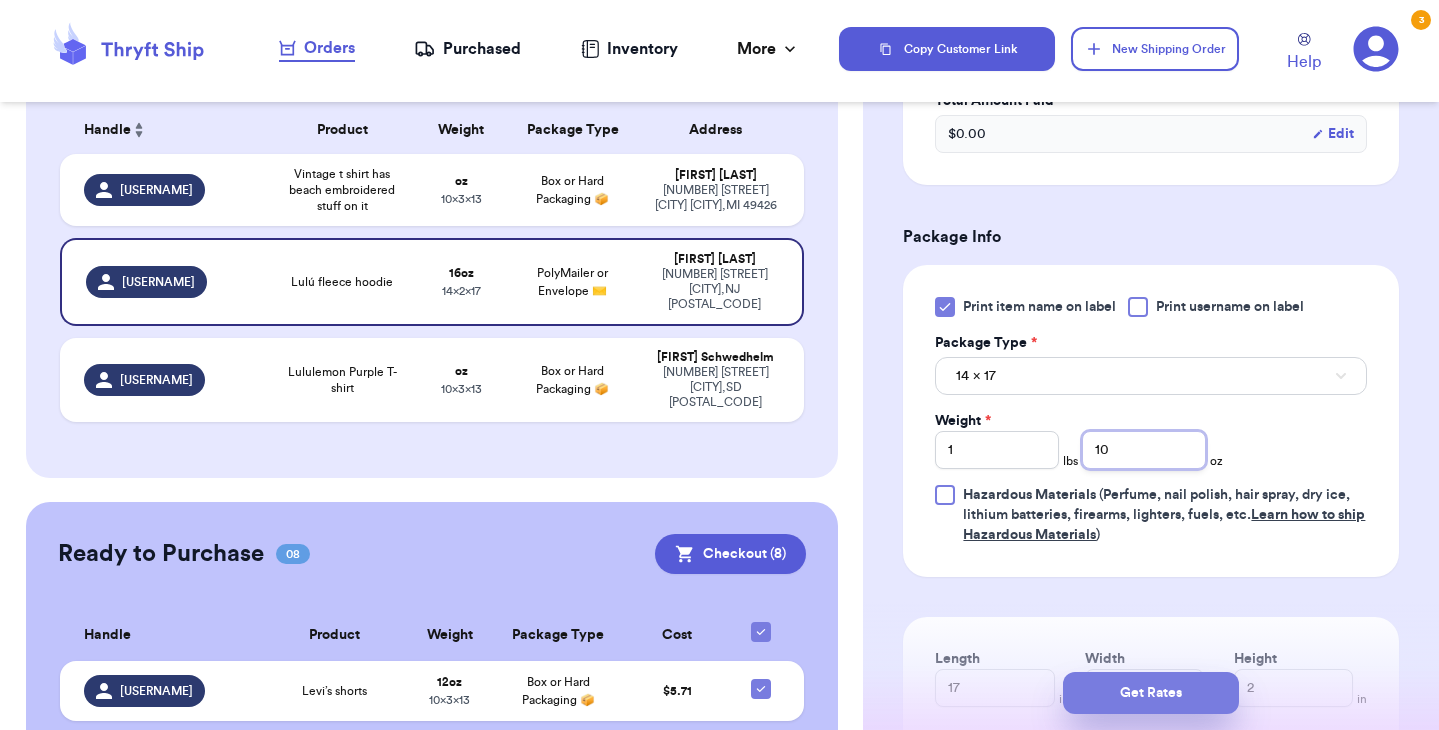type on "10" 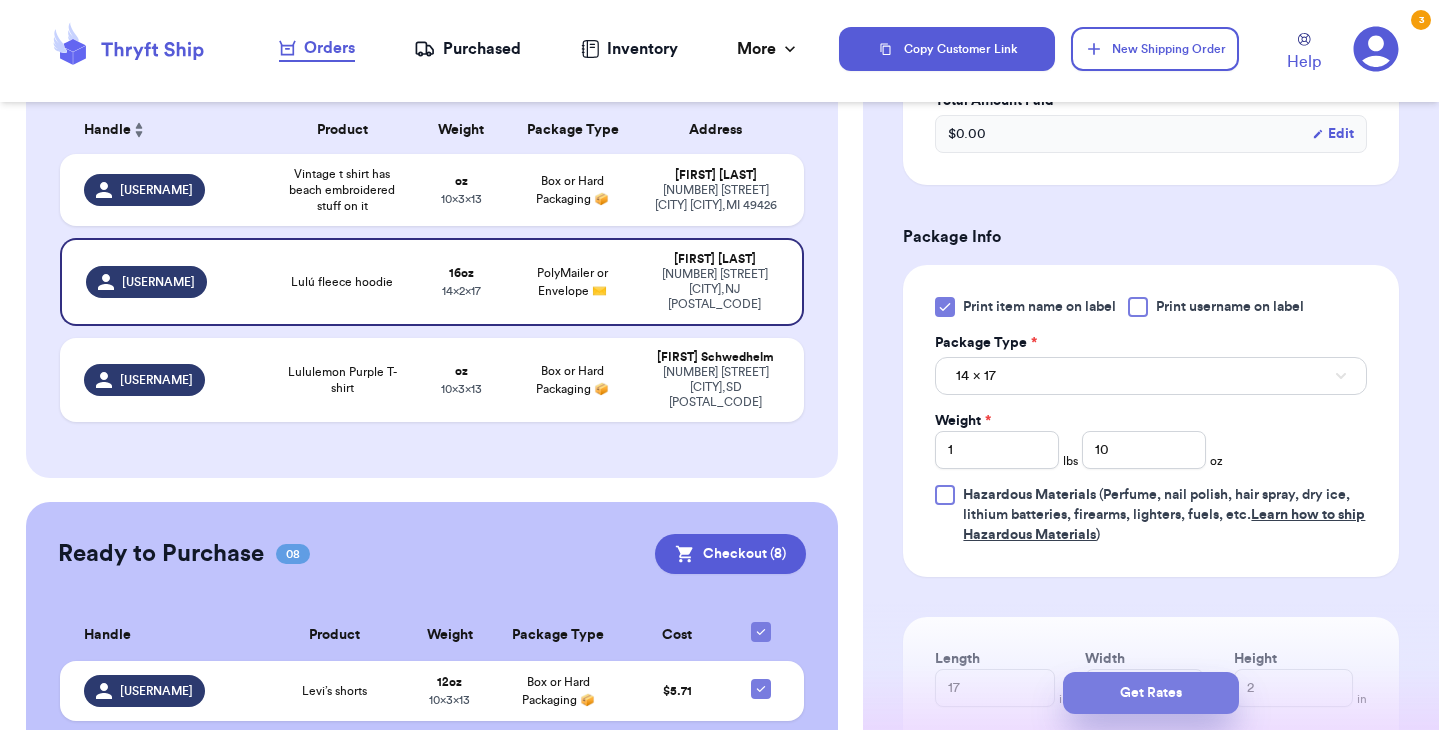 click on "Get Rates" at bounding box center (1151, 693) 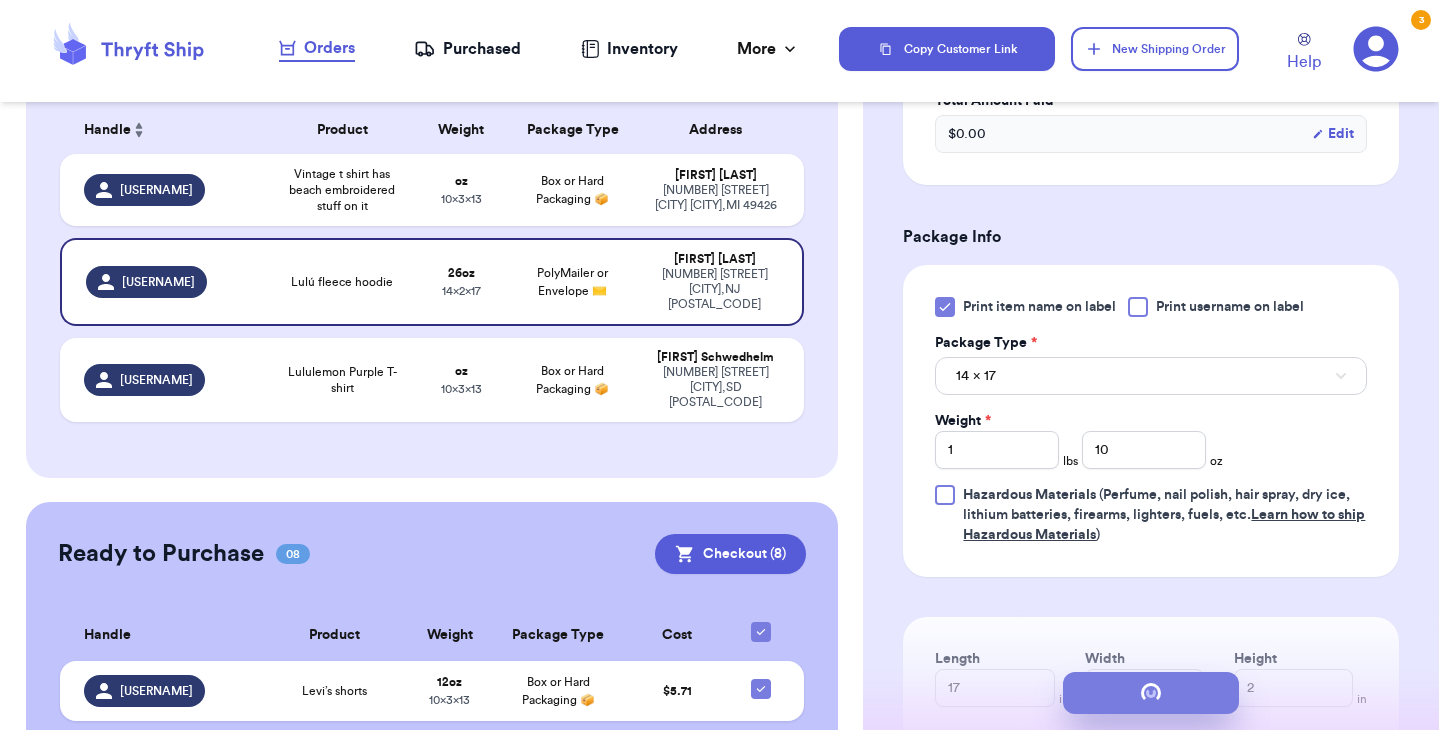 scroll, scrollTop: 0, scrollLeft: 0, axis: both 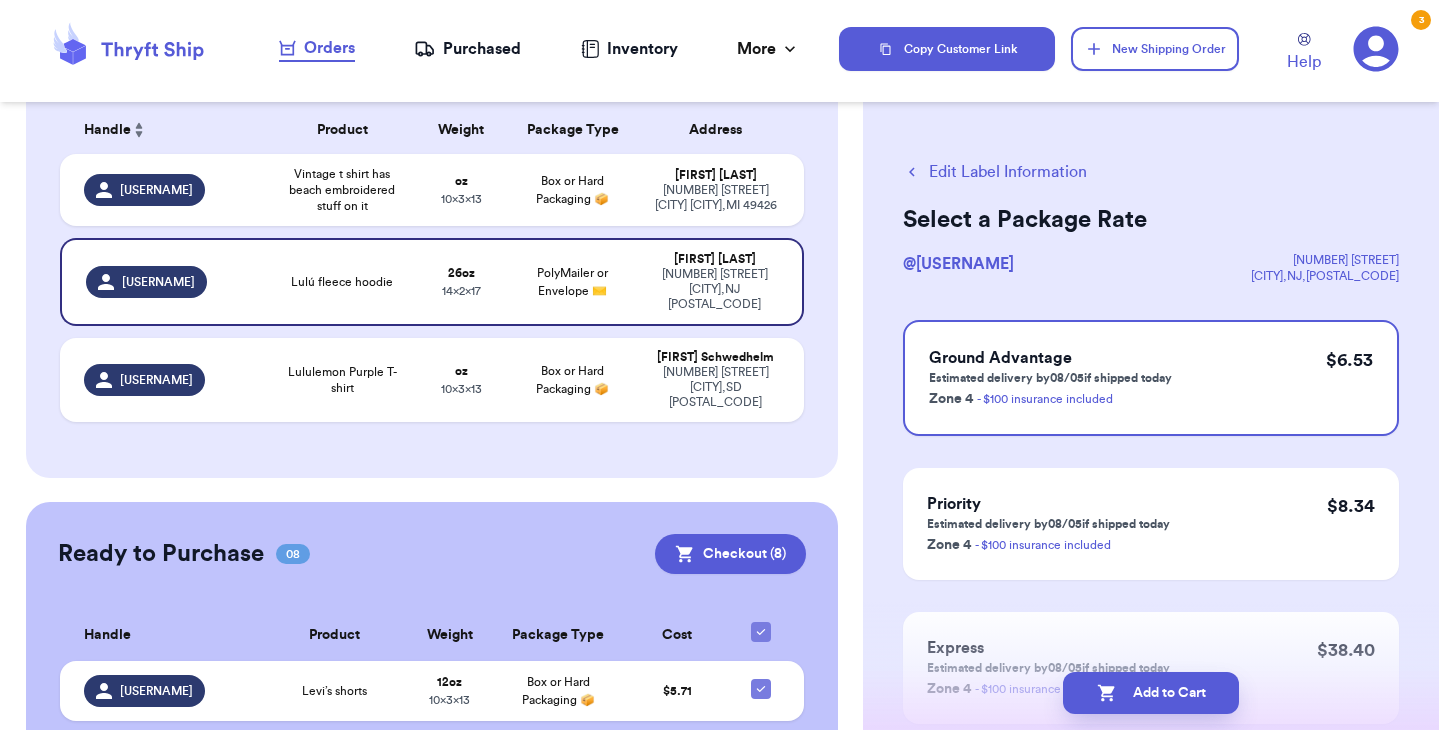 click on "Add to Cart" at bounding box center [1151, 693] 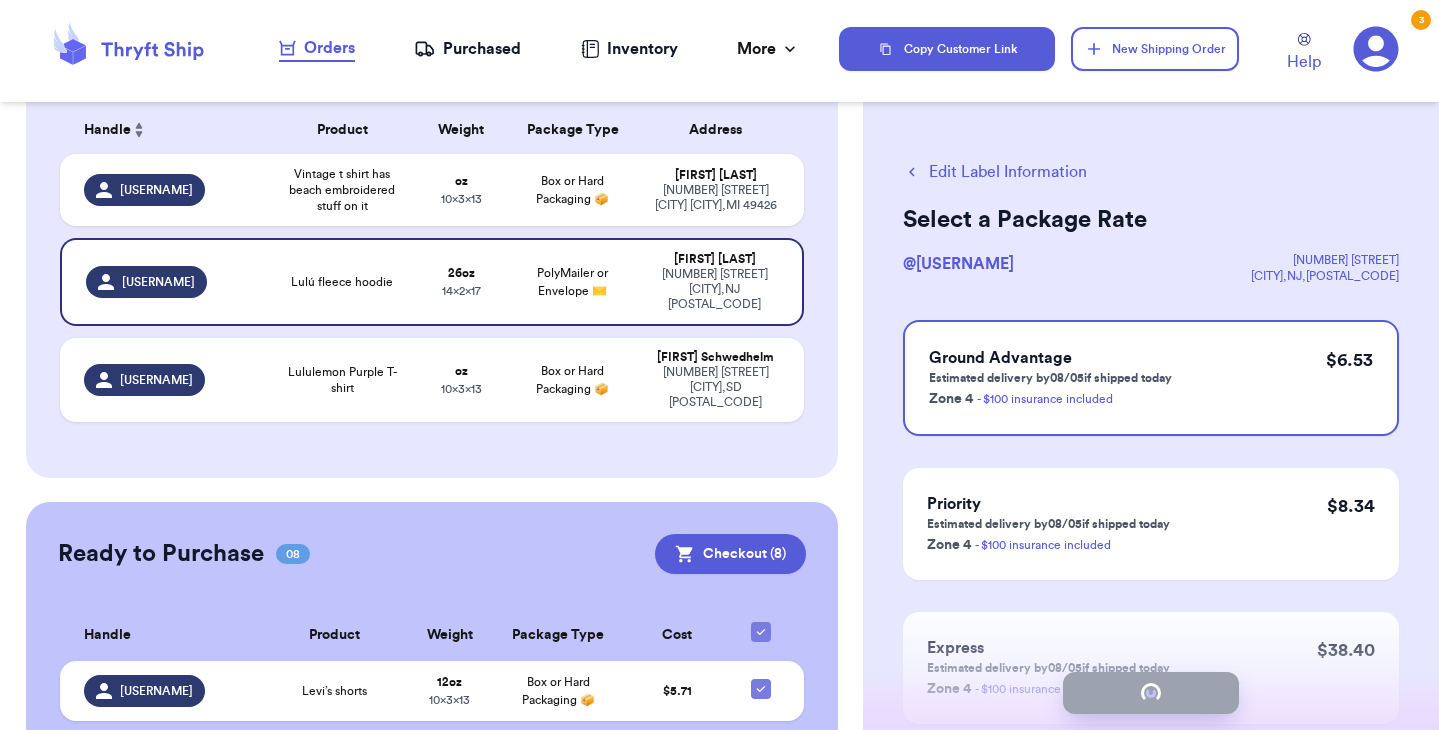 checkbox on "true" 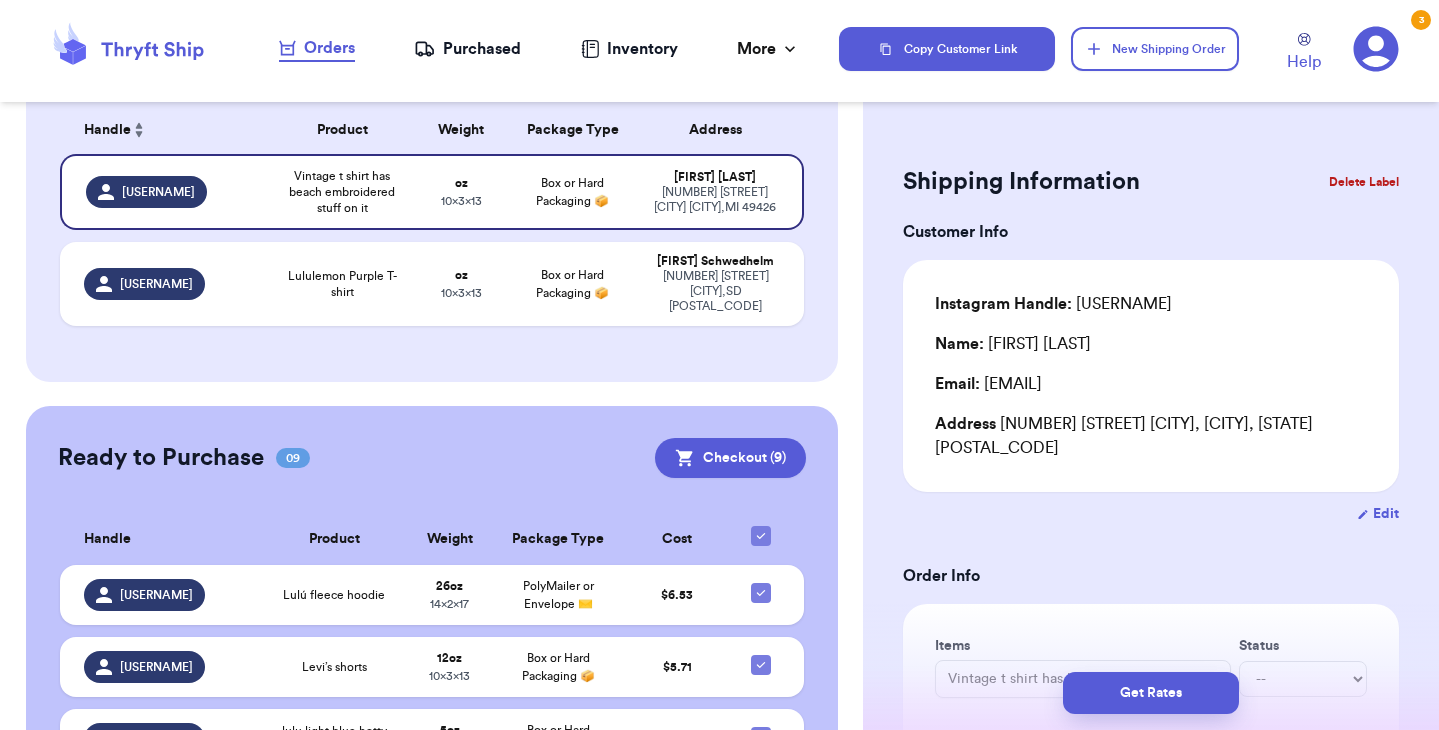 type 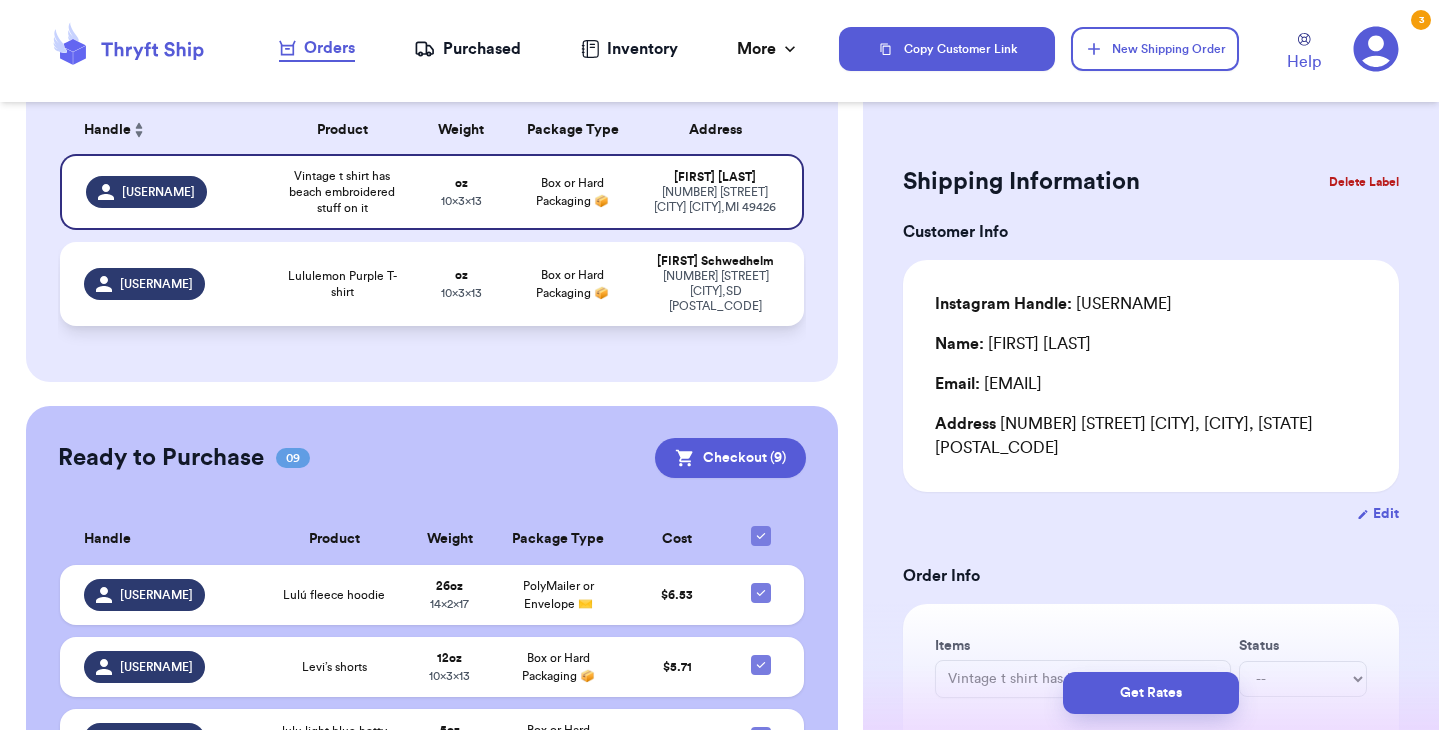 click on "[FIRST]   [LAST]" at bounding box center (716, 261) 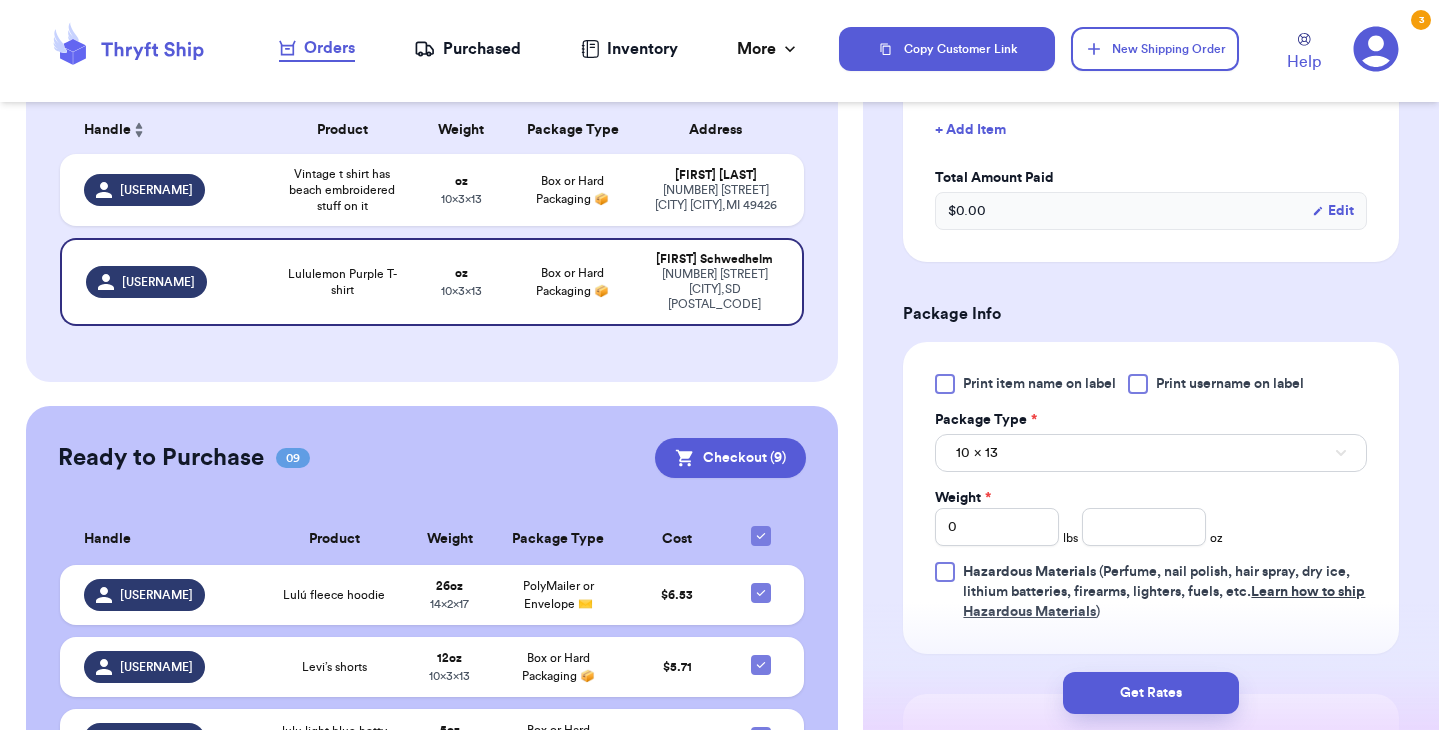 scroll, scrollTop: 650, scrollLeft: 0, axis: vertical 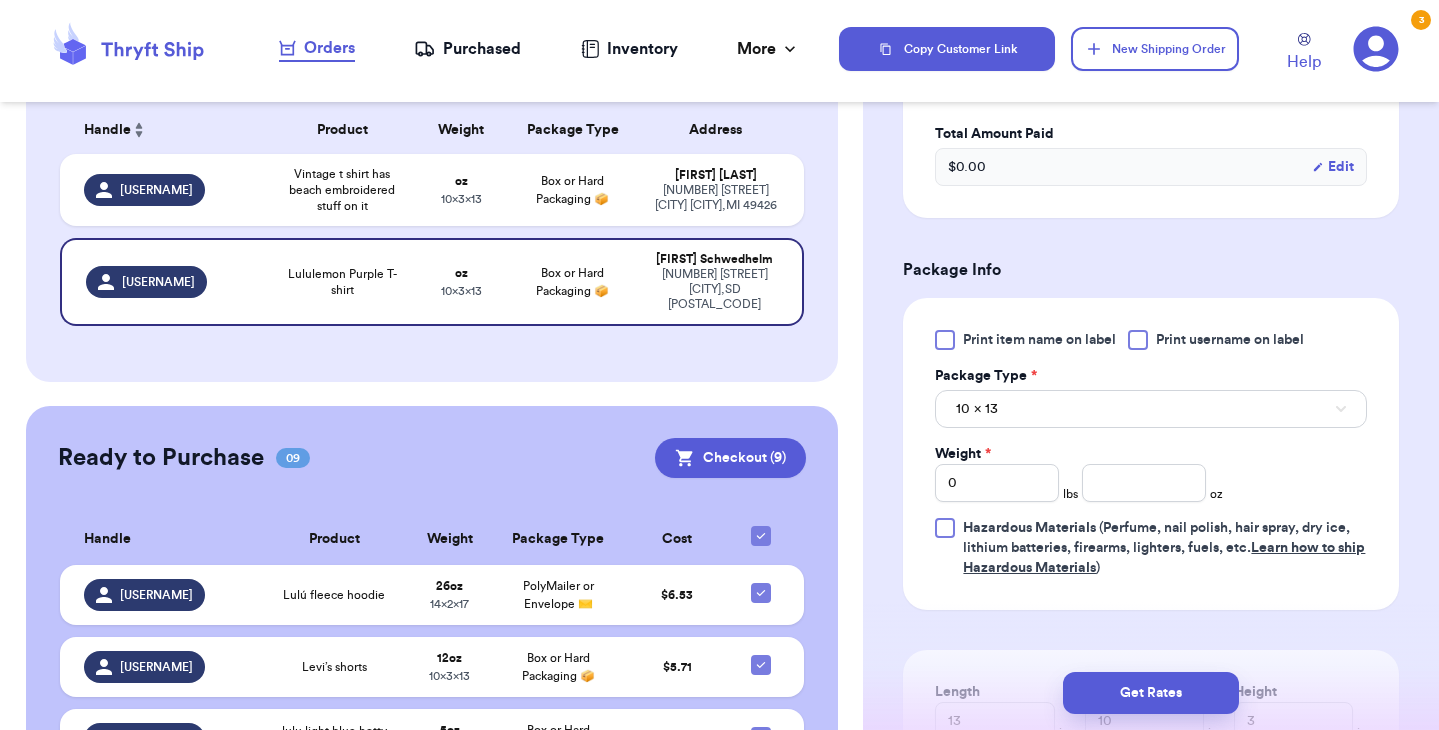 click at bounding box center [945, 340] 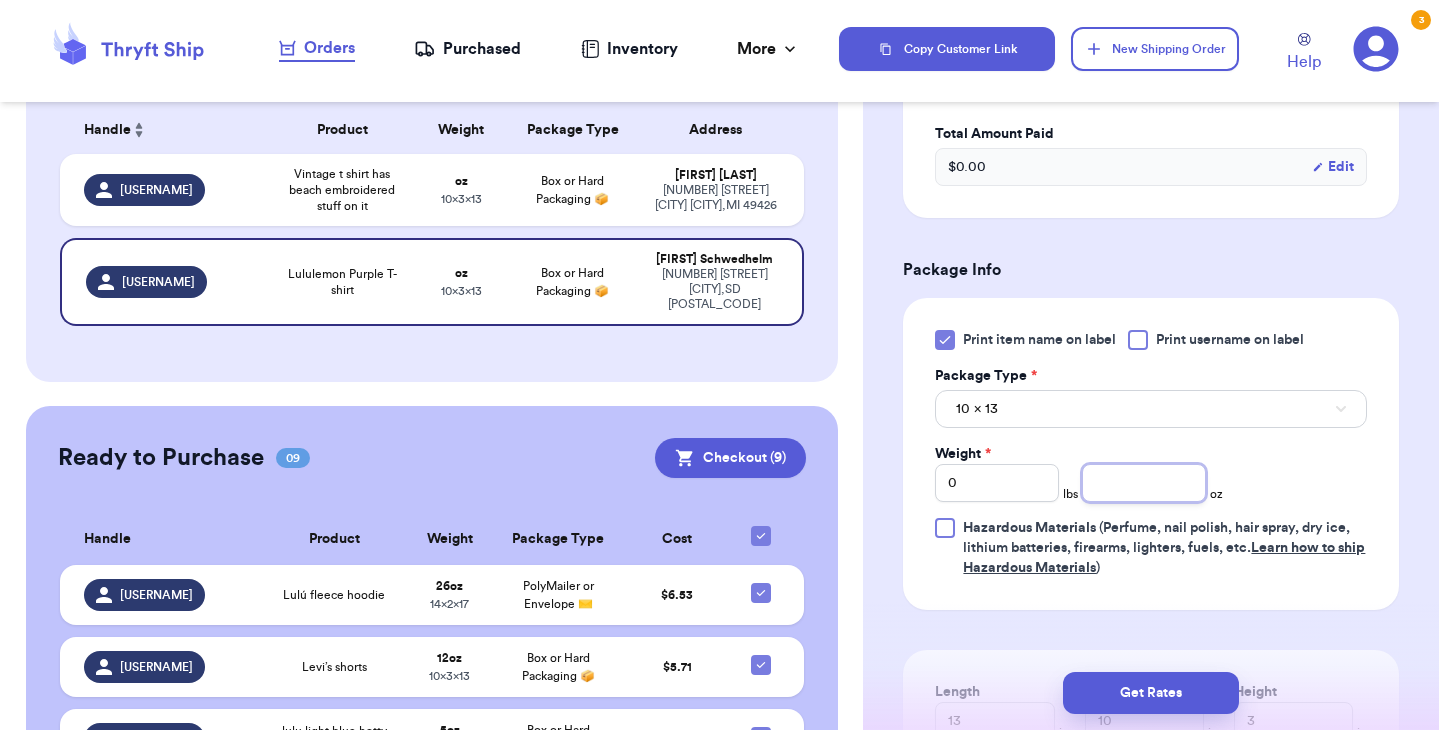 click at bounding box center [1144, 483] 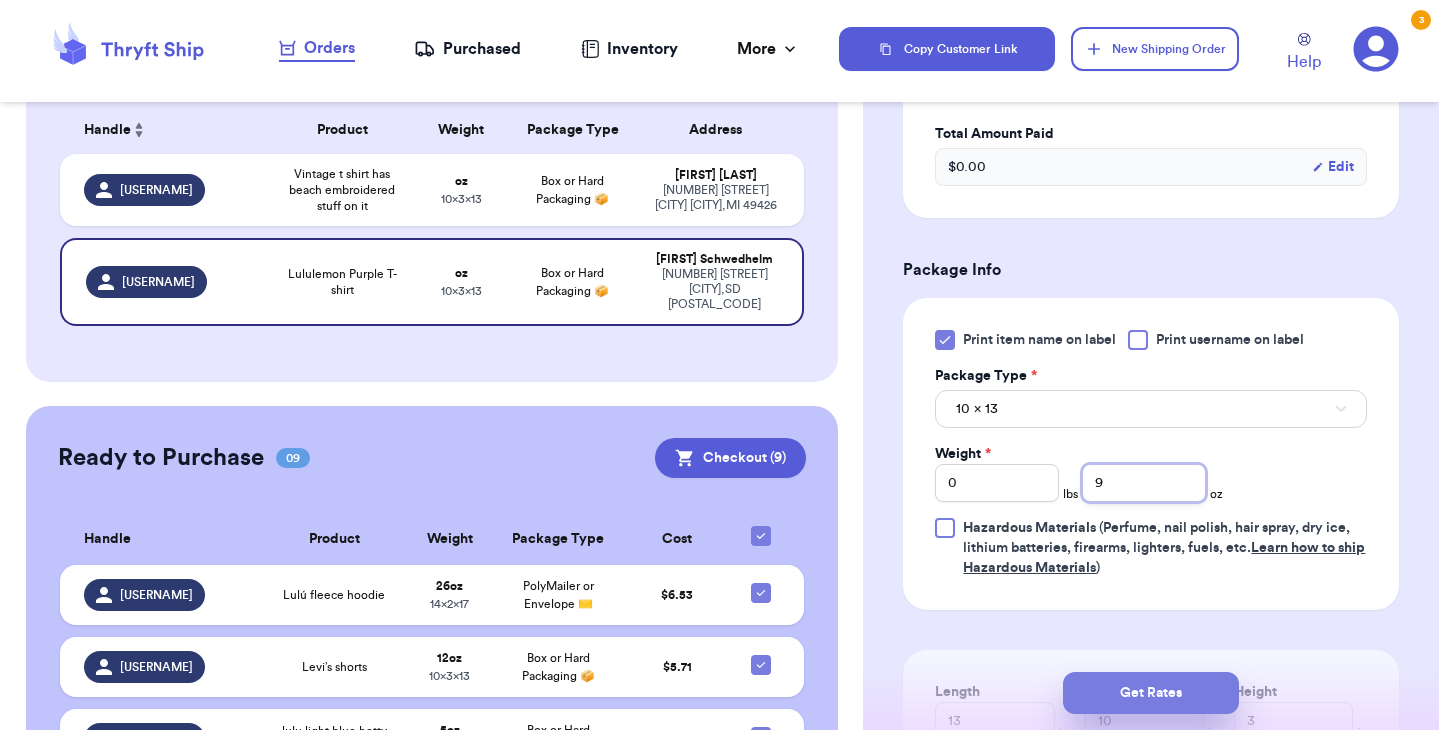 type on "9" 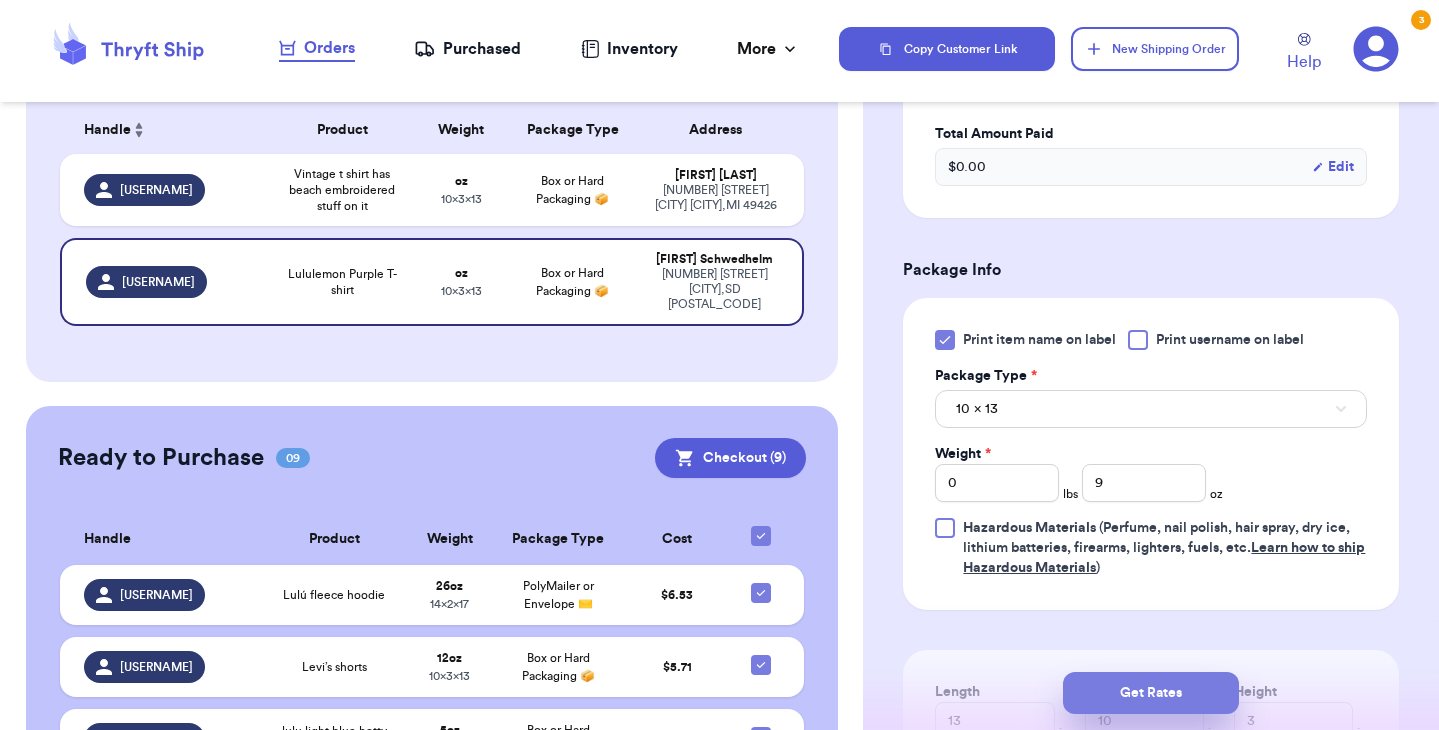 click on "Get Rates" at bounding box center [1151, 693] 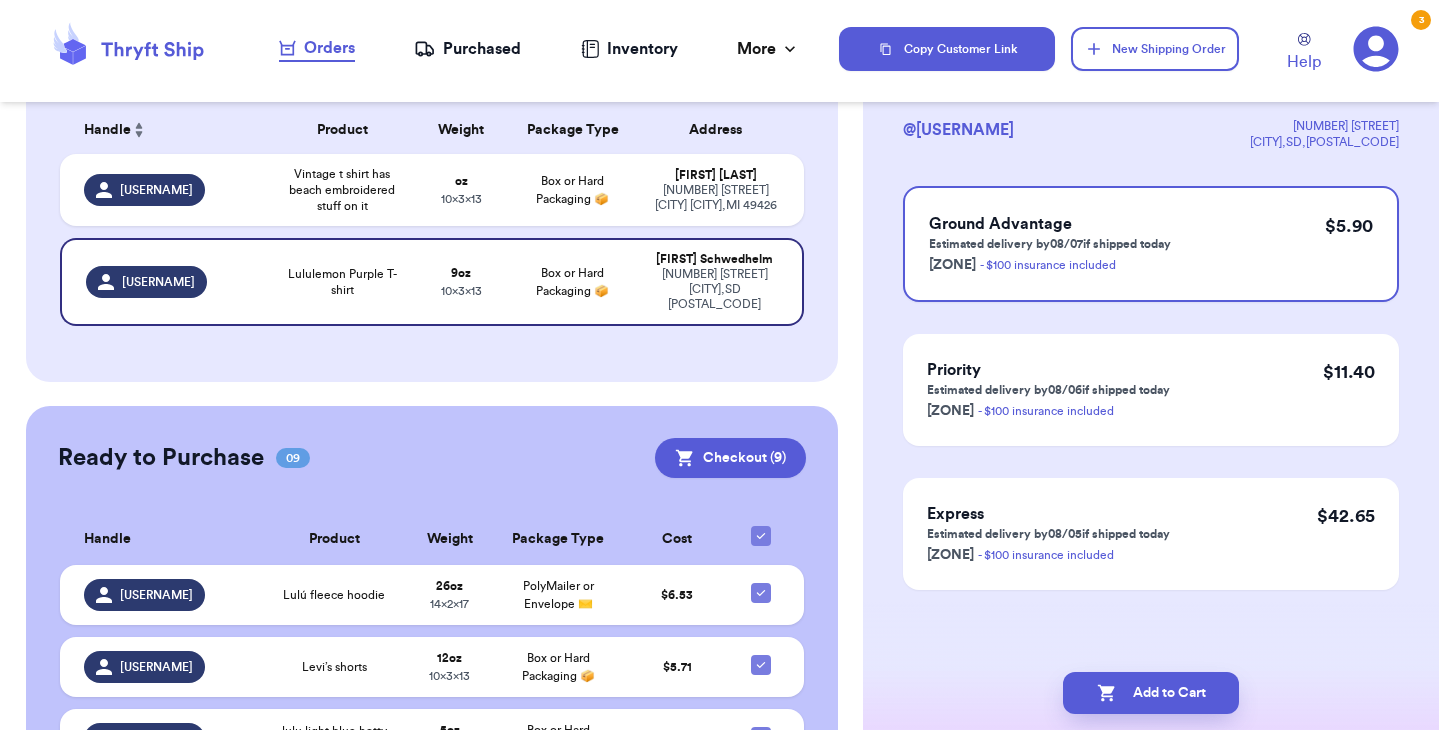 scroll, scrollTop: 0, scrollLeft: 0, axis: both 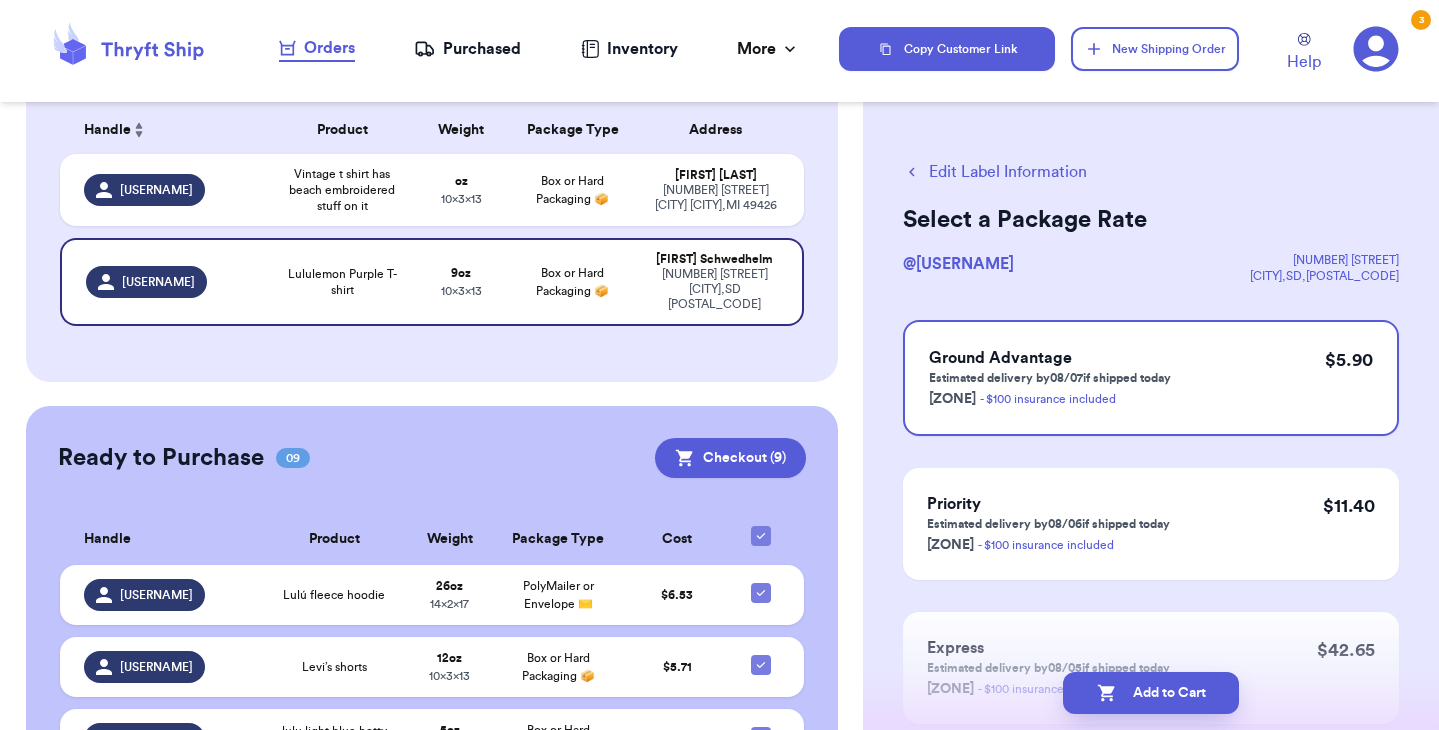 click 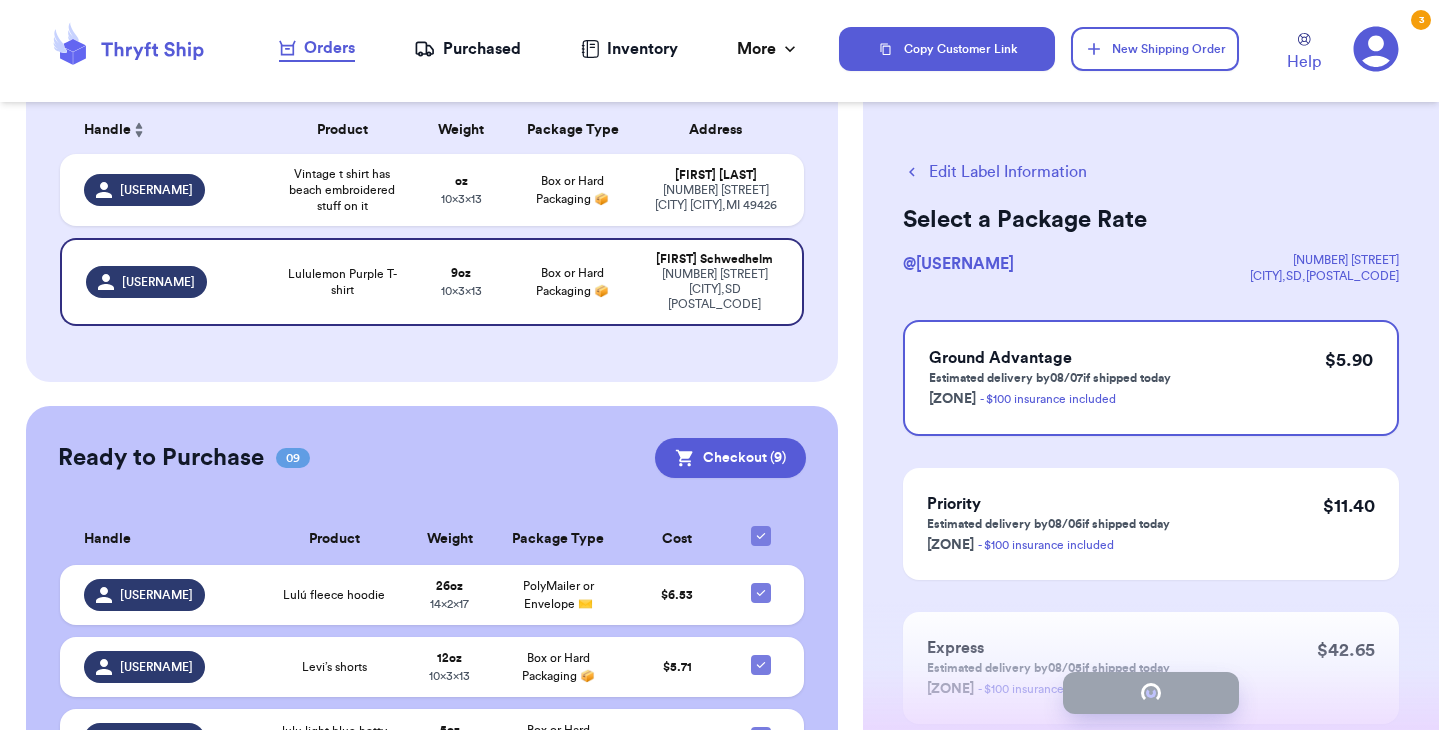 checkbox on "true" 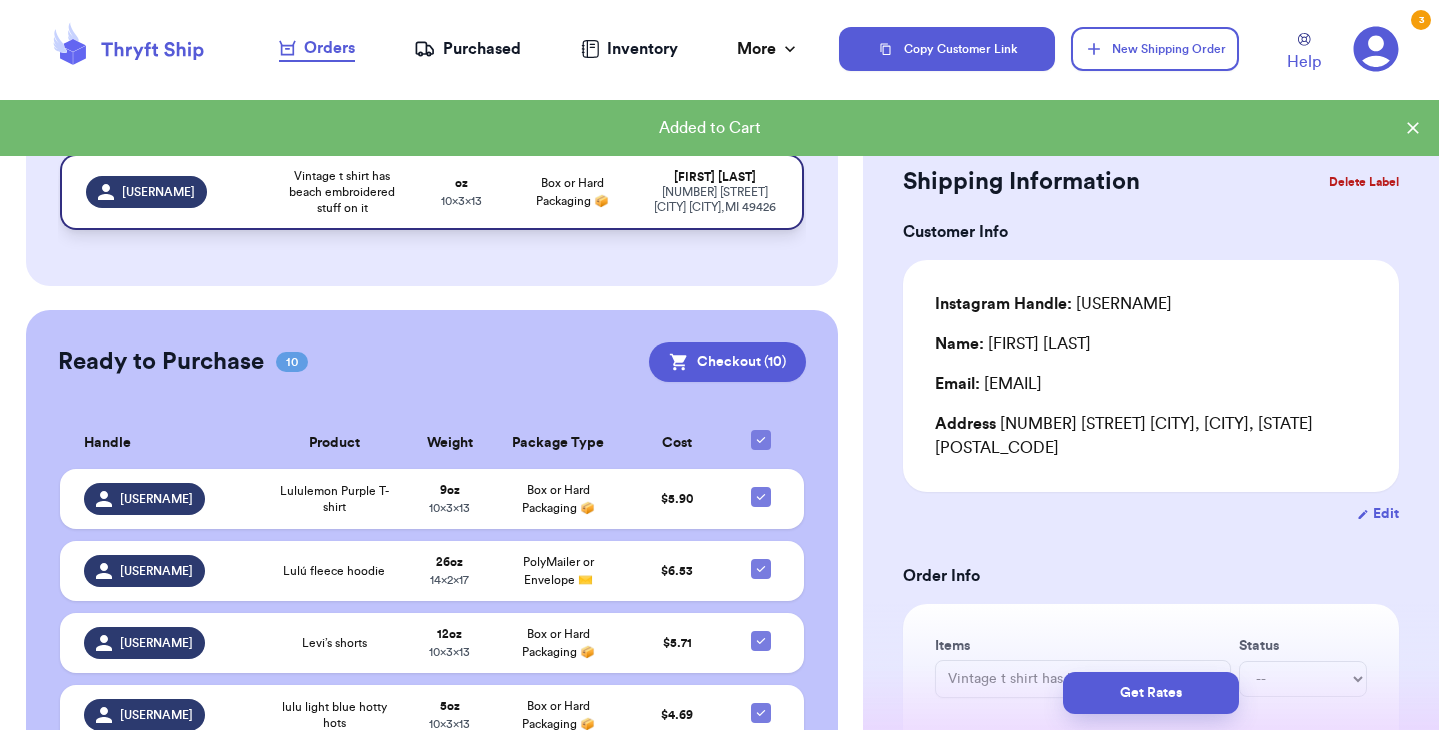 click on "Vintage t shirt has beach embroidered stuff on it" at bounding box center (342, 192) 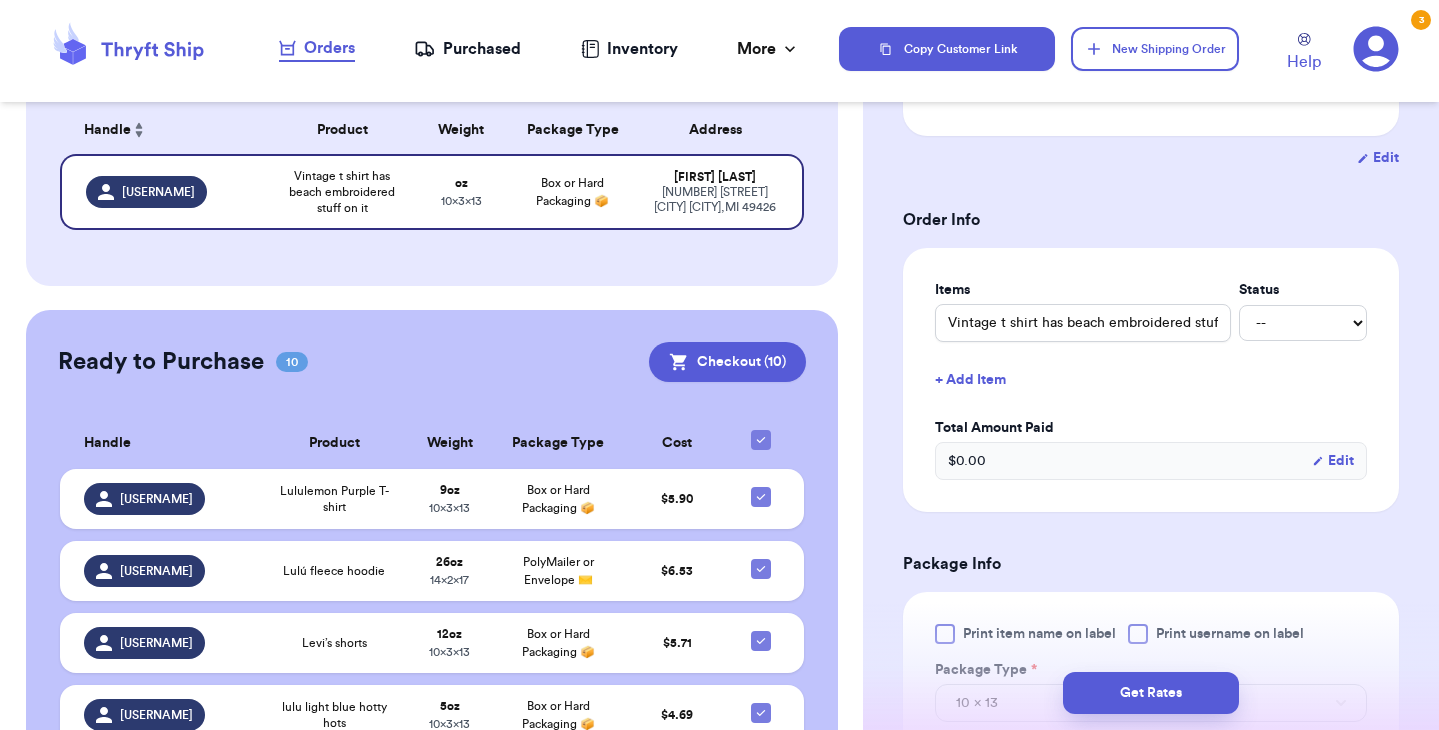 scroll, scrollTop: 381, scrollLeft: 0, axis: vertical 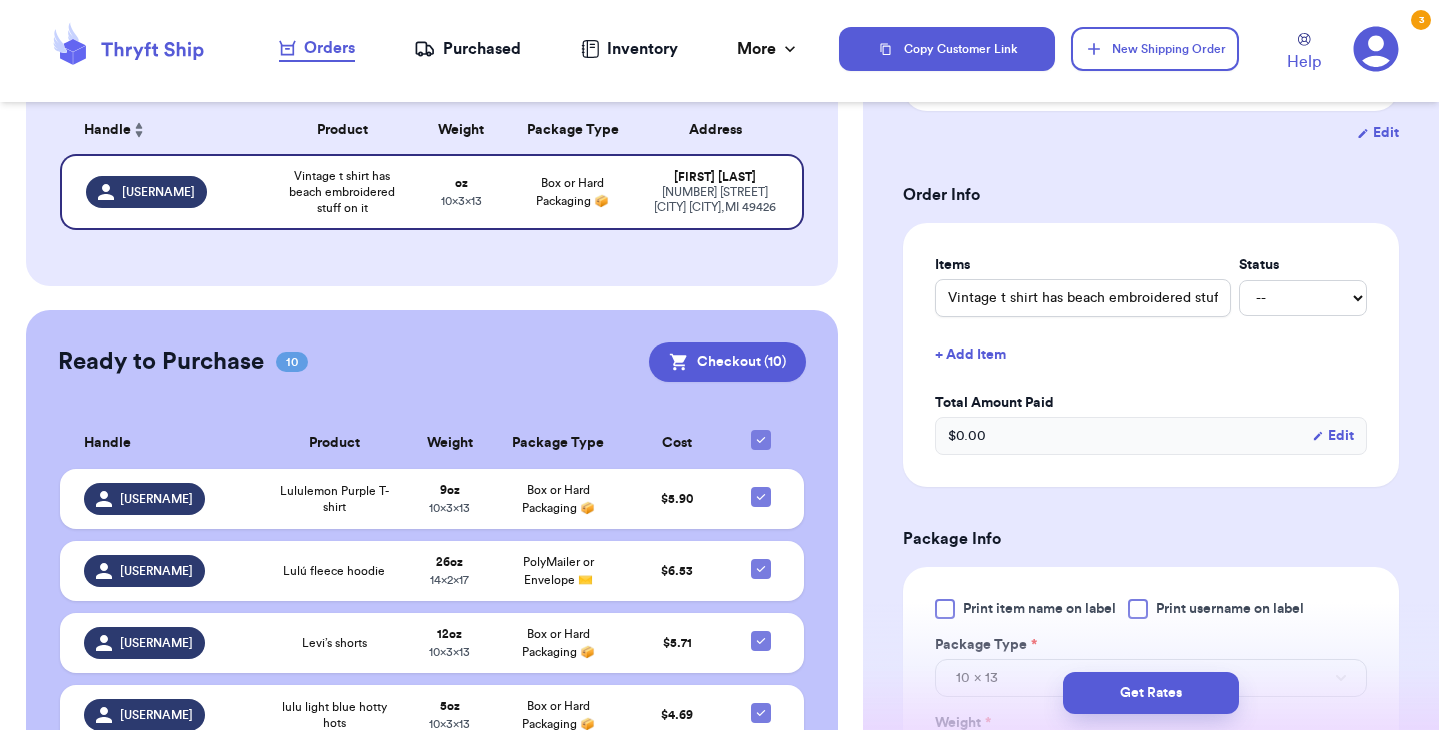 click at bounding box center (945, 609) 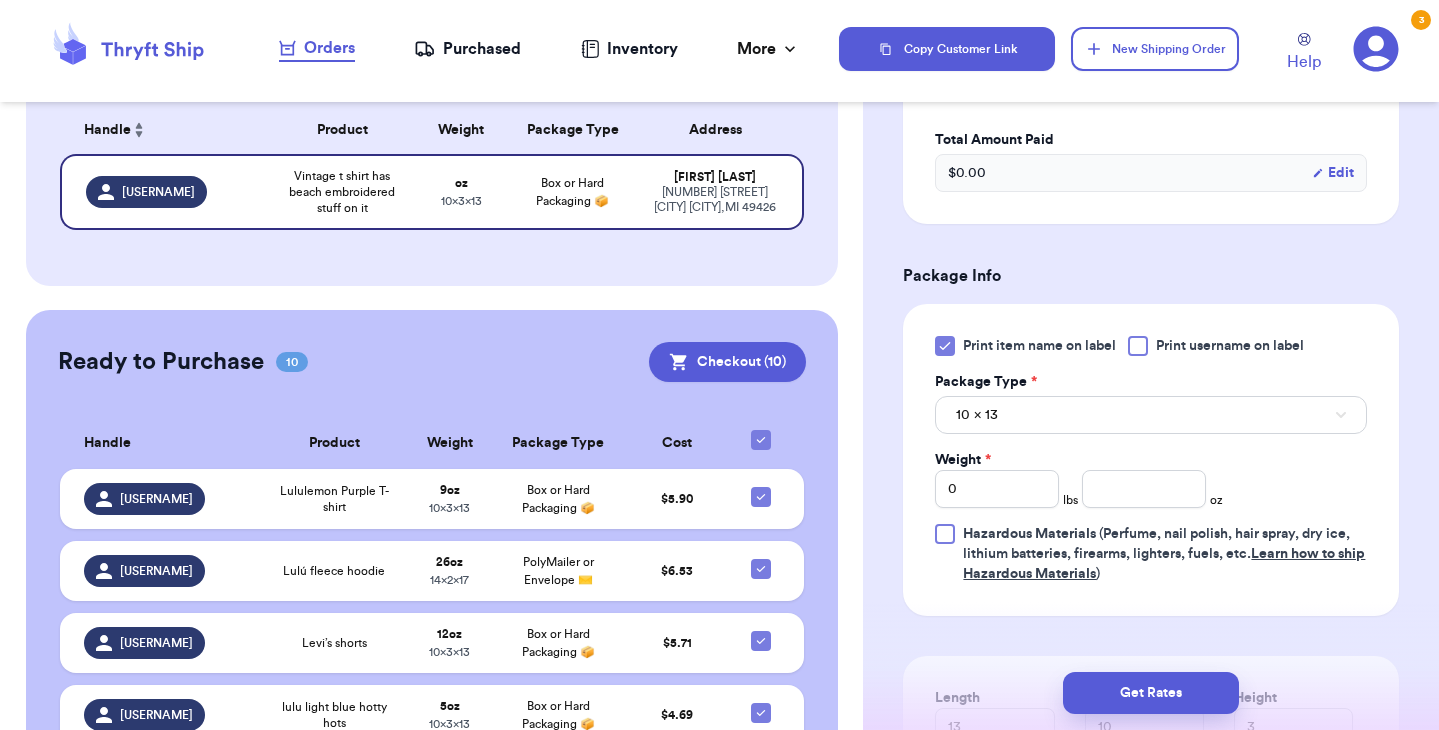 scroll, scrollTop: 688, scrollLeft: 0, axis: vertical 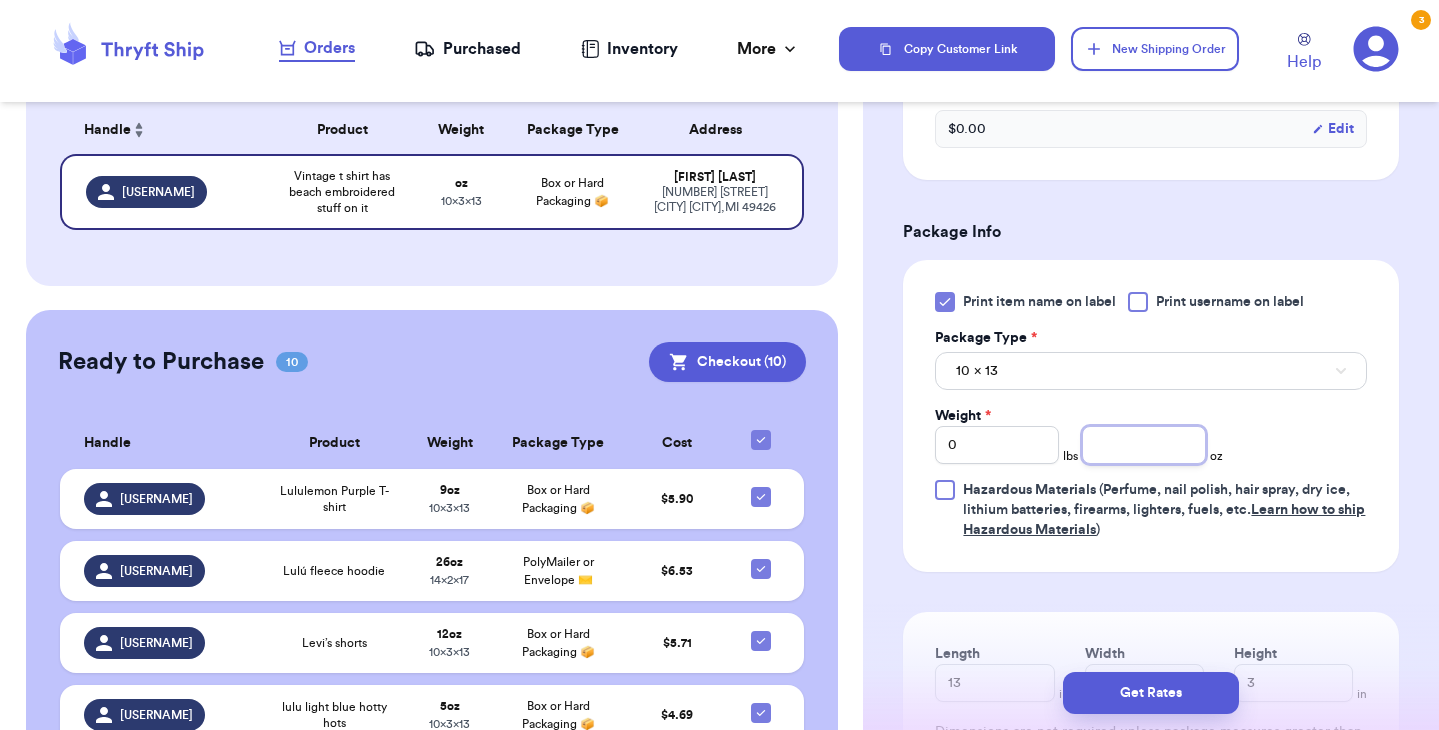 click at bounding box center [1144, 445] 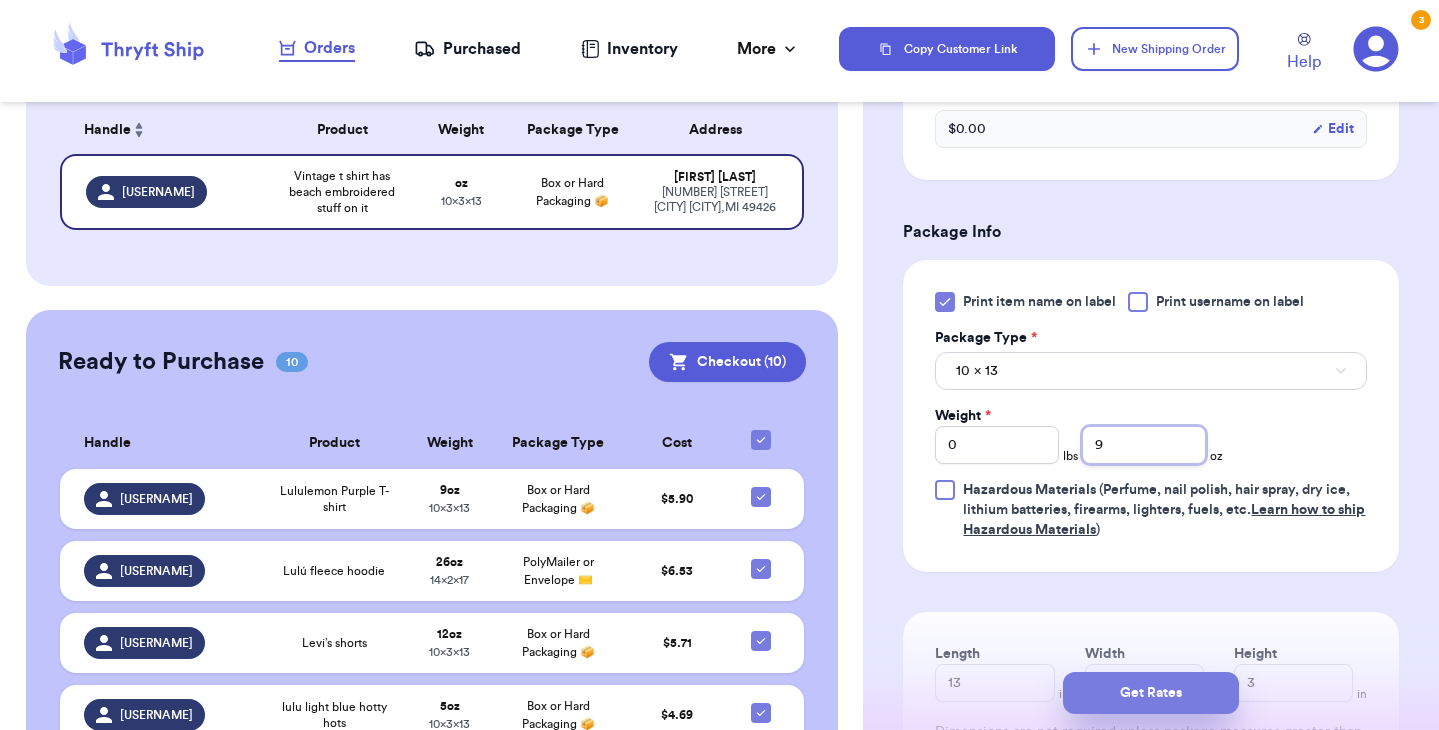 type on "9" 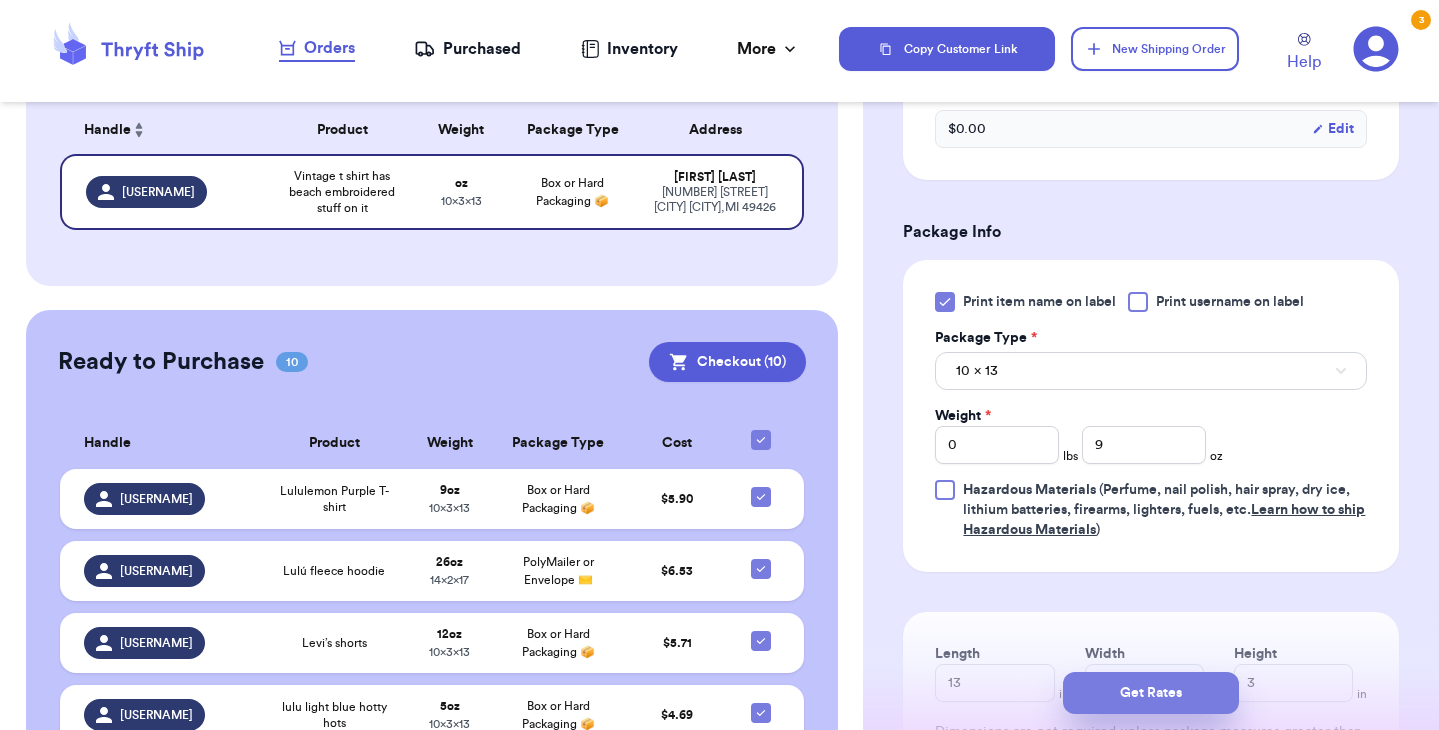 click on "Get Rates" at bounding box center [1151, 693] 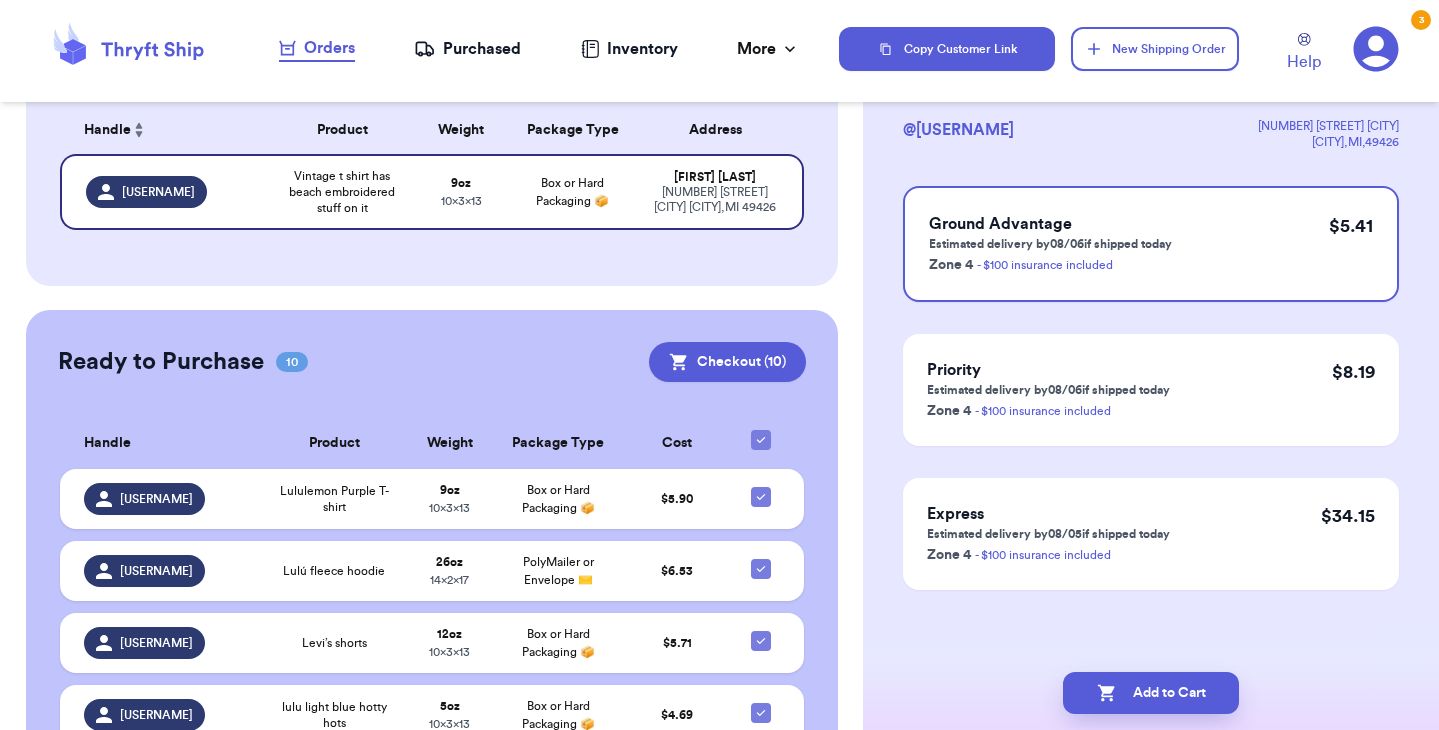 scroll, scrollTop: 0, scrollLeft: 0, axis: both 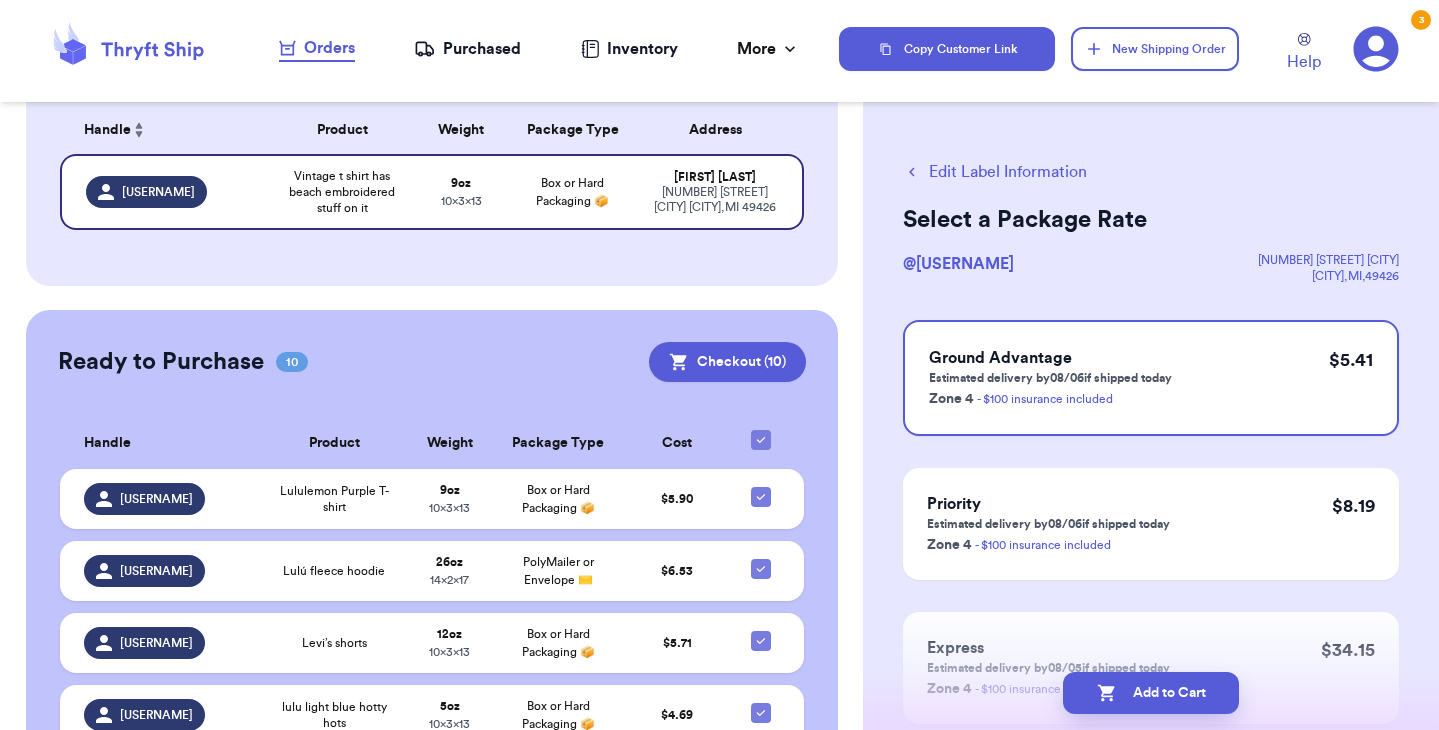 click on "Add to Cart" at bounding box center [1151, 693] 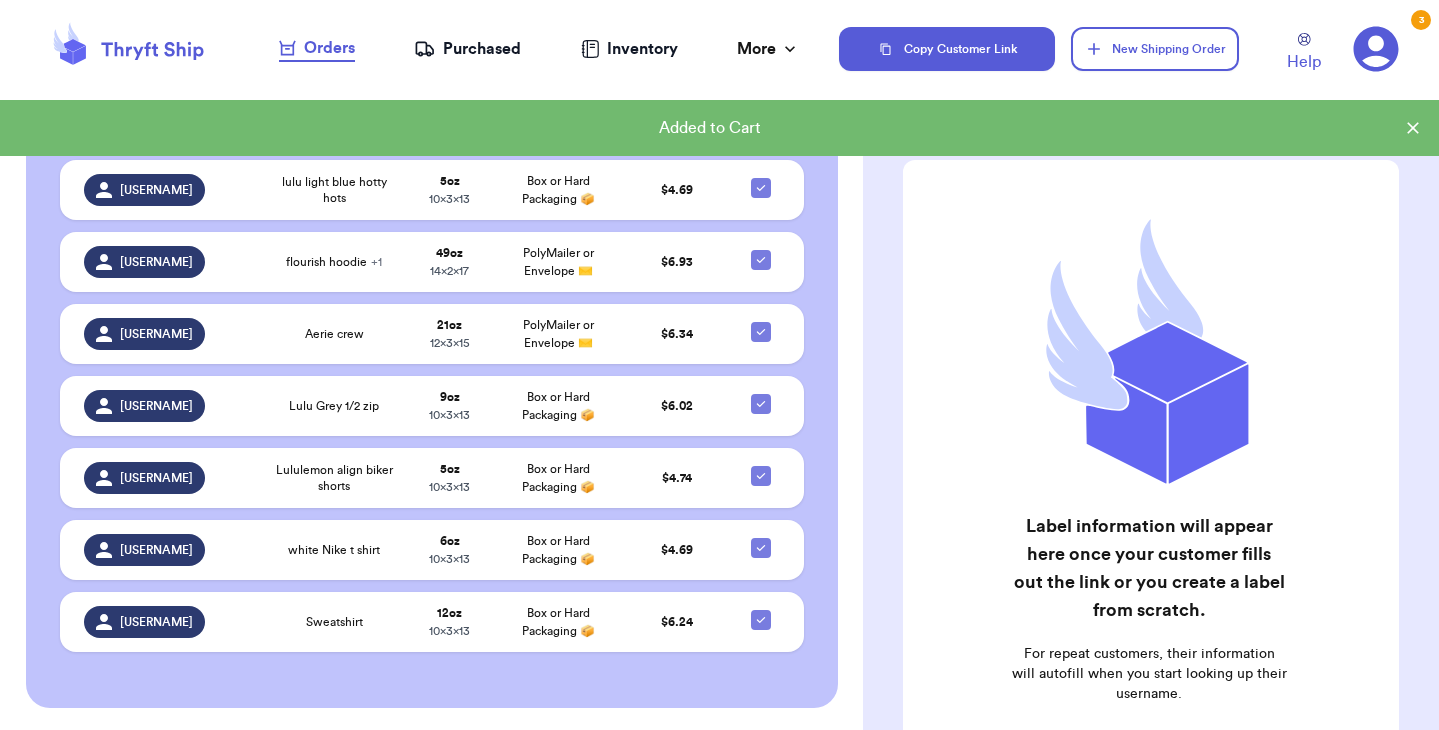 scroll, scrollTop: 132, scrollLeft: 0, axis: vertical 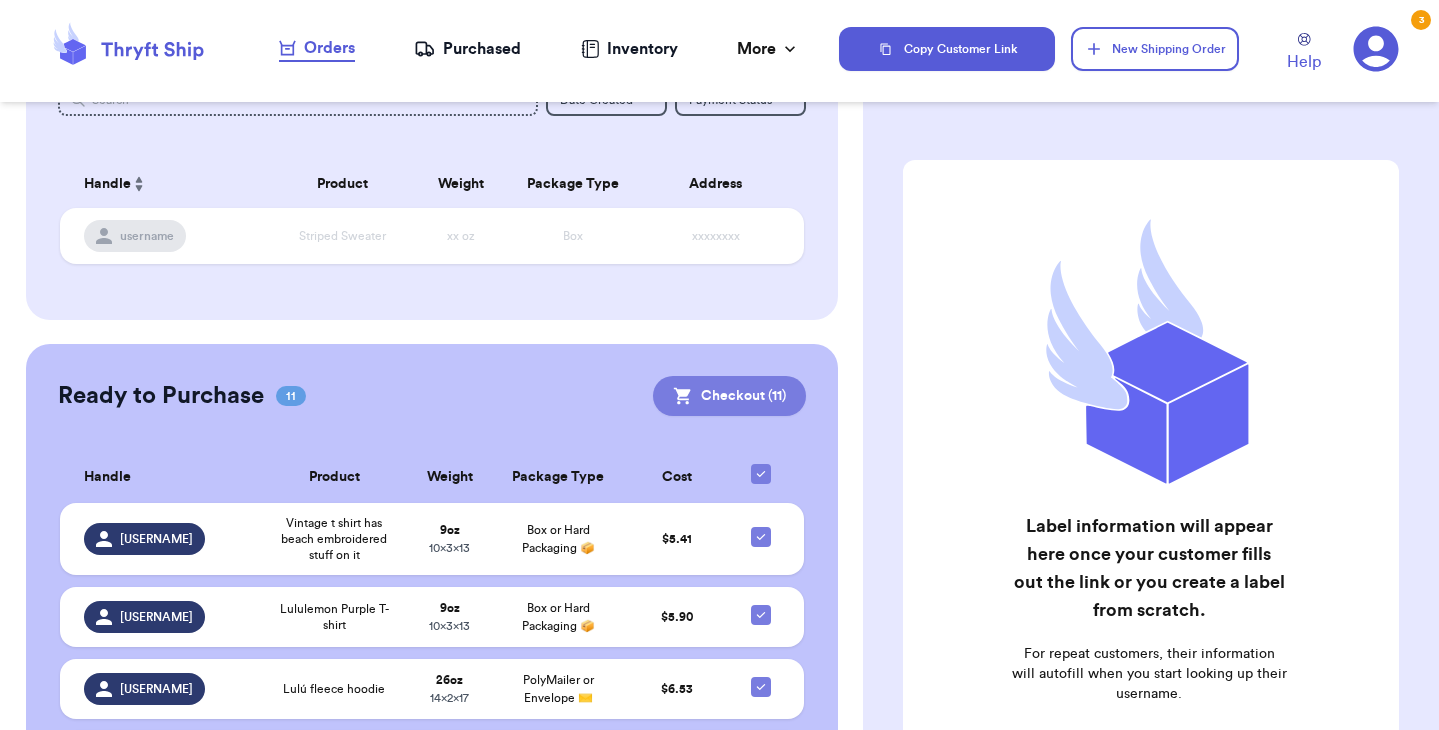 click on "Checkout ( [NUMBER] )" at bounding box center [729, 396] 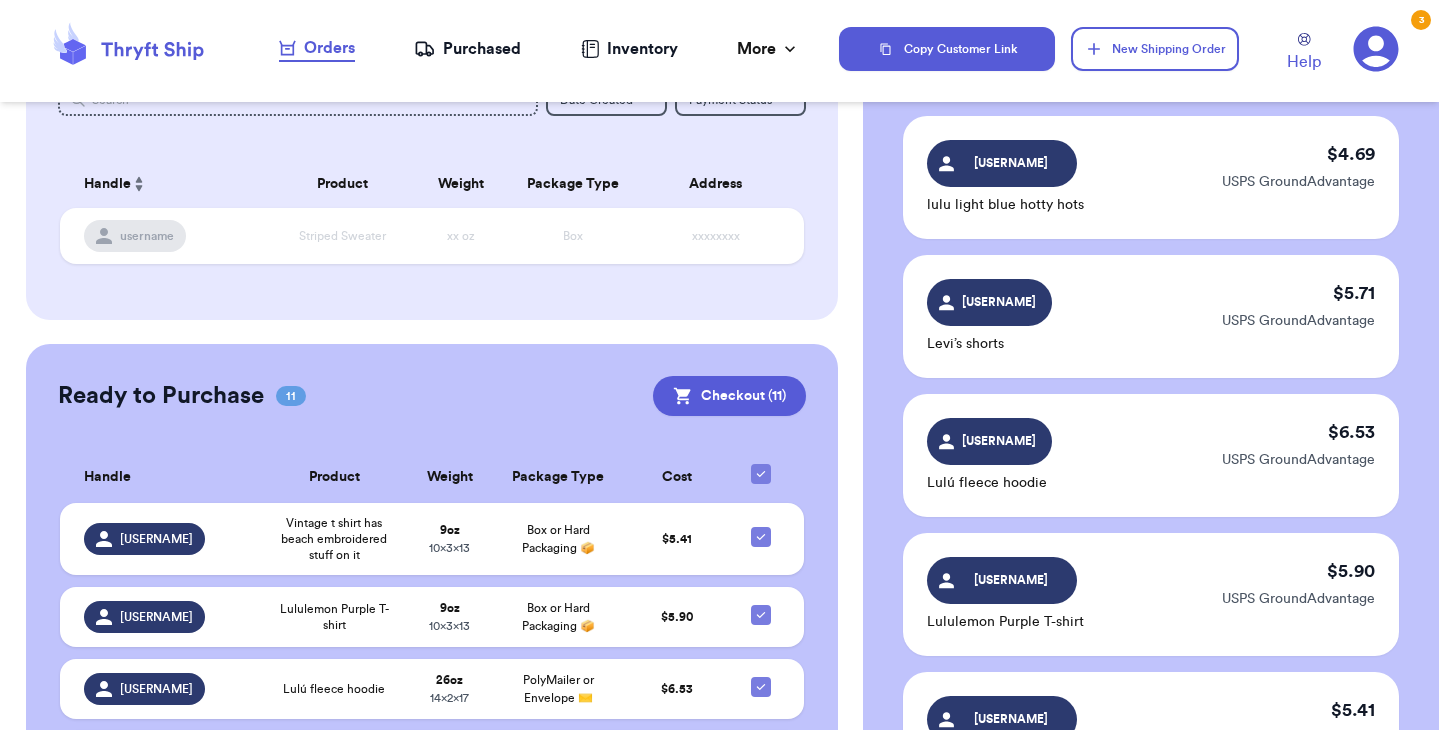 scroll, scrollTop: 1594, scrollLeft: 0, axis: vertical 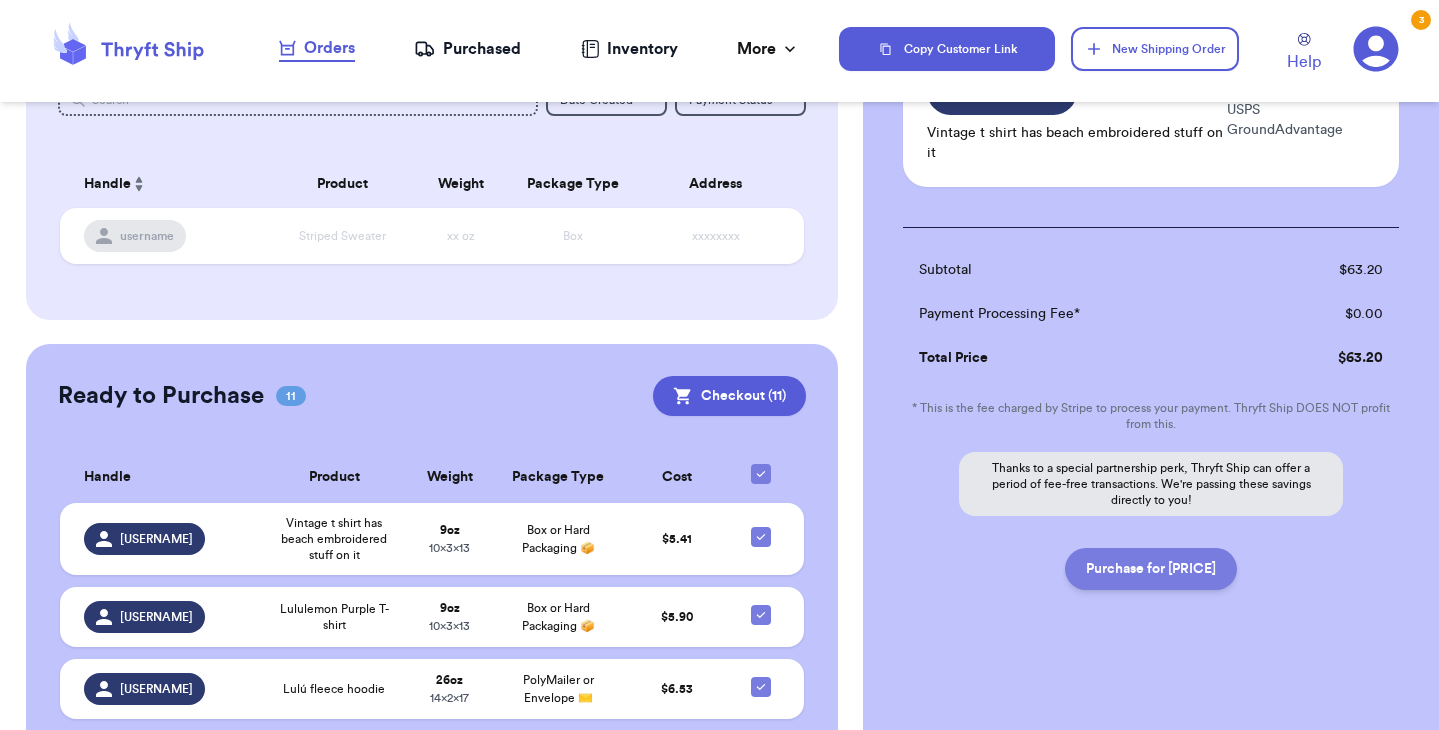 click on "Purchase for [PRICE]" at bounding box center [1151, 569] 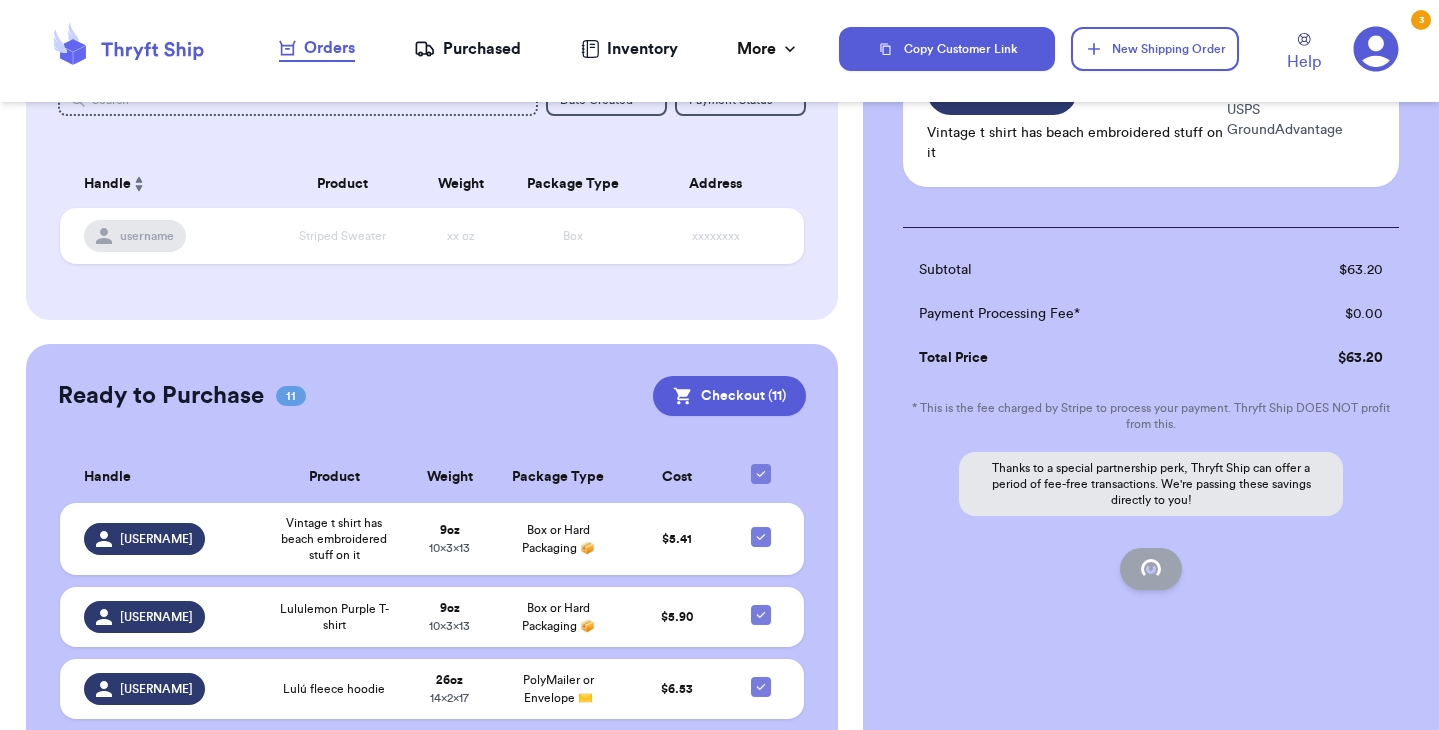 checkbox on "false" 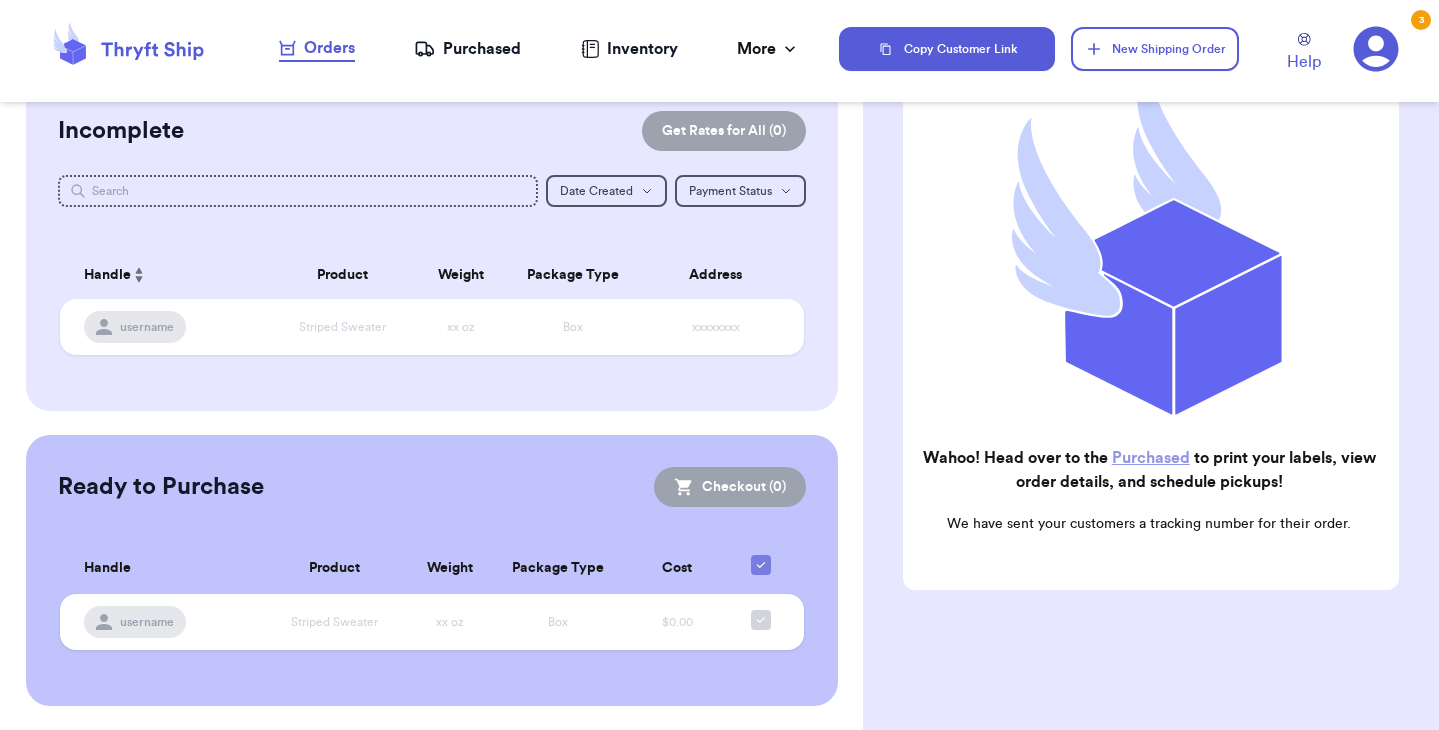 scroll, scrollTop: 245, scrollLeft: 0, axis: vertical 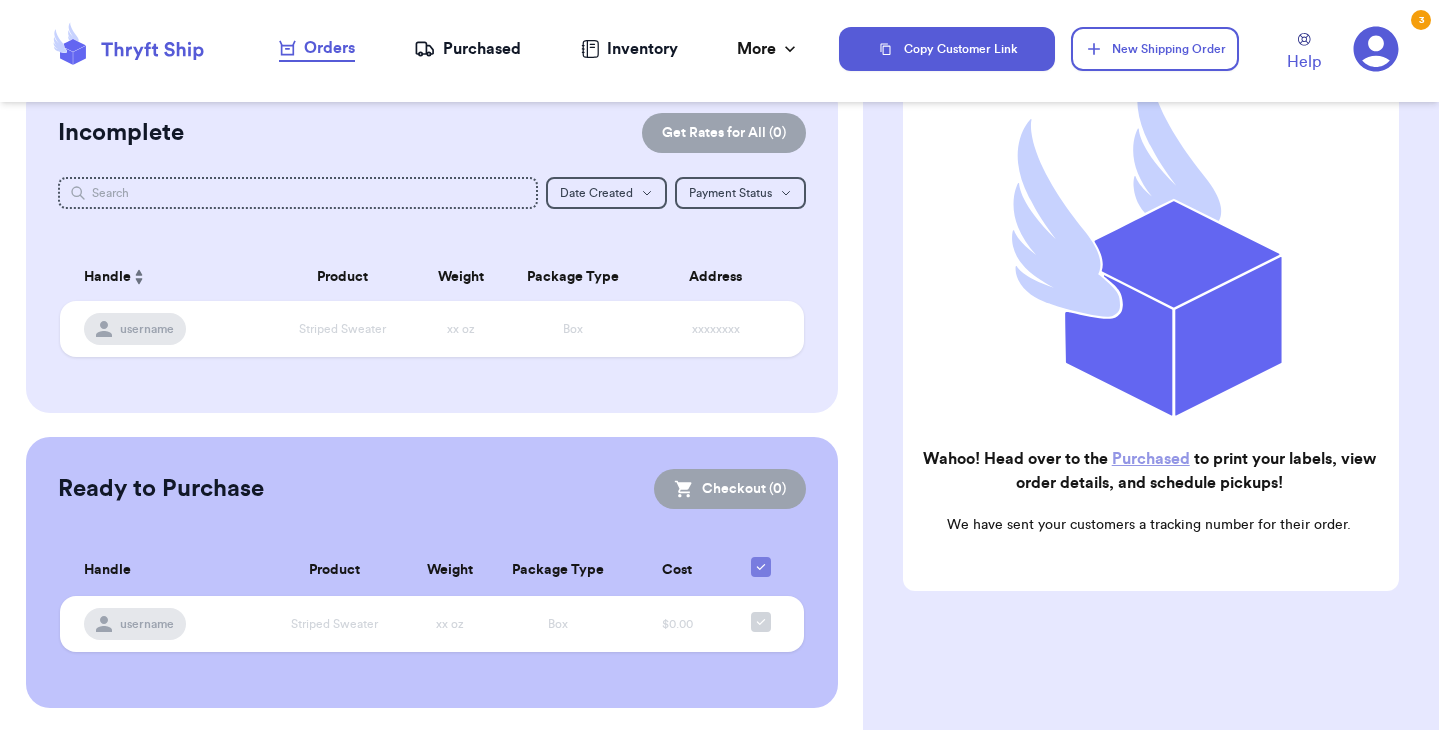 click on "Purchased" at bounding box center [1151, 459] 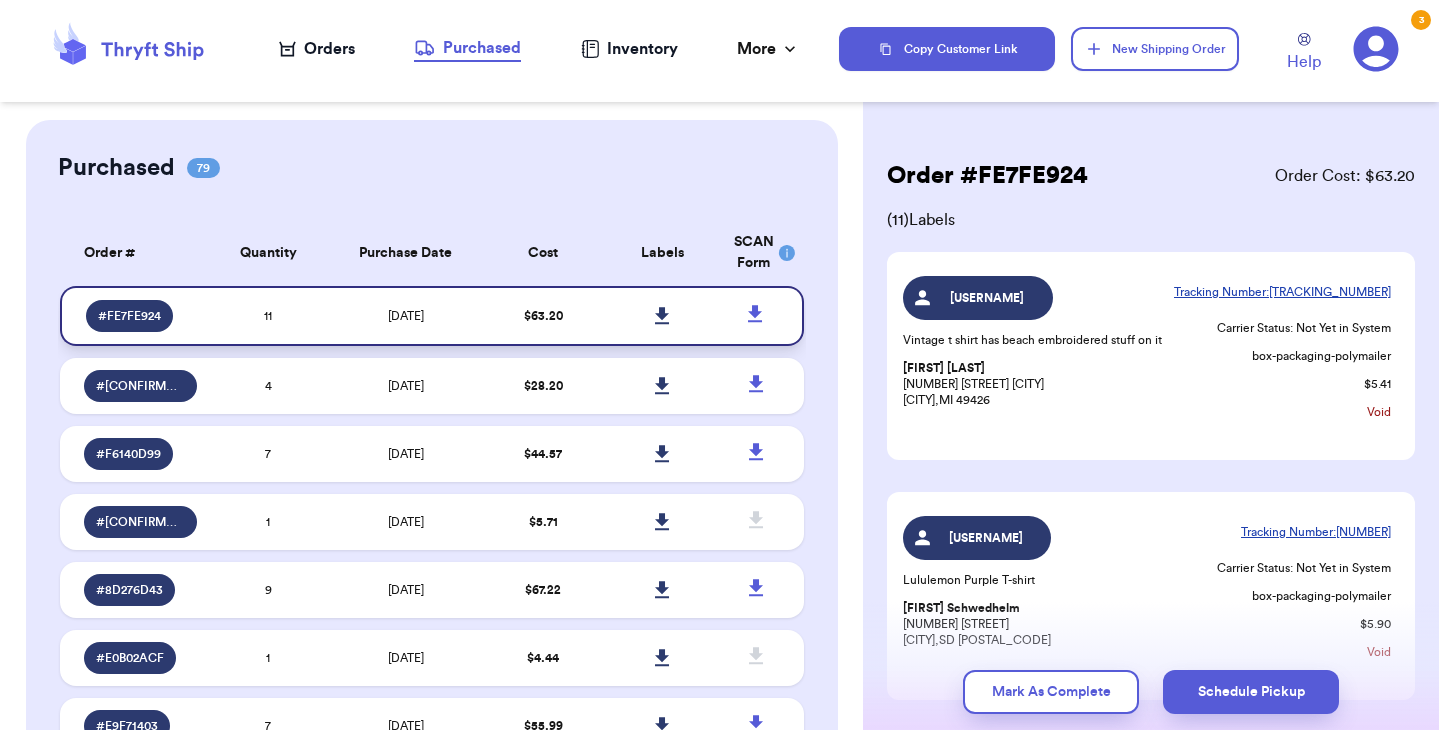 click 